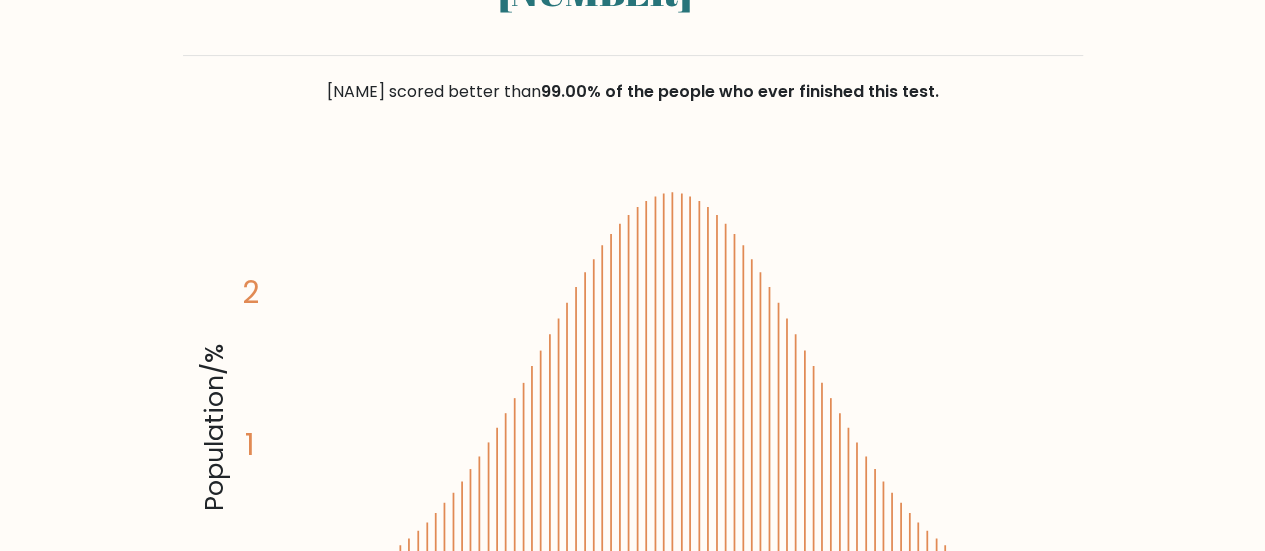 scroll, scrollTop: 287, scrollLeft: 0, axis: vertical 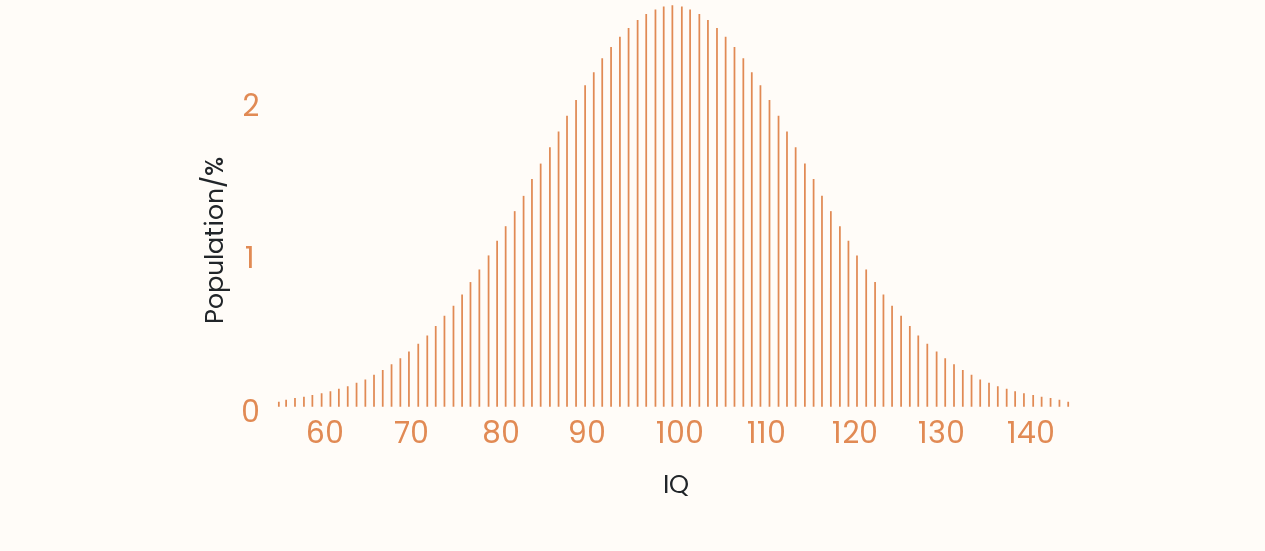 click on "Total questions:  60
Correct:  53
Incorrect:  7" at bounding box center [633, 579] 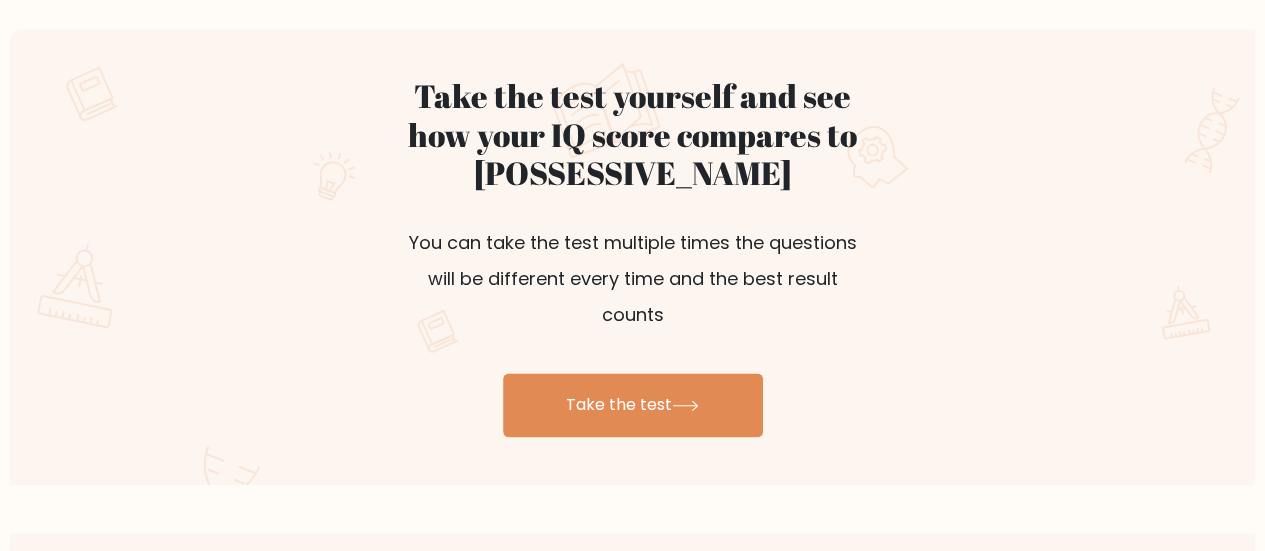 scroll, scrollTop: 1162, scrollLeft: 0, axis: vertical 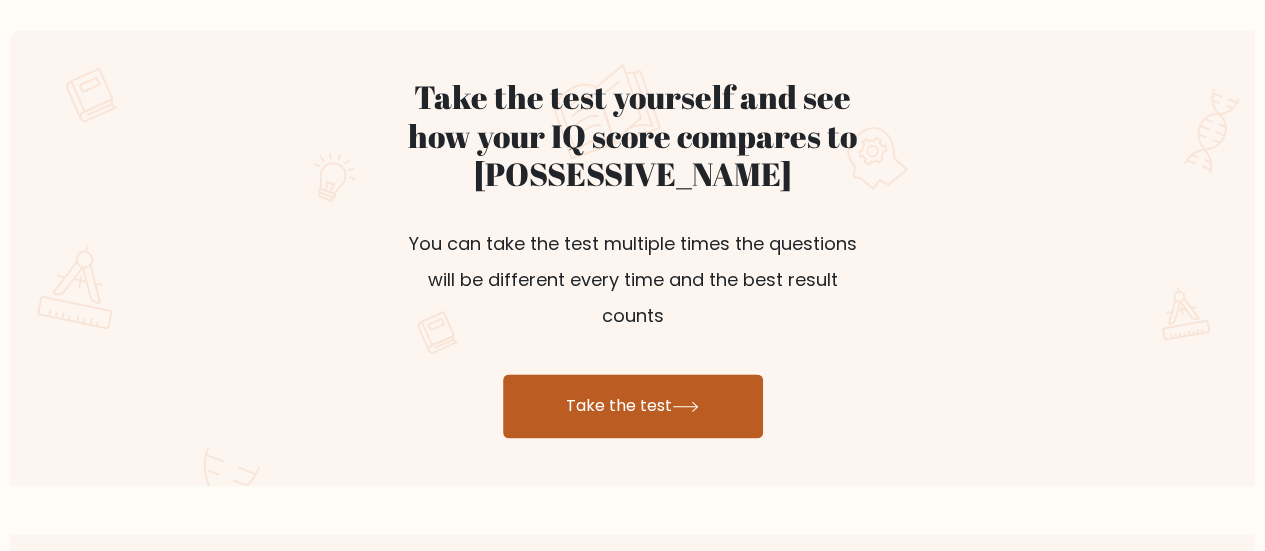 click on "Take the test" at bounding box center [633, 406] 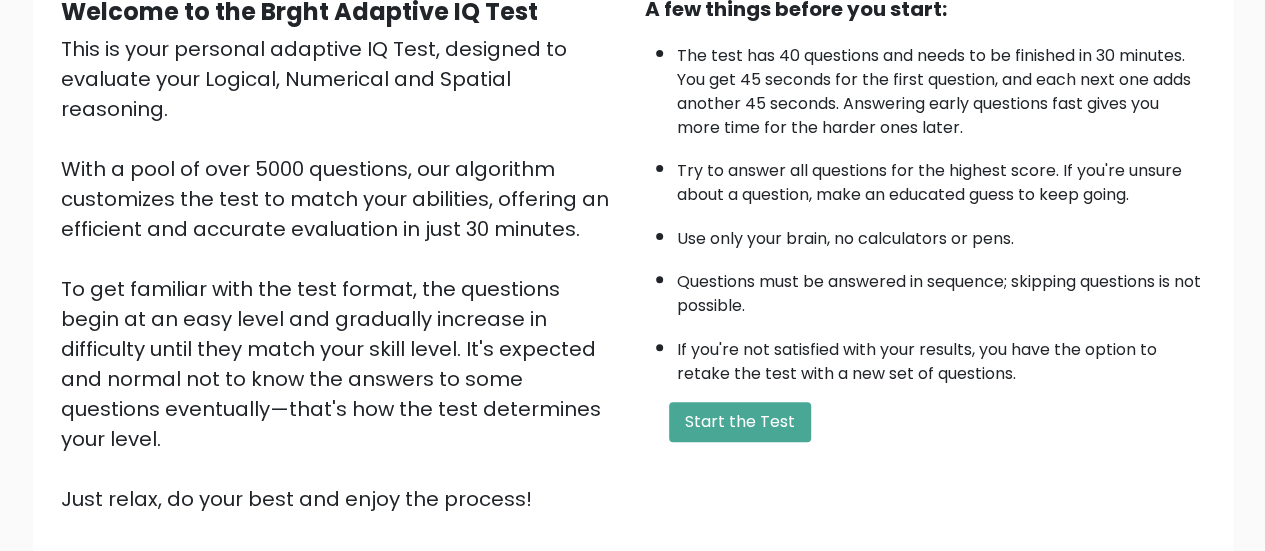scroll, scrollTop: 213, scrollLeft: 0, axis: vertical 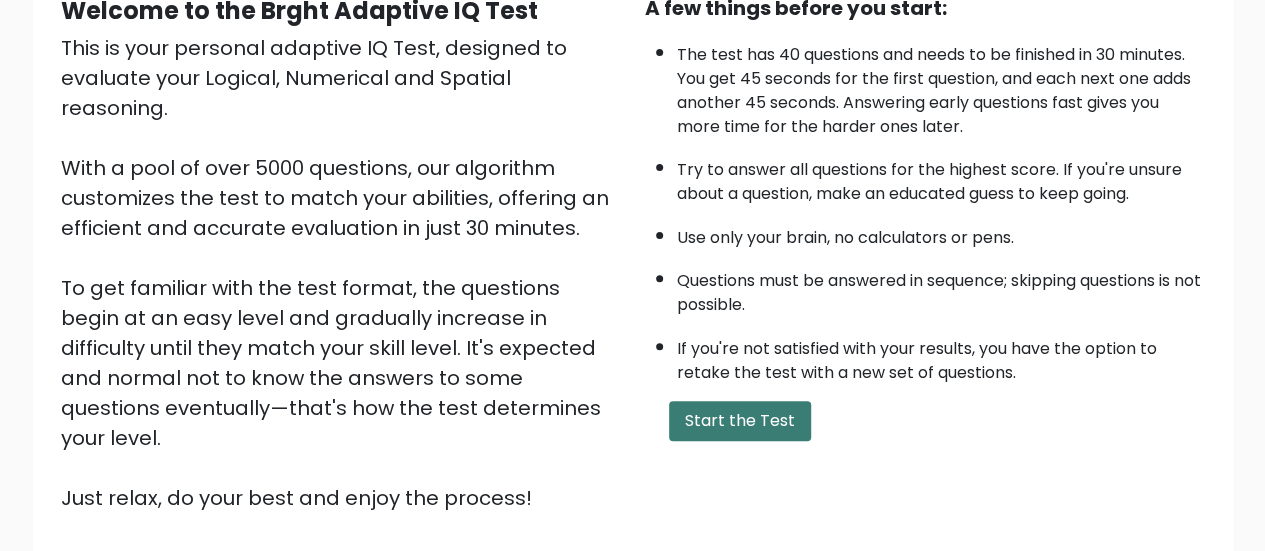 click on "Start the Test" at bounding box center (740, 421) 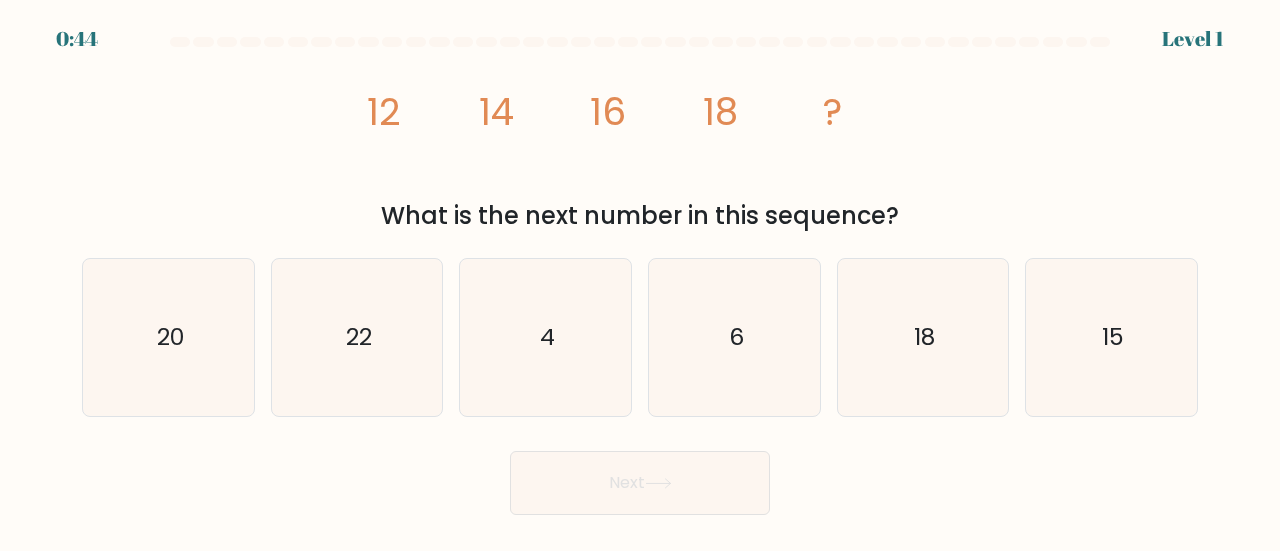 scroll, scrollTop: 0, scrollLeft: 0, axis: both 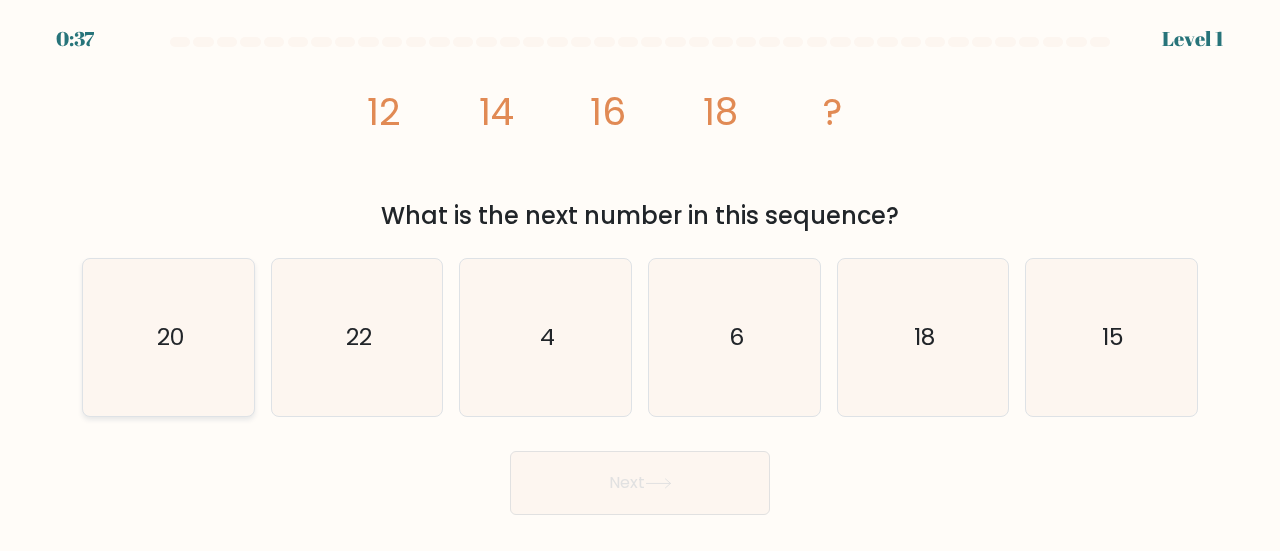 click on "20" 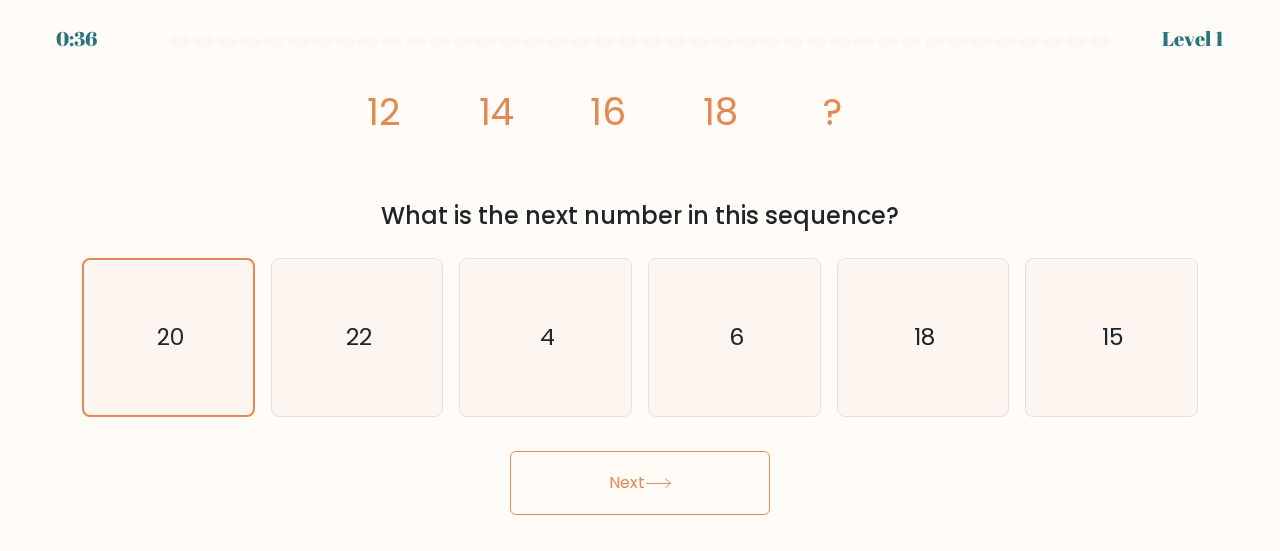 click on "Next" at bounding box center (640, 483) 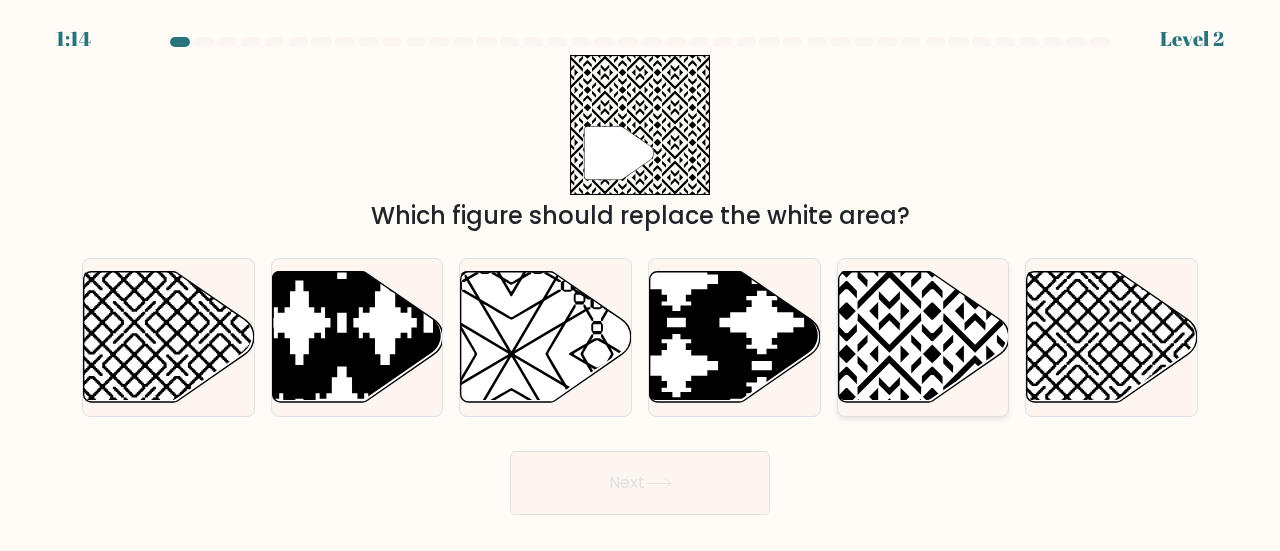 click 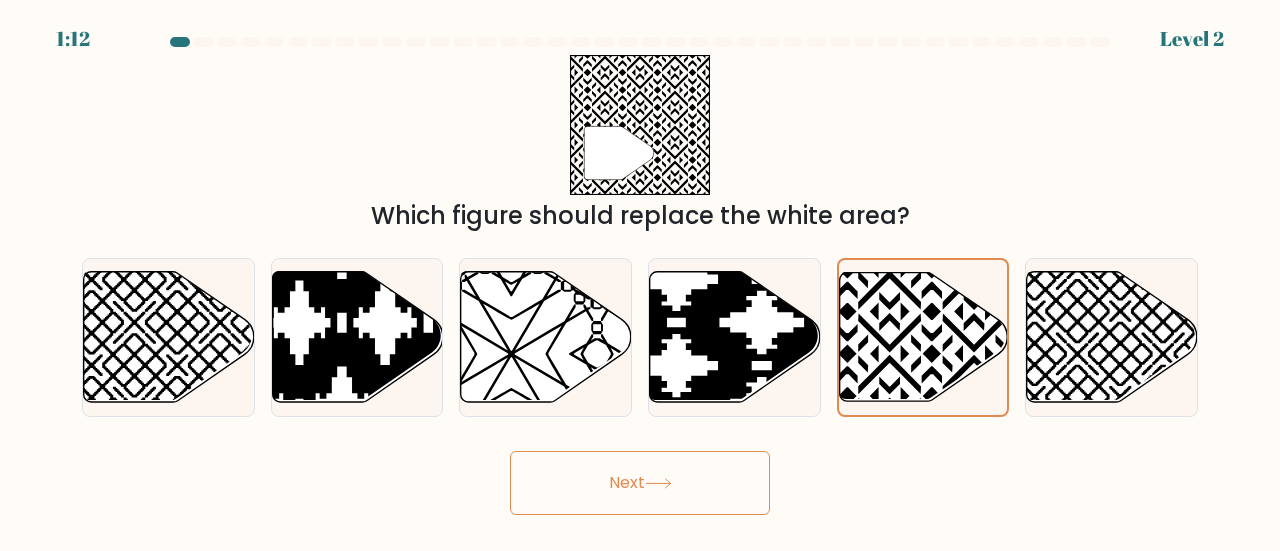 click on "Next" at bounding box center [640, 483] 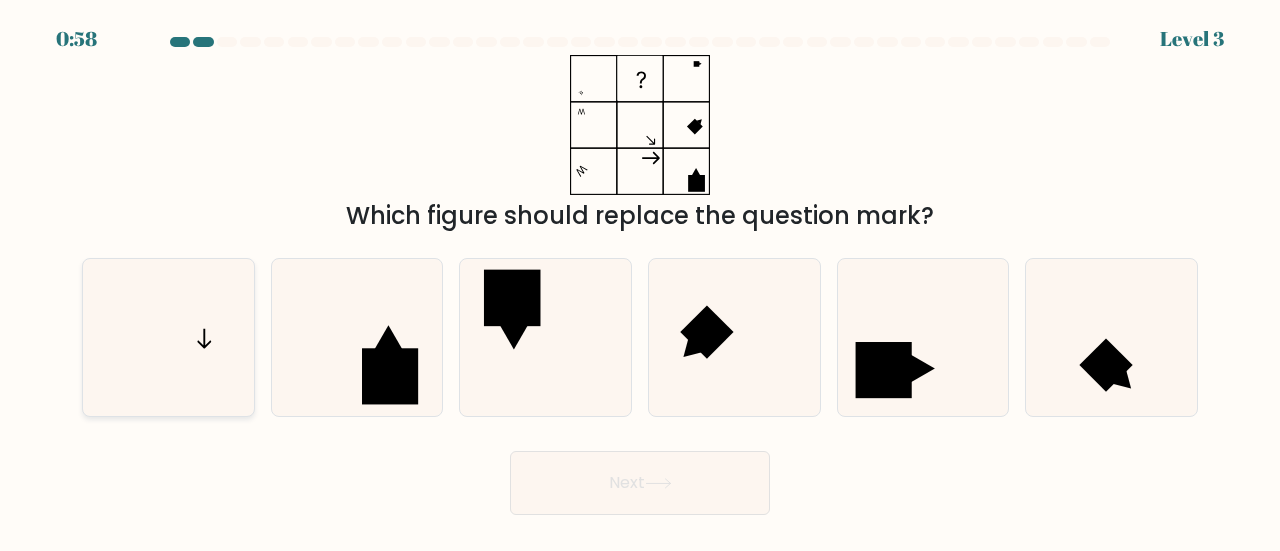 click 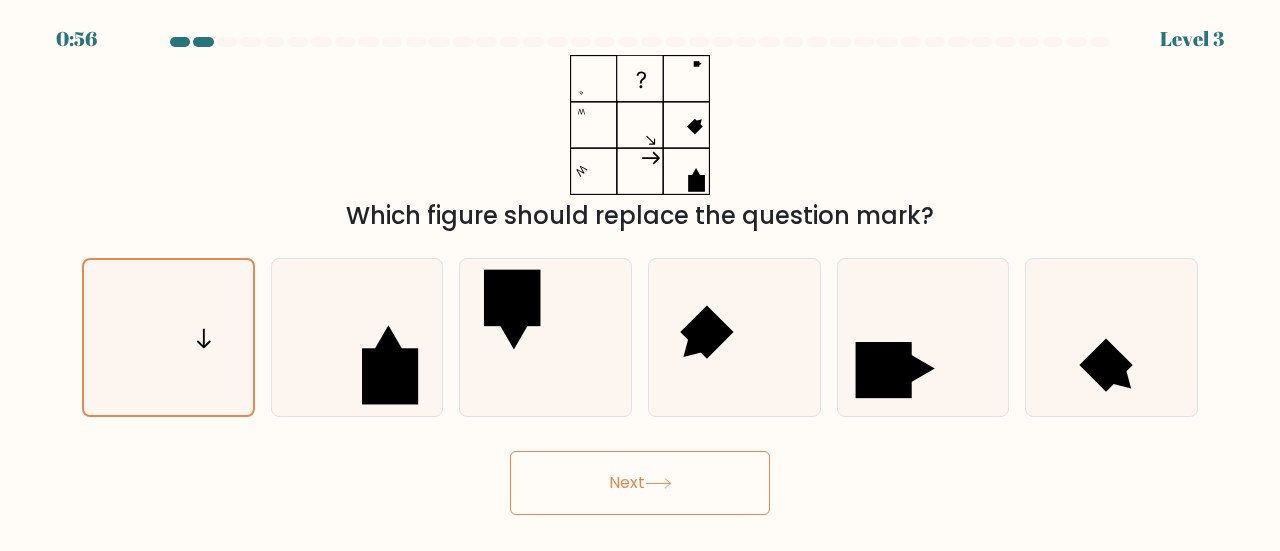 click 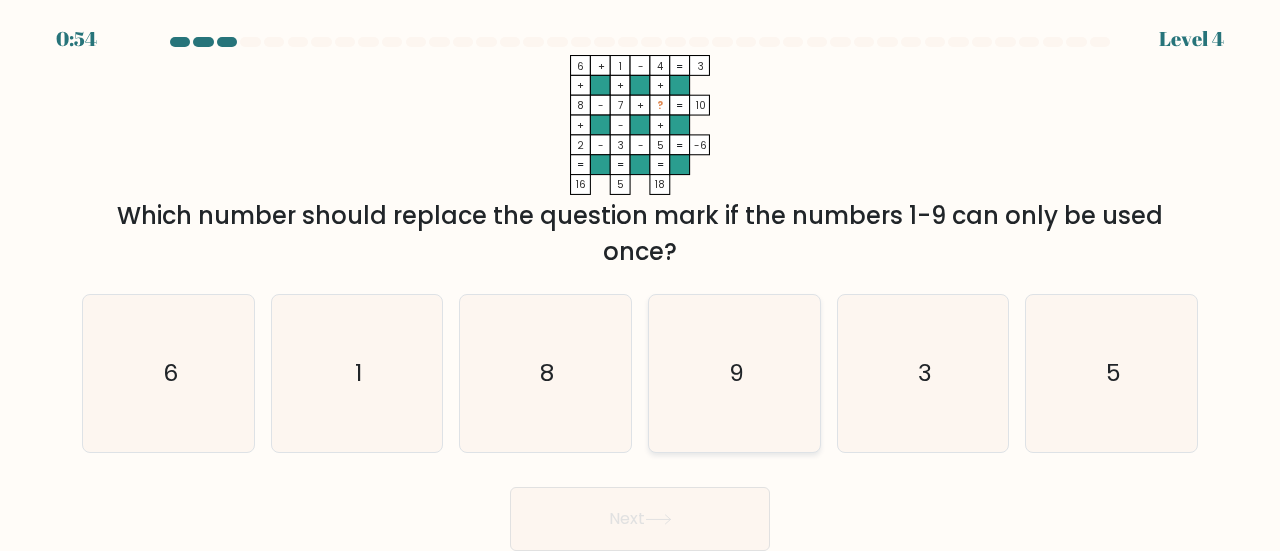 click on "9" 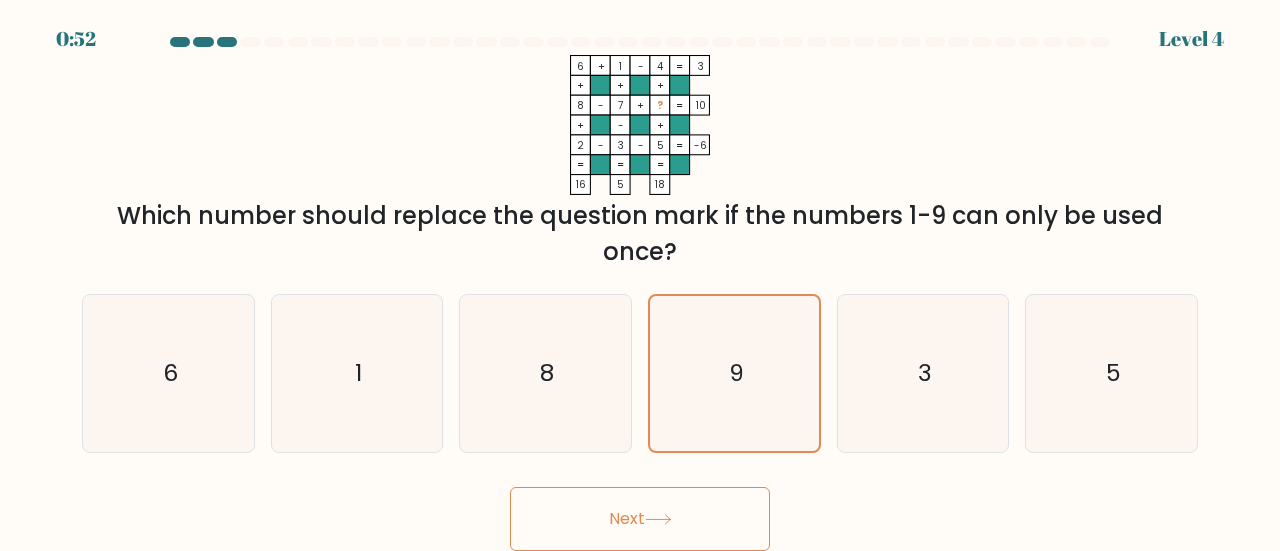 click on "Next" at bounding box center (640, 519) 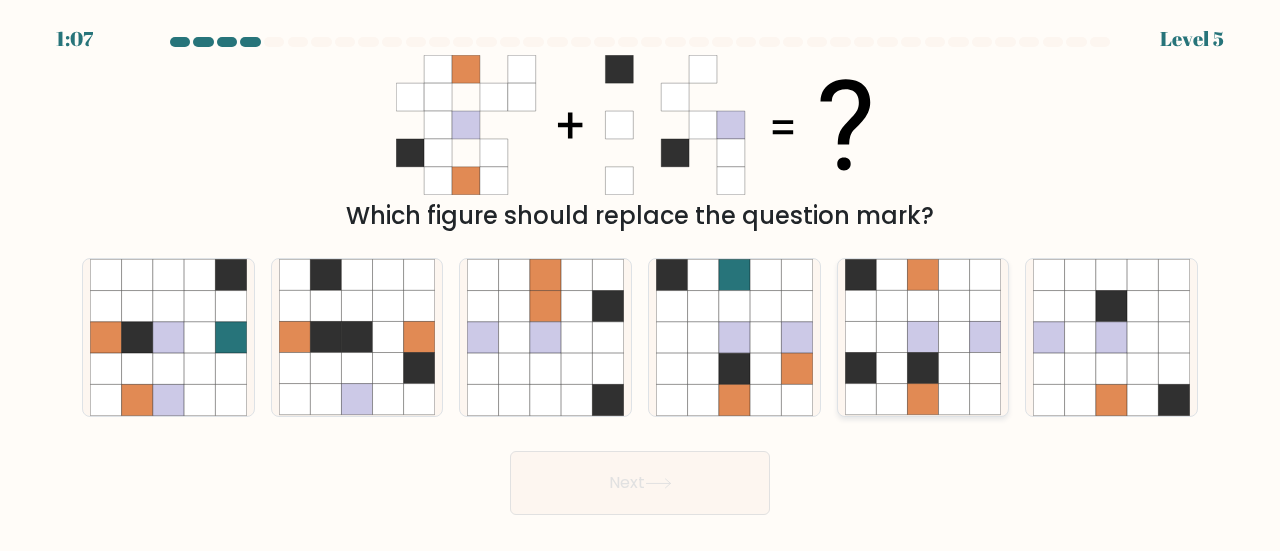 click 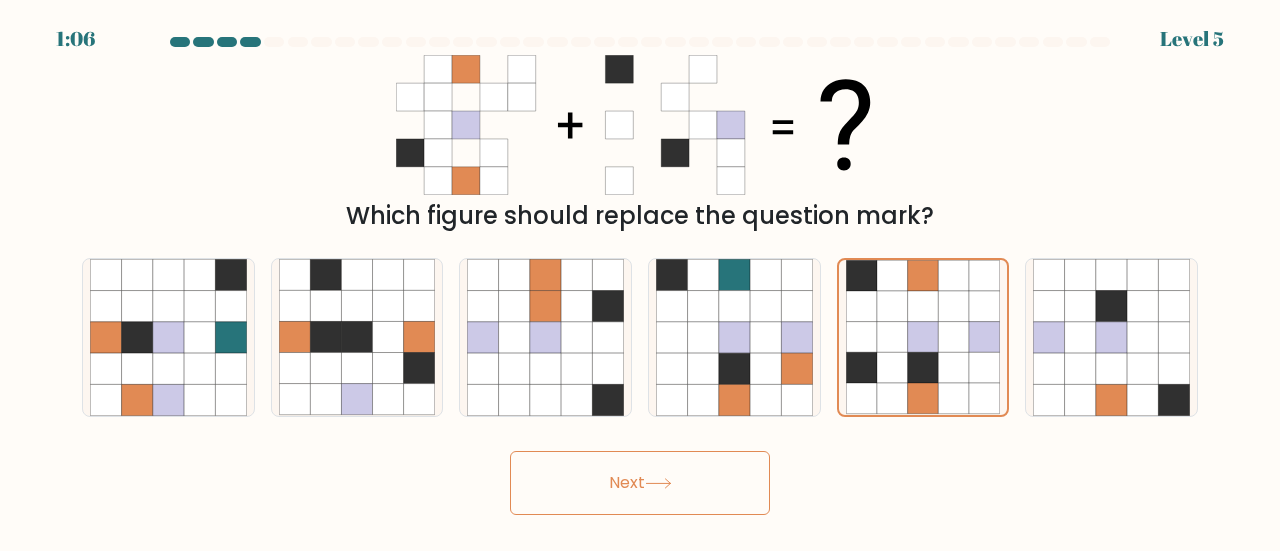 click on "Next" at bounding box center (640, 483) 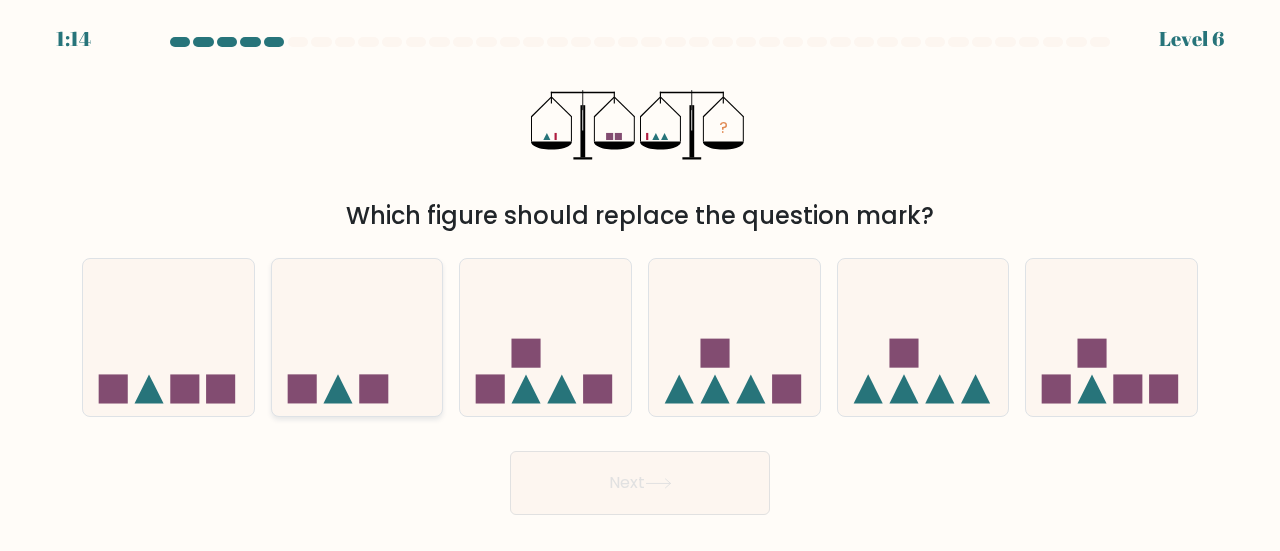 click 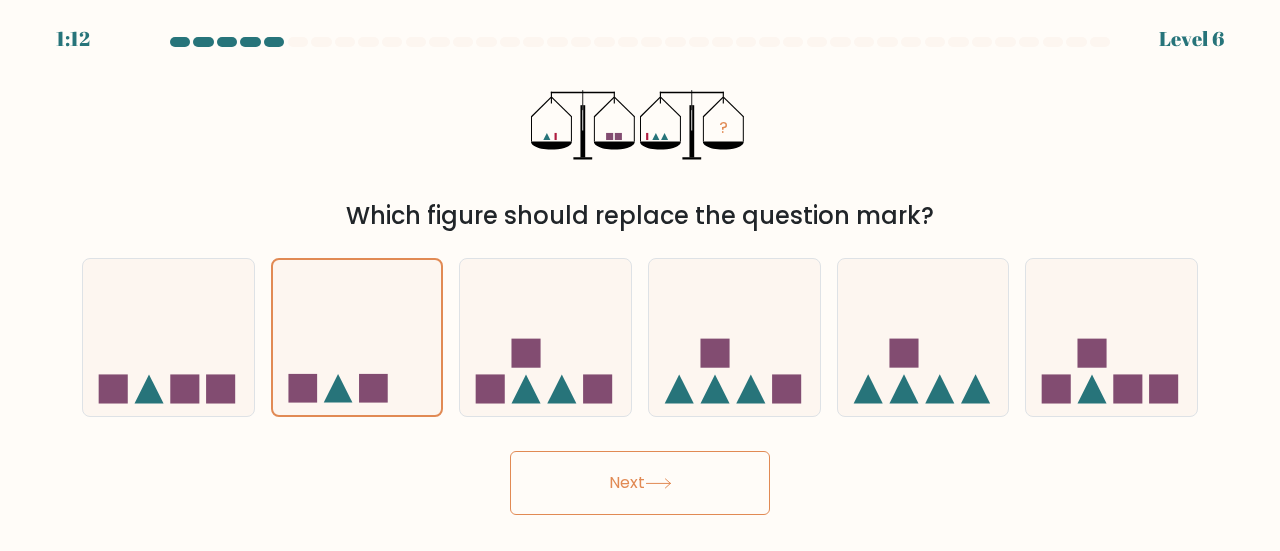 click on "Next" at bounding box center [640, 483] 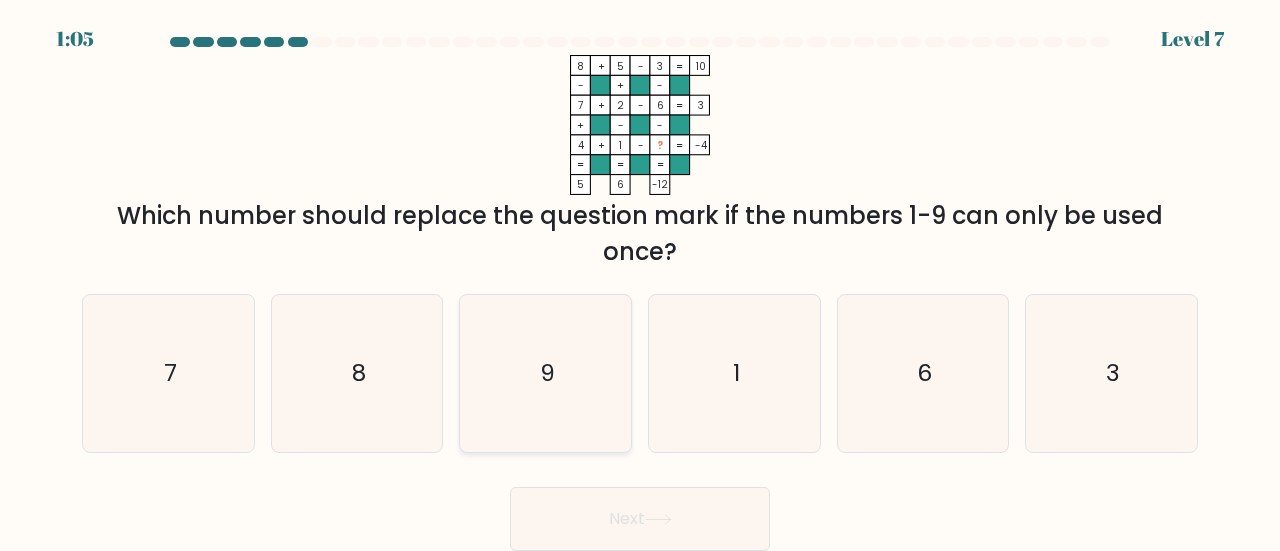 click on "9" 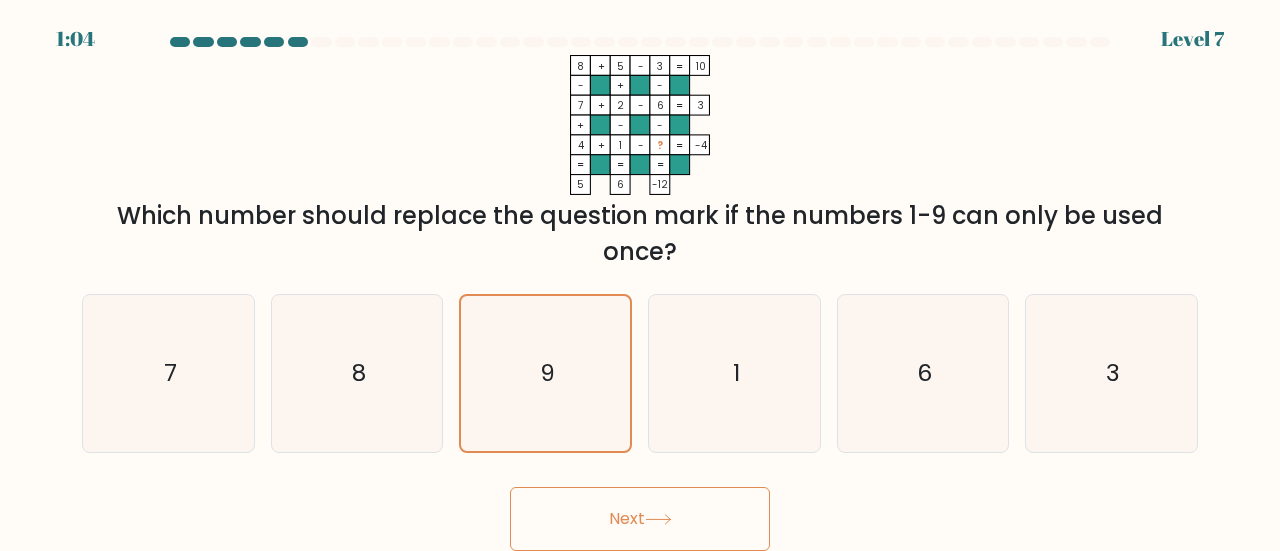 click on "Next" at bounding box center (640, 519) 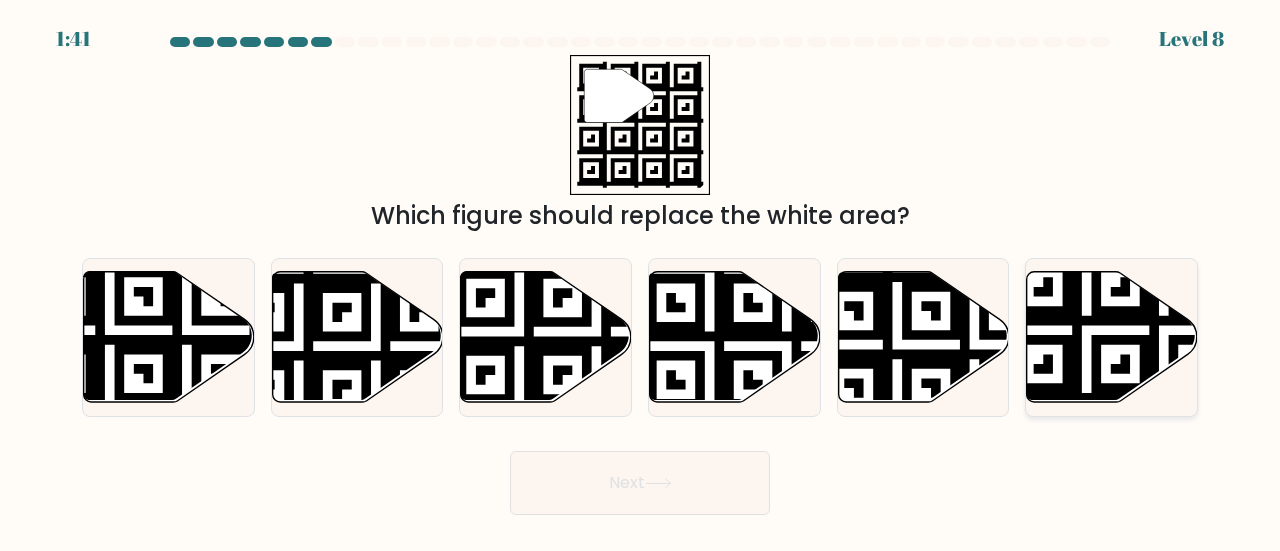 click 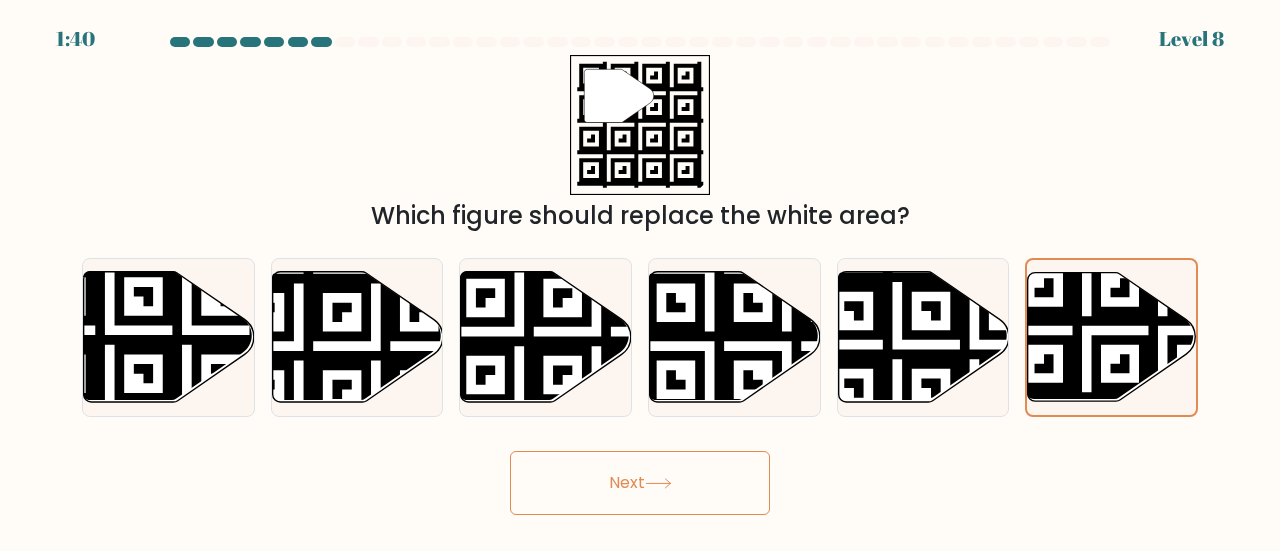 click on "Next" at bounding box center (640, 483) 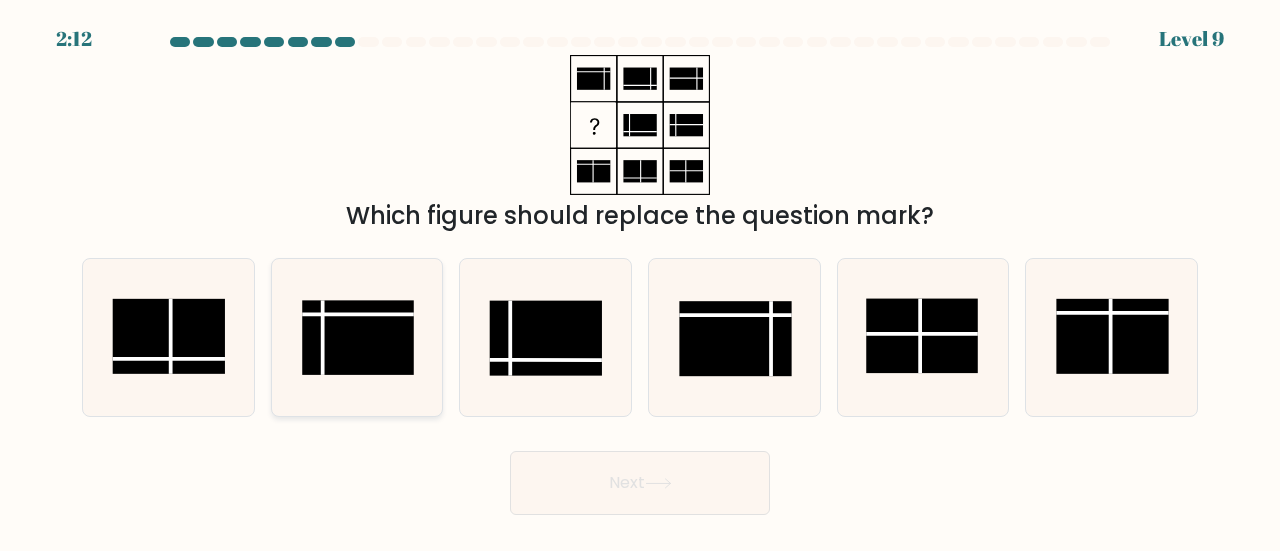 click 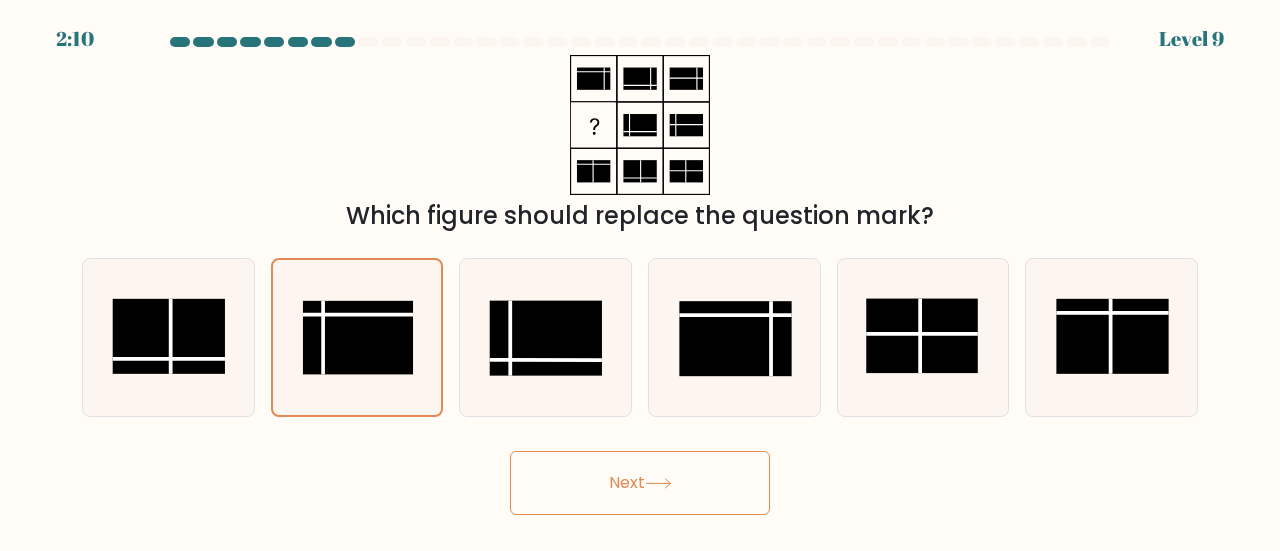 click on "Next" at bounding box center (640, 483) 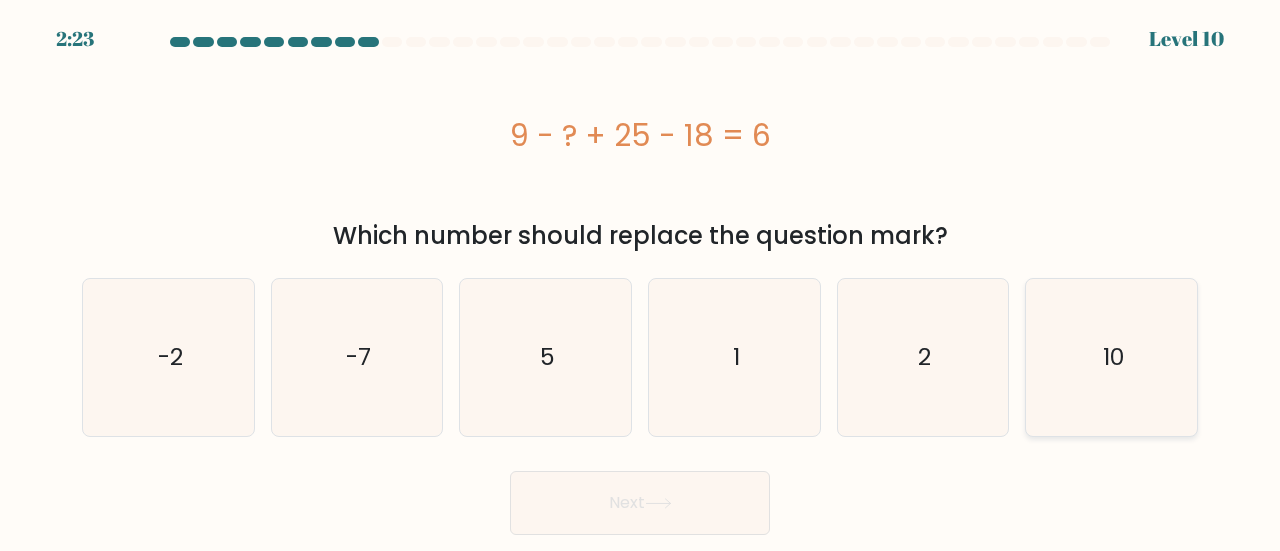click on "10" 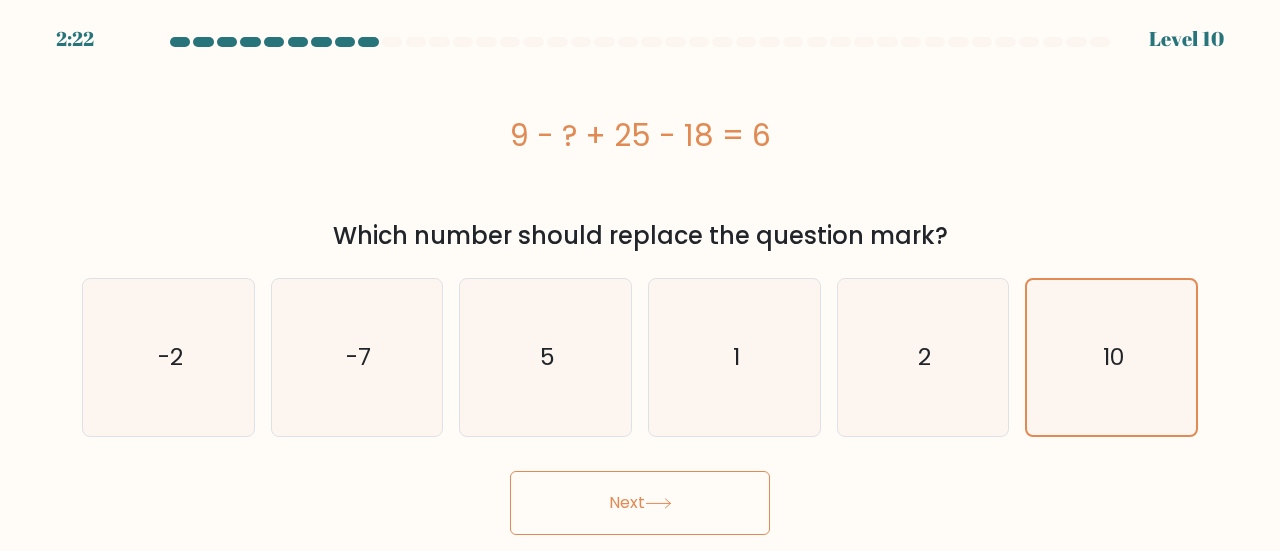 click on "Next" at bounding box center [640, 503] 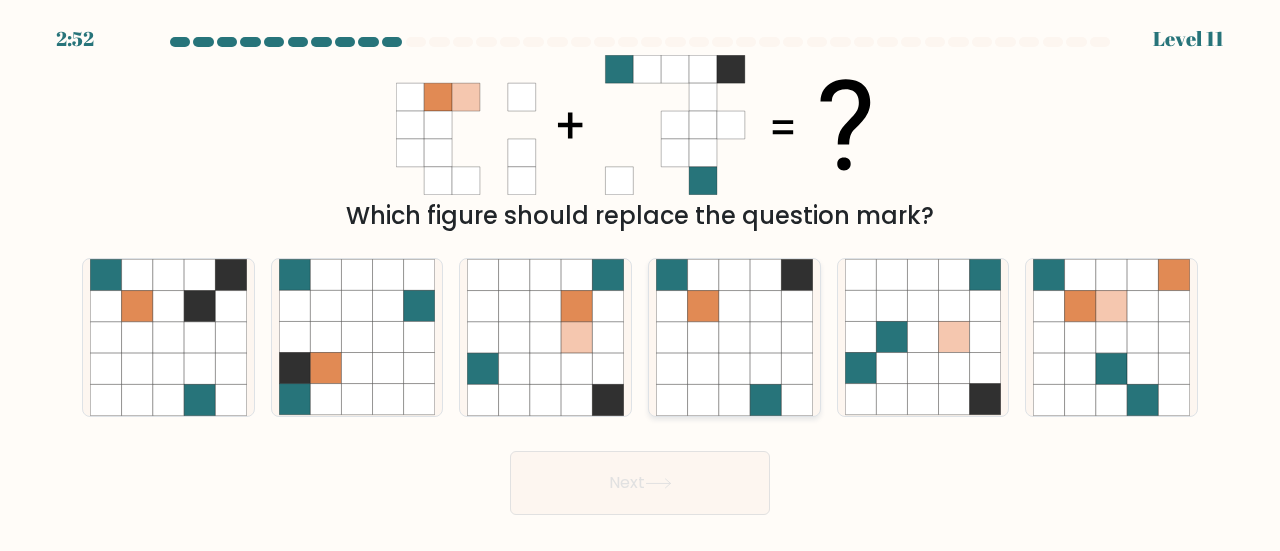 click 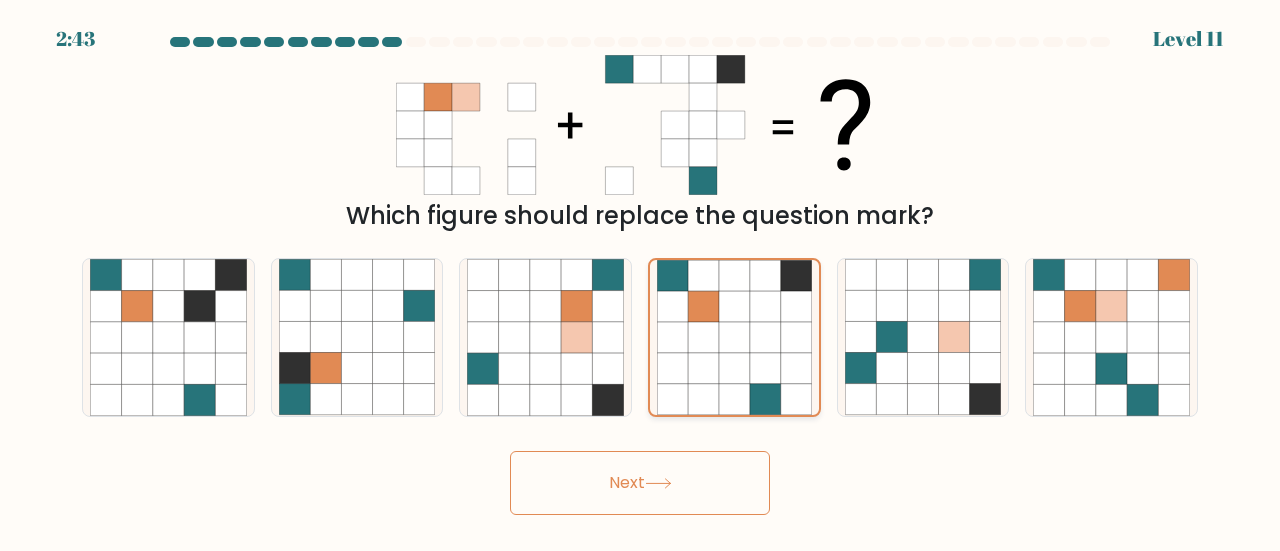click 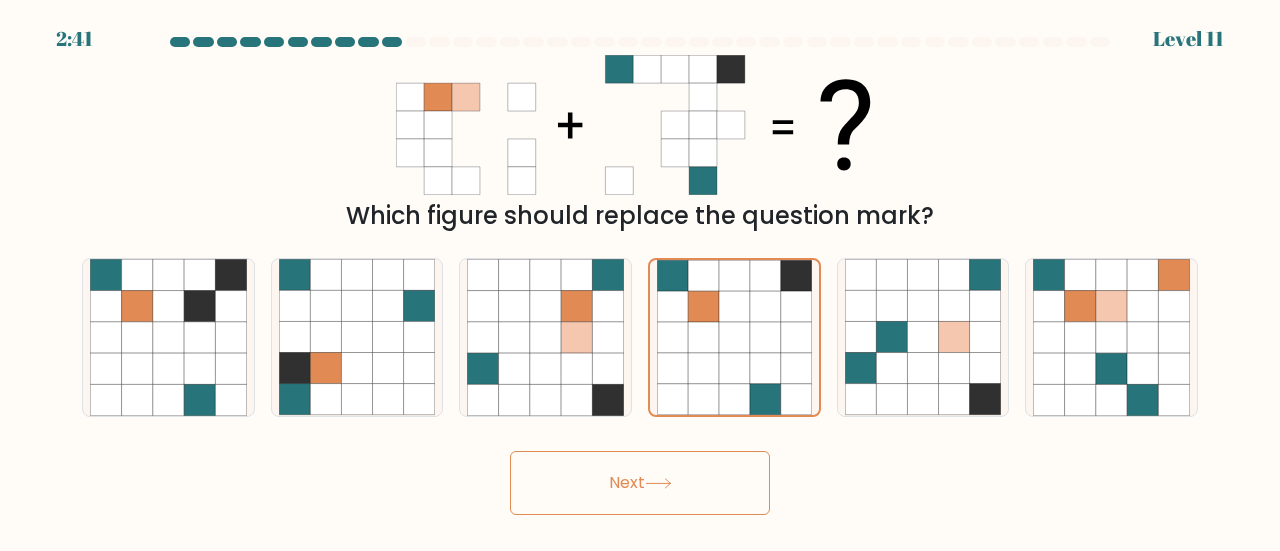 click on "2:41
Level 11" at bounding box center (640, 275) 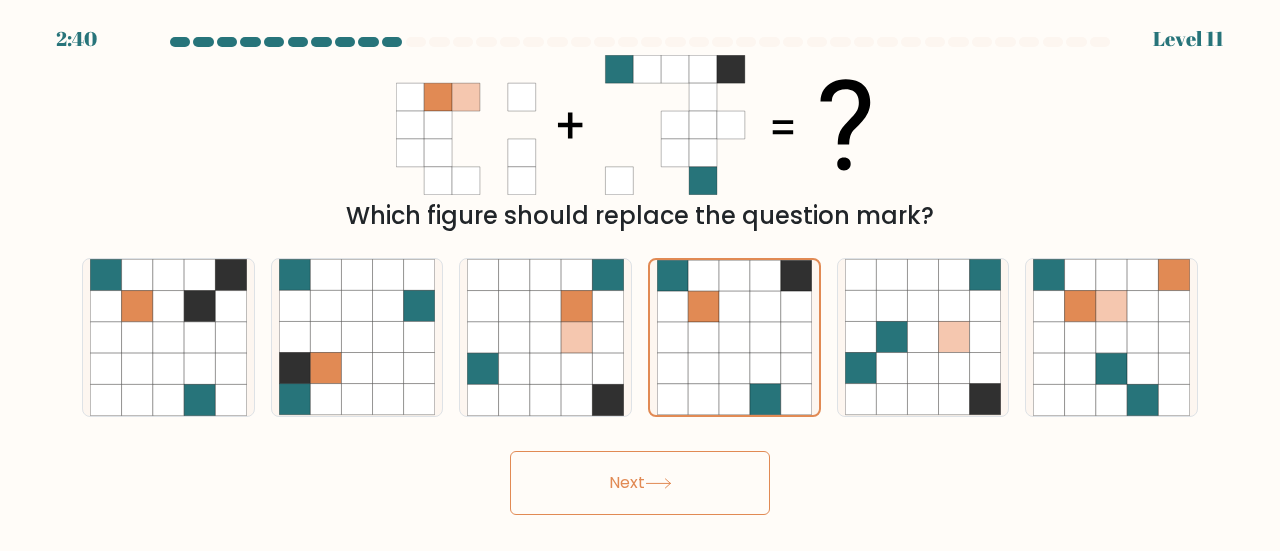 click on "Next" at bounding box center (640, 483) 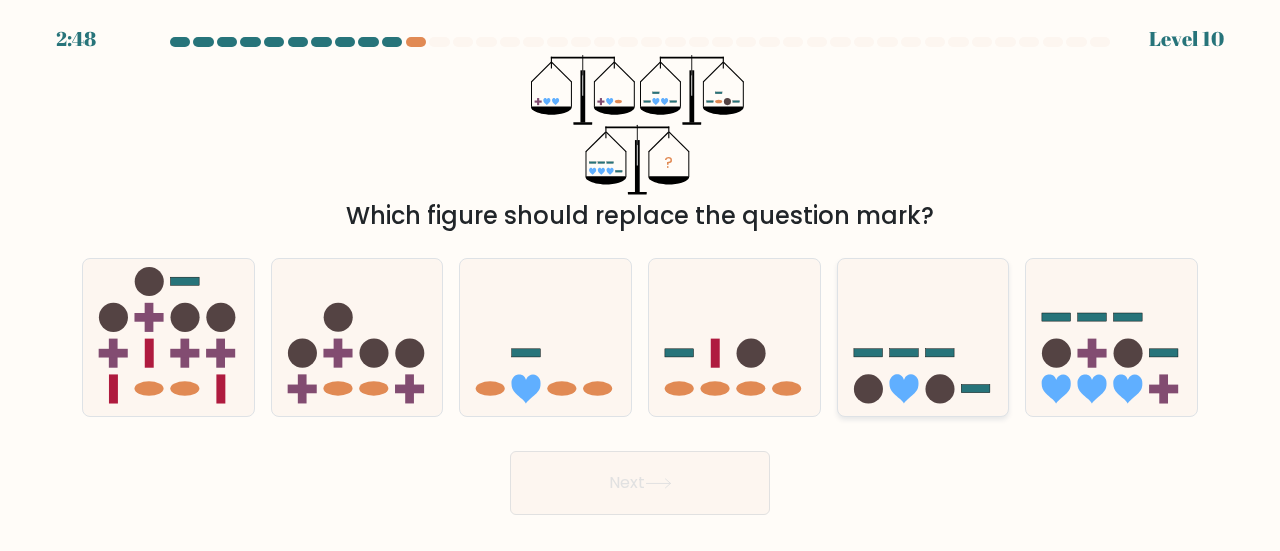 click 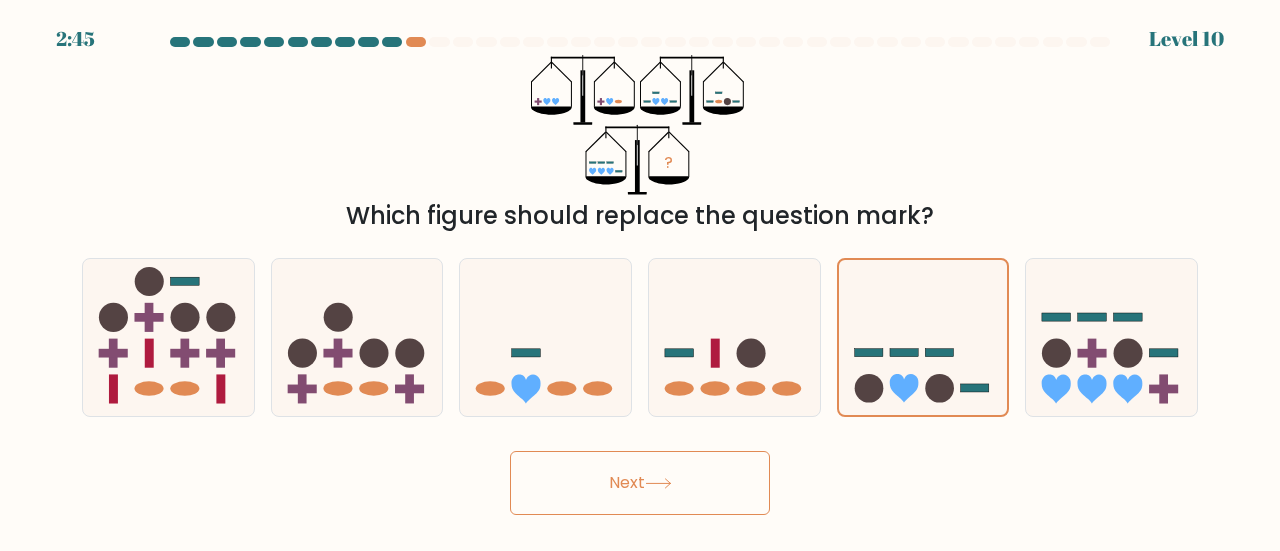 click on "Next" at bounding box center (640, 483) 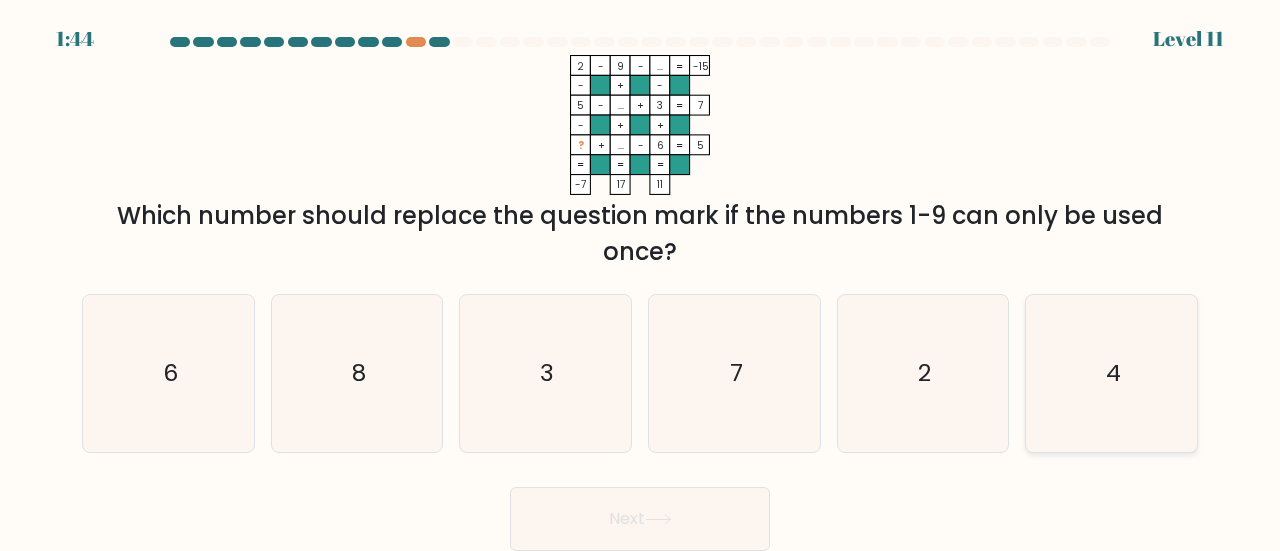 click on "4" 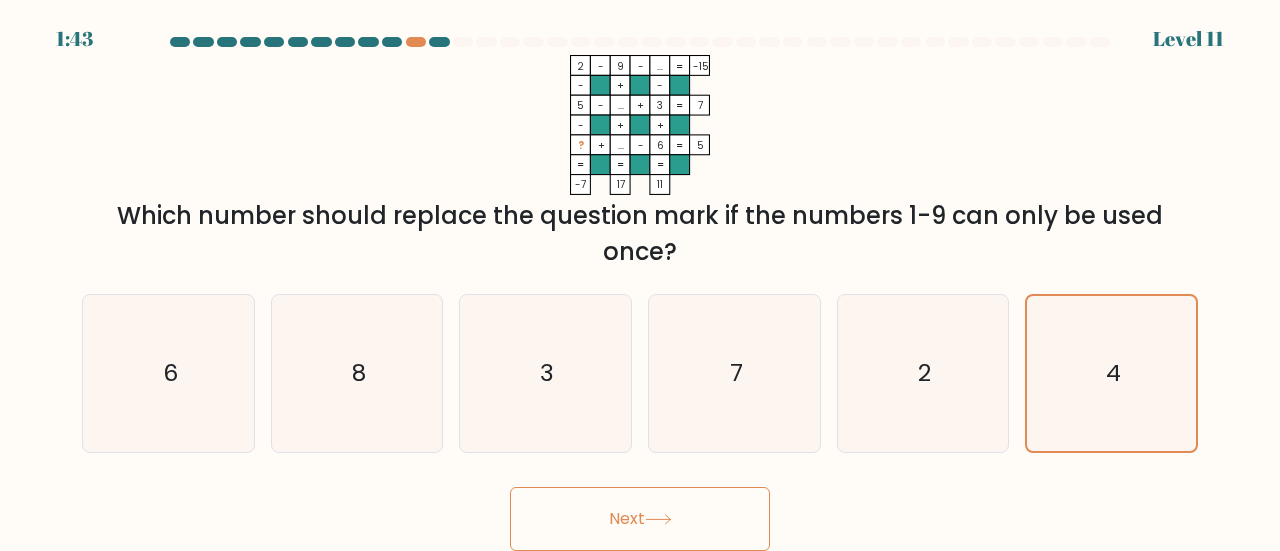 click on "Next" at bounding box center (640, 519) 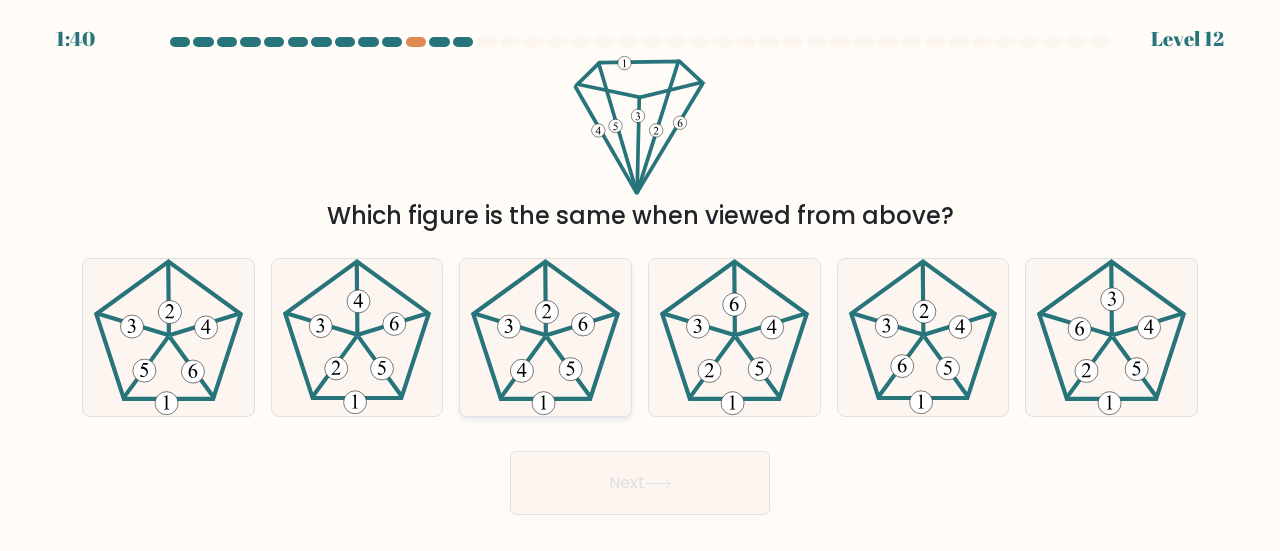 click 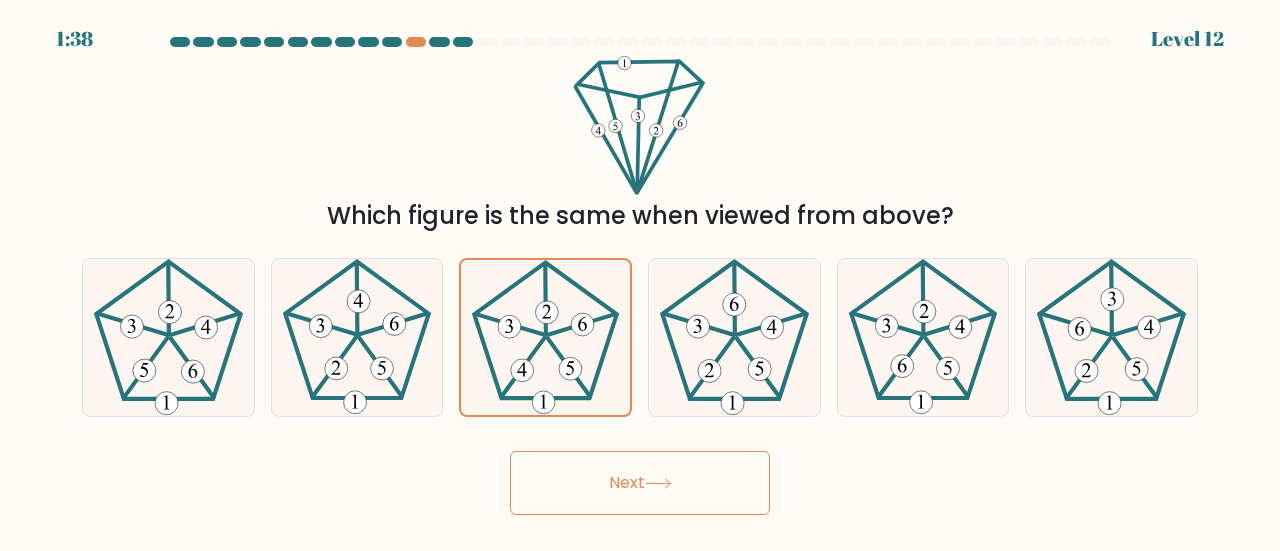 click on "Next" at bounding box center (640, 483) 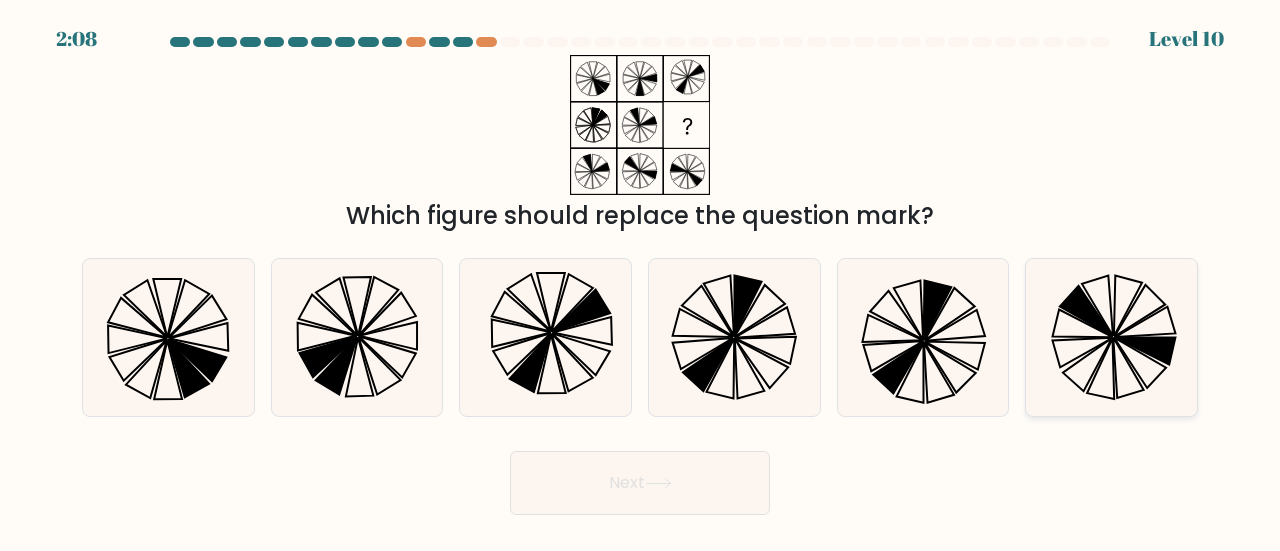 click 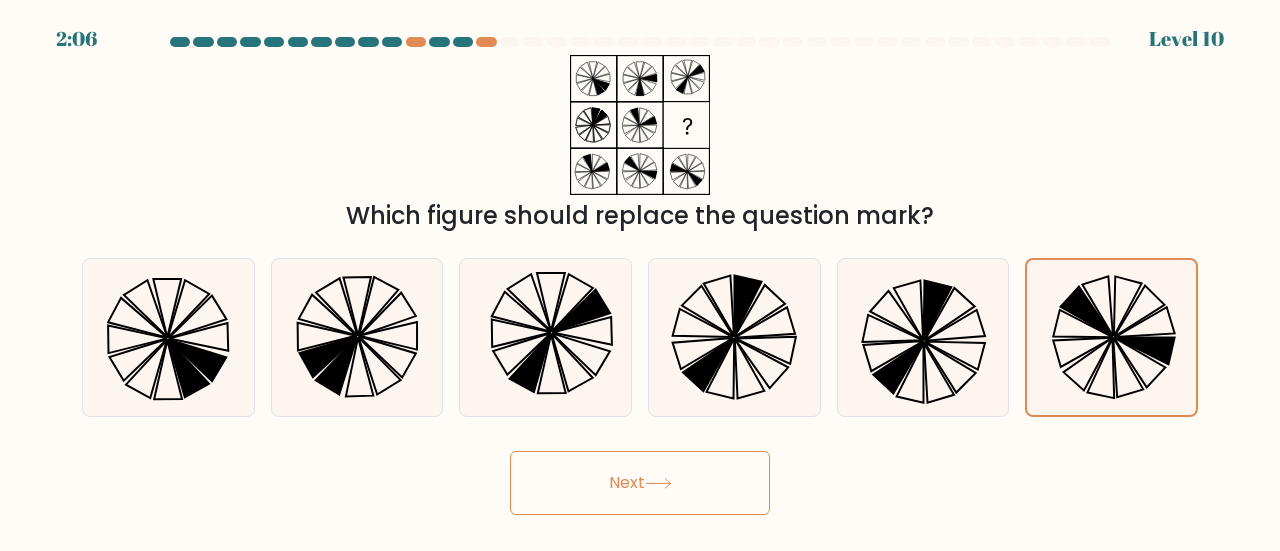 click on "Next" at bounding box center [640, 483] 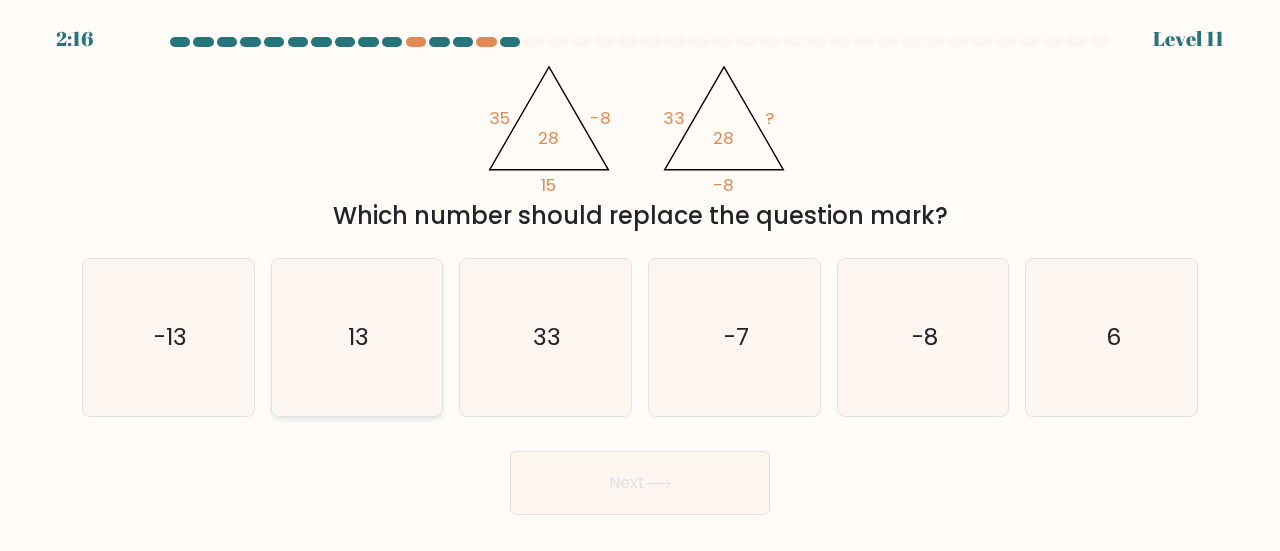 click on "13" 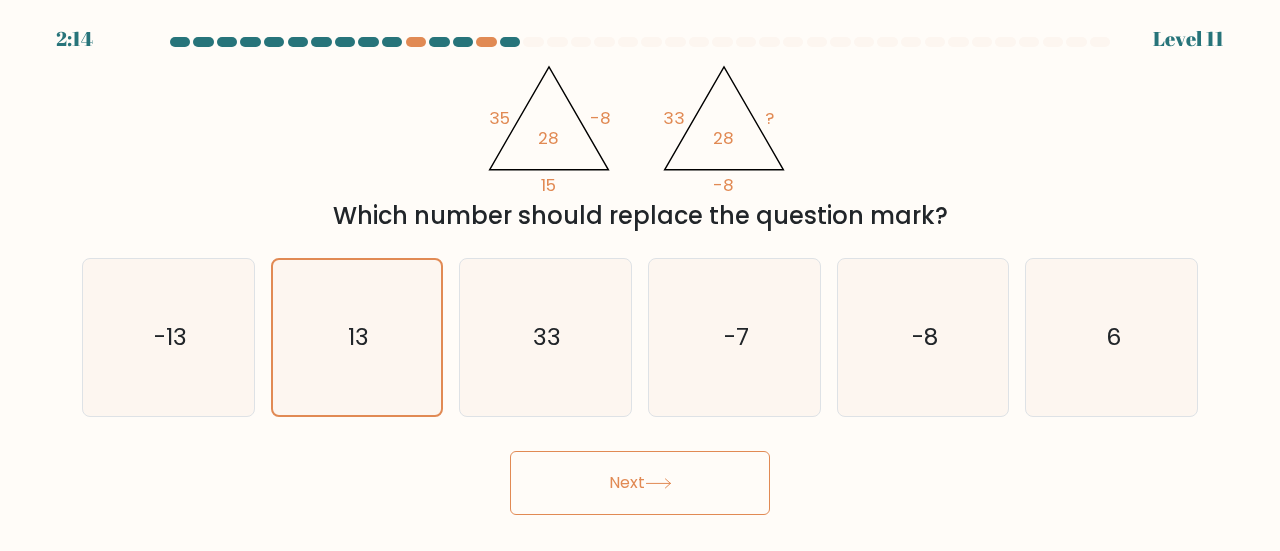 click on "Next" at bounding box center [640, 483] 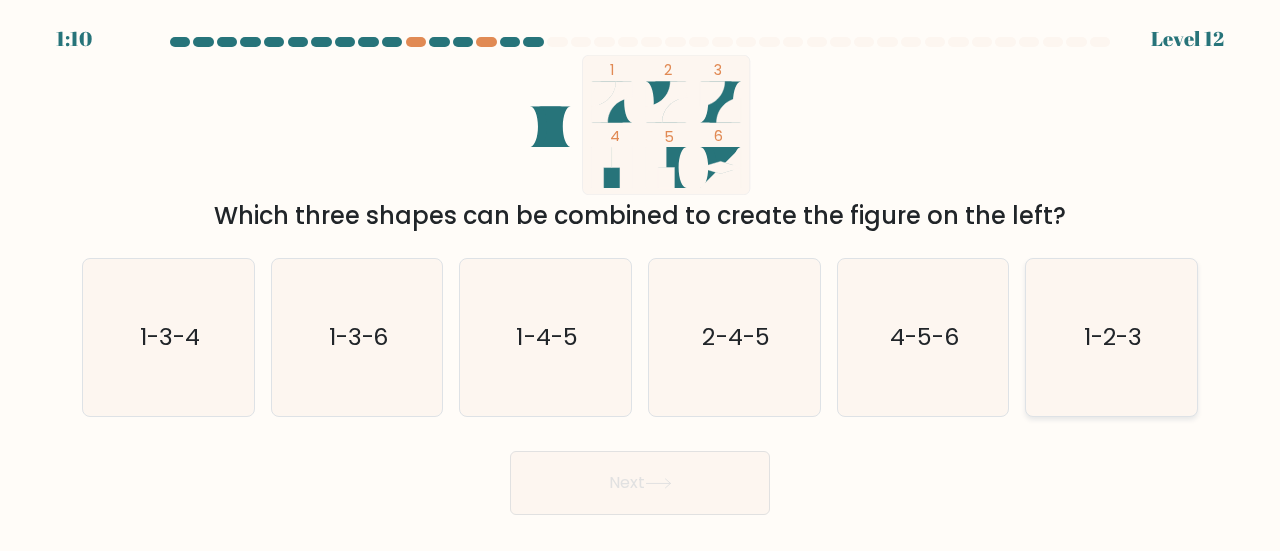 click on "1-2-3" 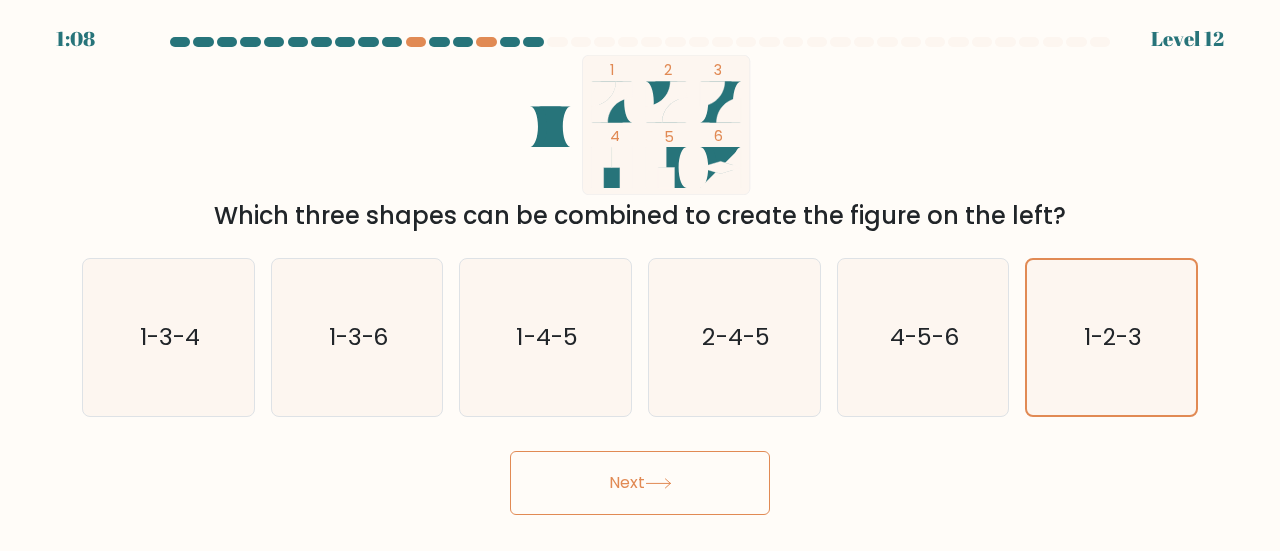 click on "Next" at bounding box center [640, 483] 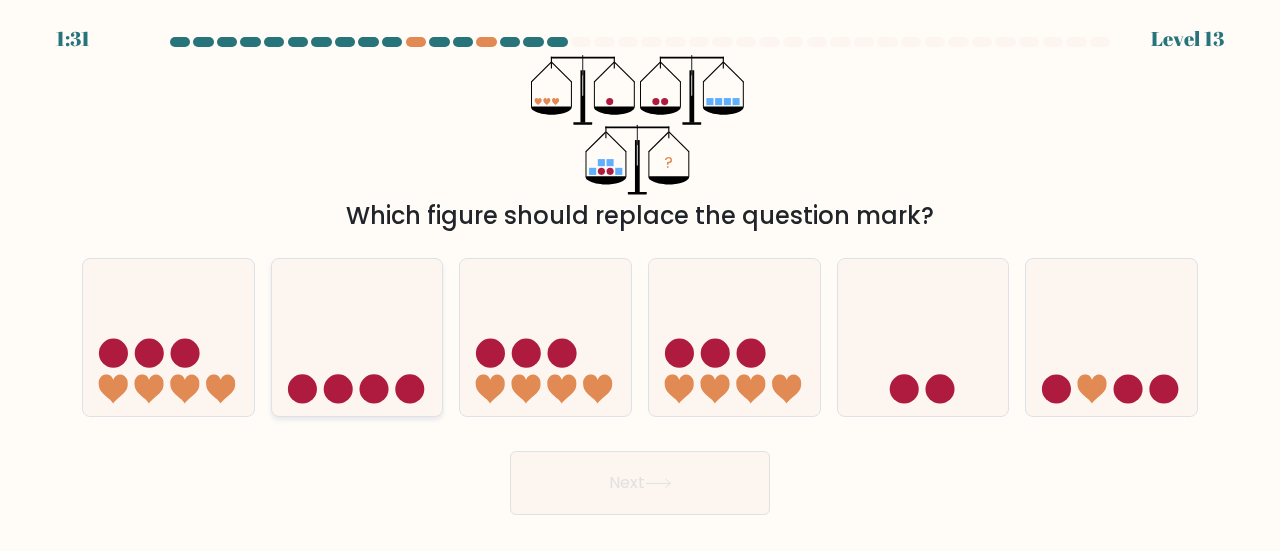 click 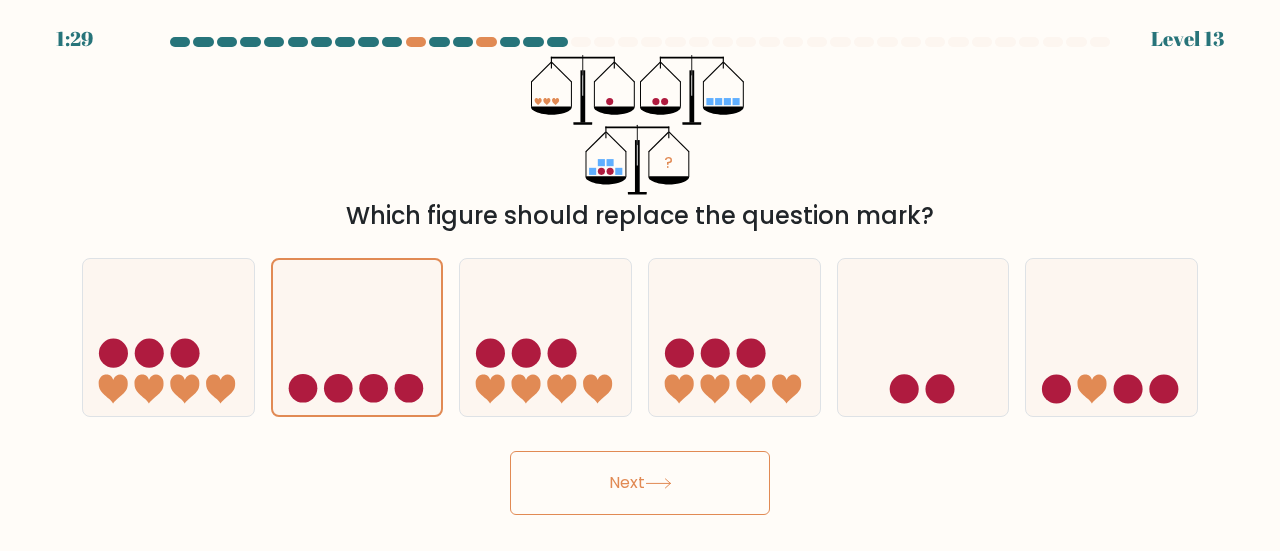click on "Next" at bounding box center (640, 483) 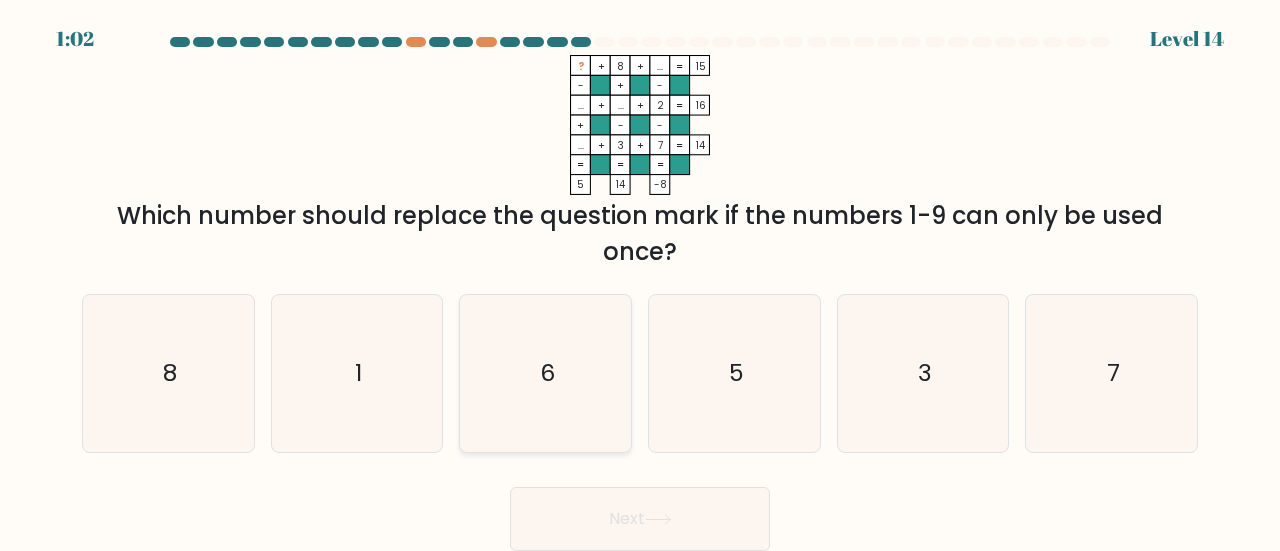 click on "6" 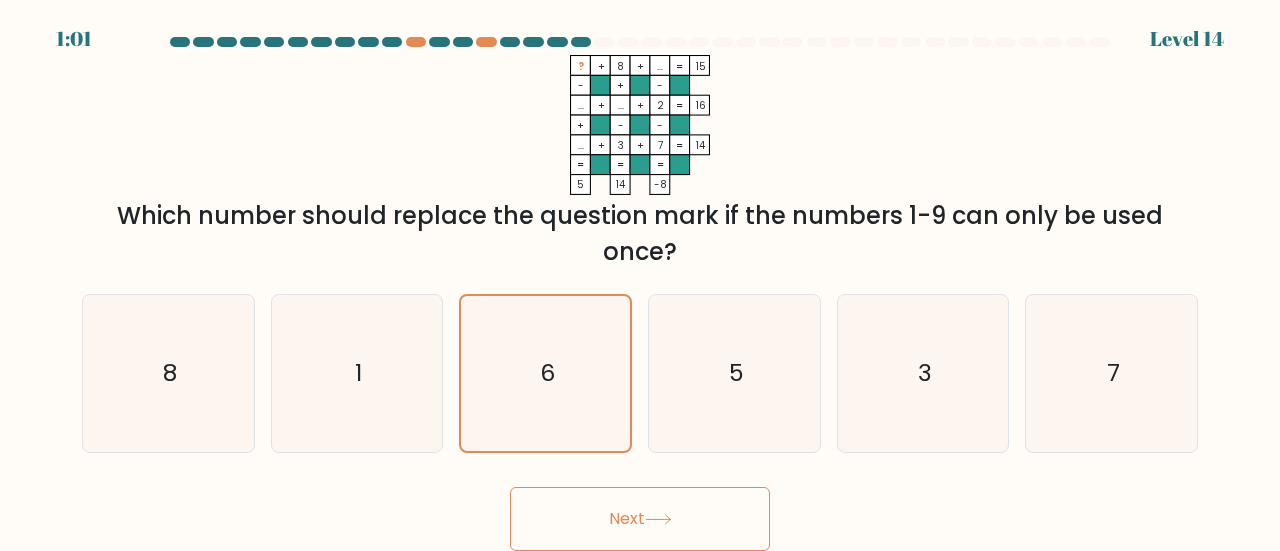 click on "Next" at bounding box center [640, 519] 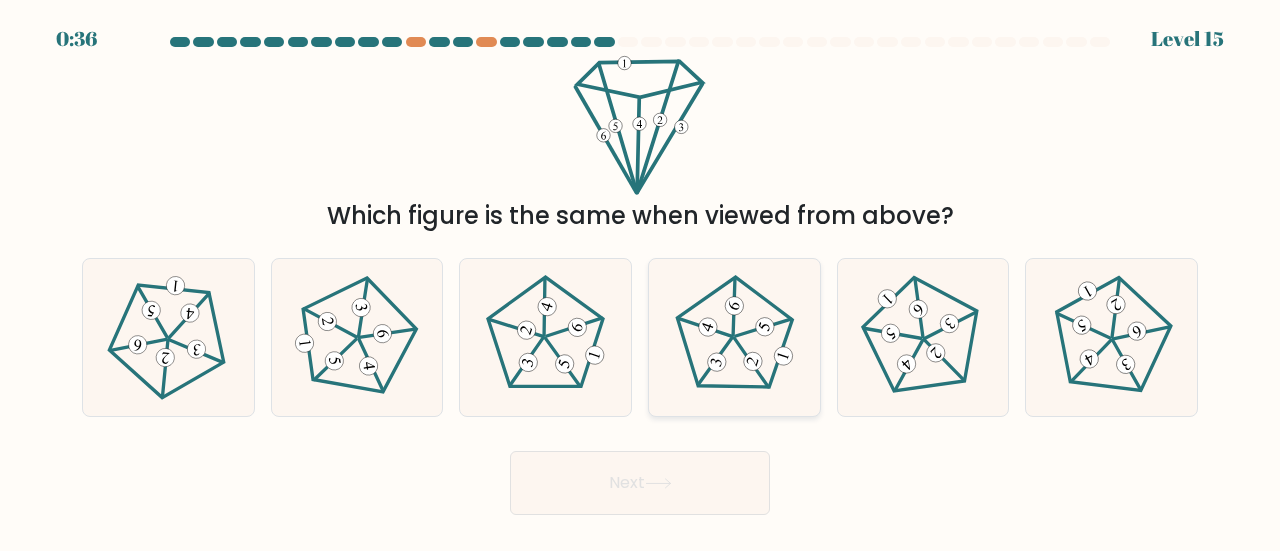 click 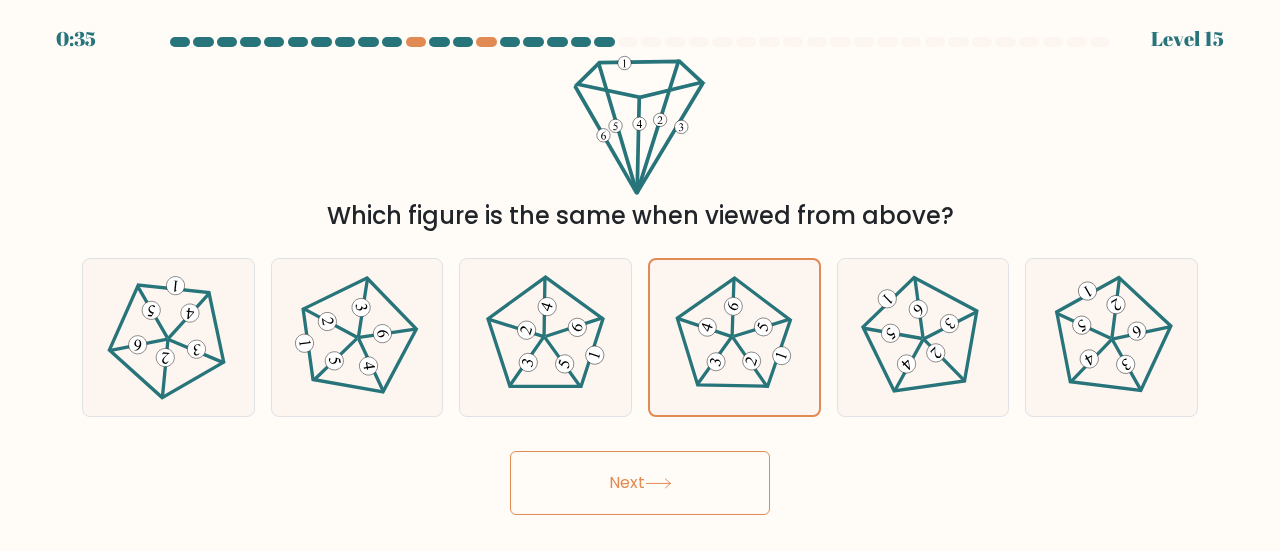 click on "Next" at bounding box center (640, 483) 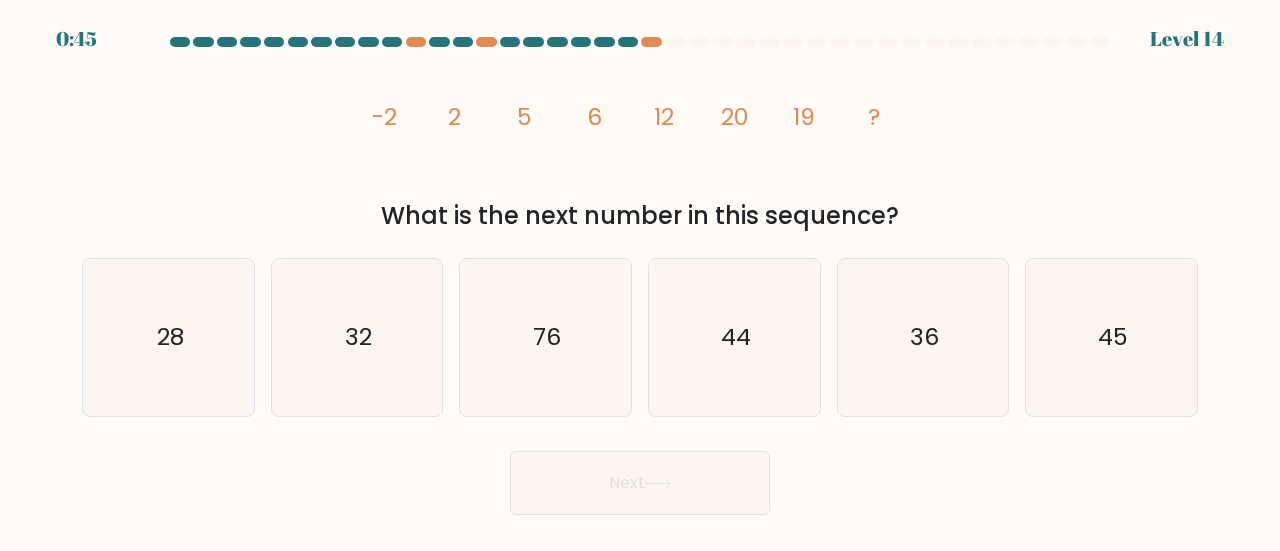 scroll, scrollTop: 0, scrollLeft: 0, axis: both 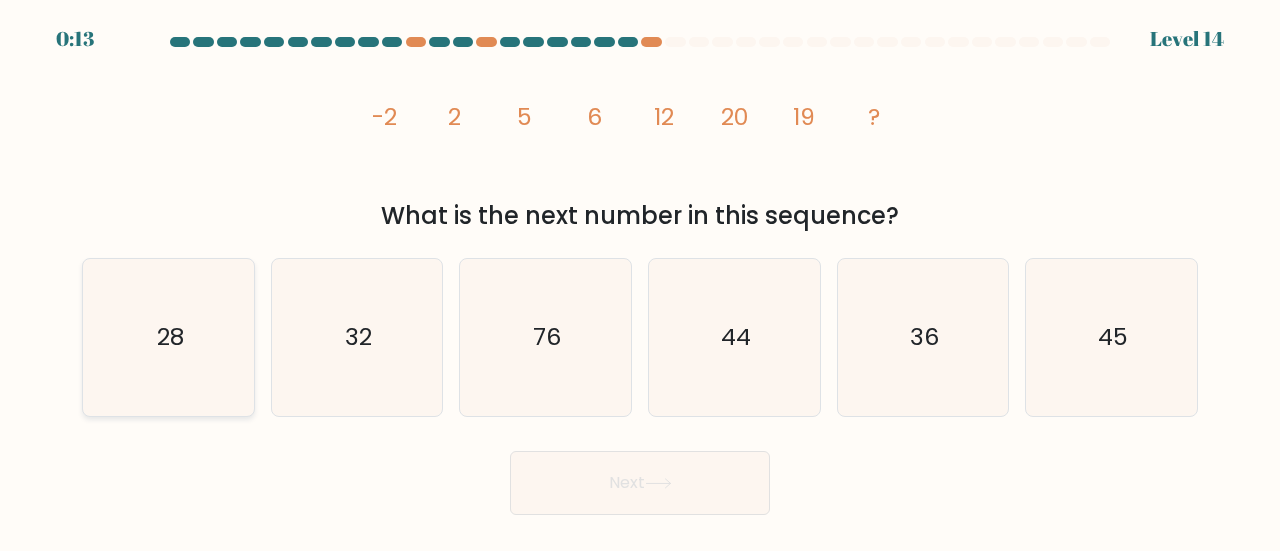 click on "28" 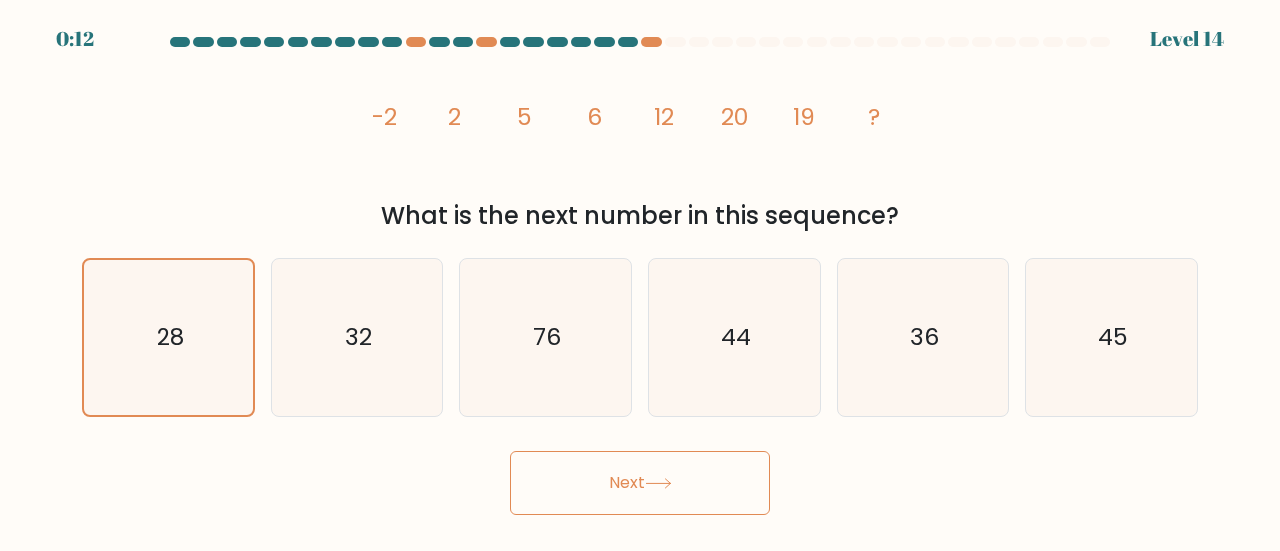 click on "Next" at bounding box center (640, 483) 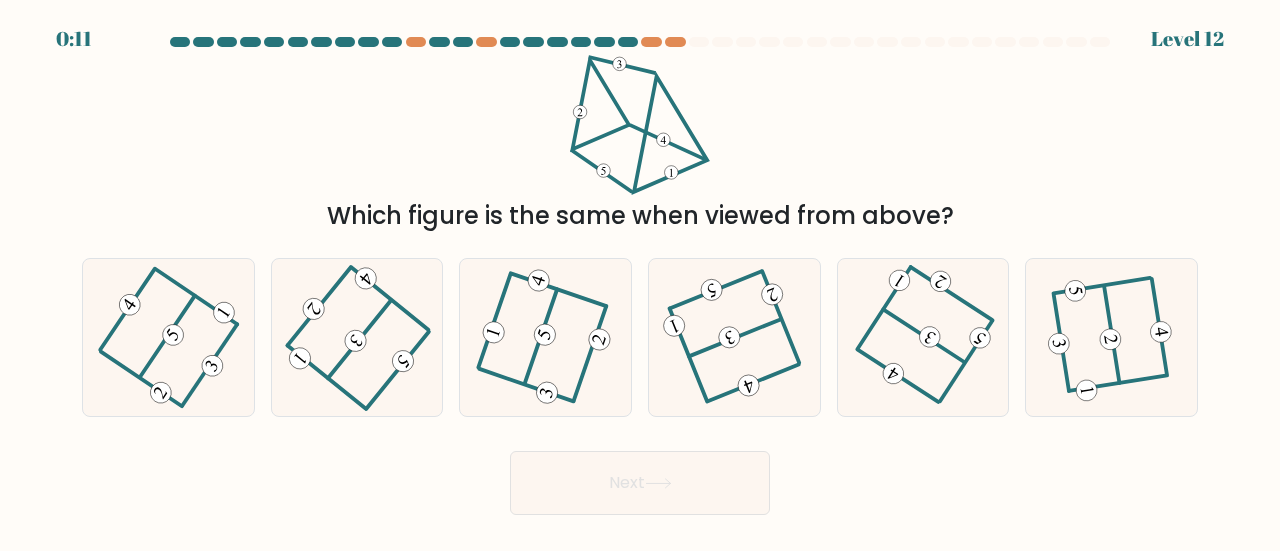 click 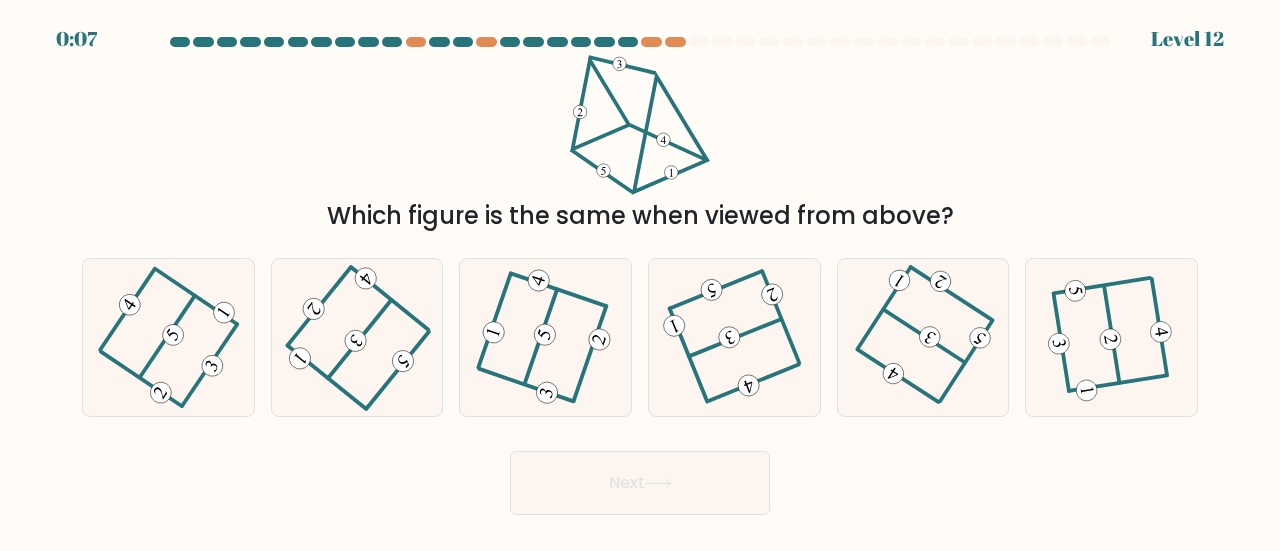 click 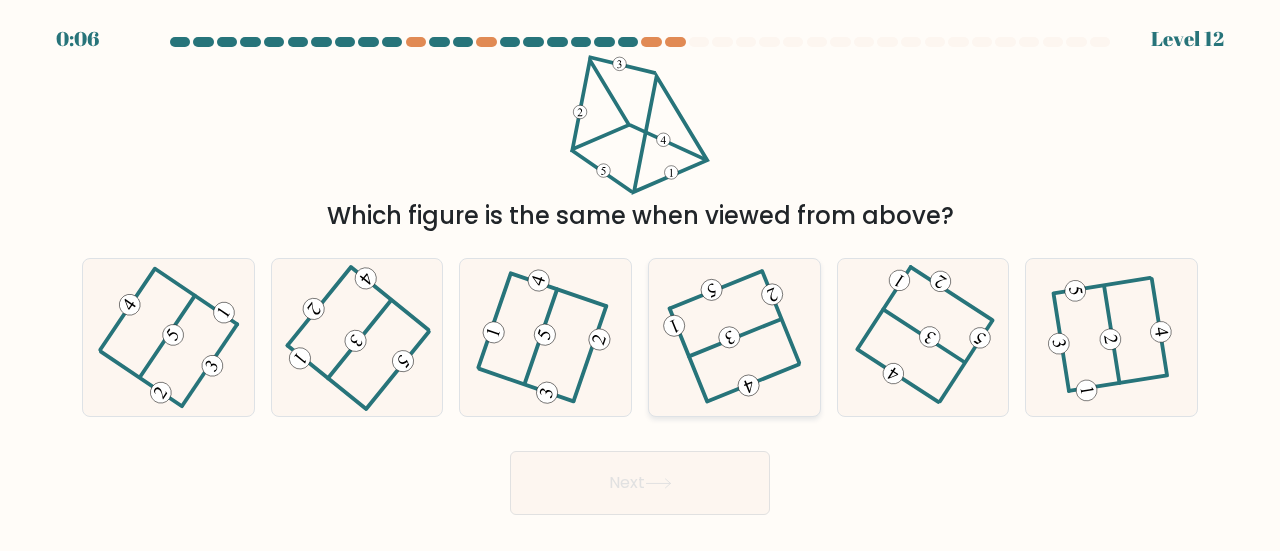 click 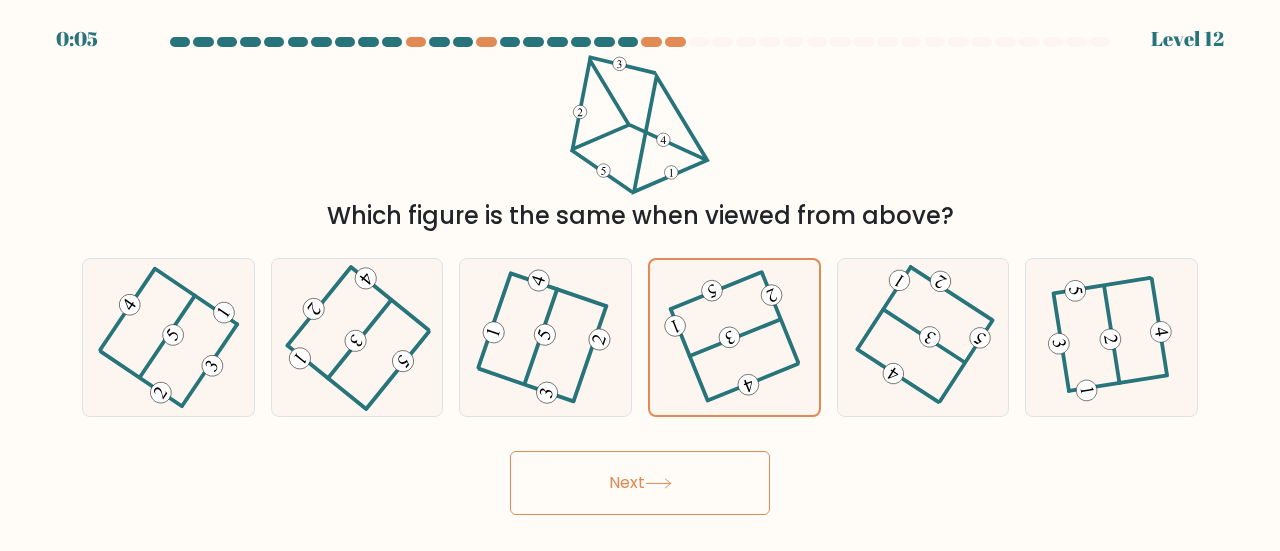 click 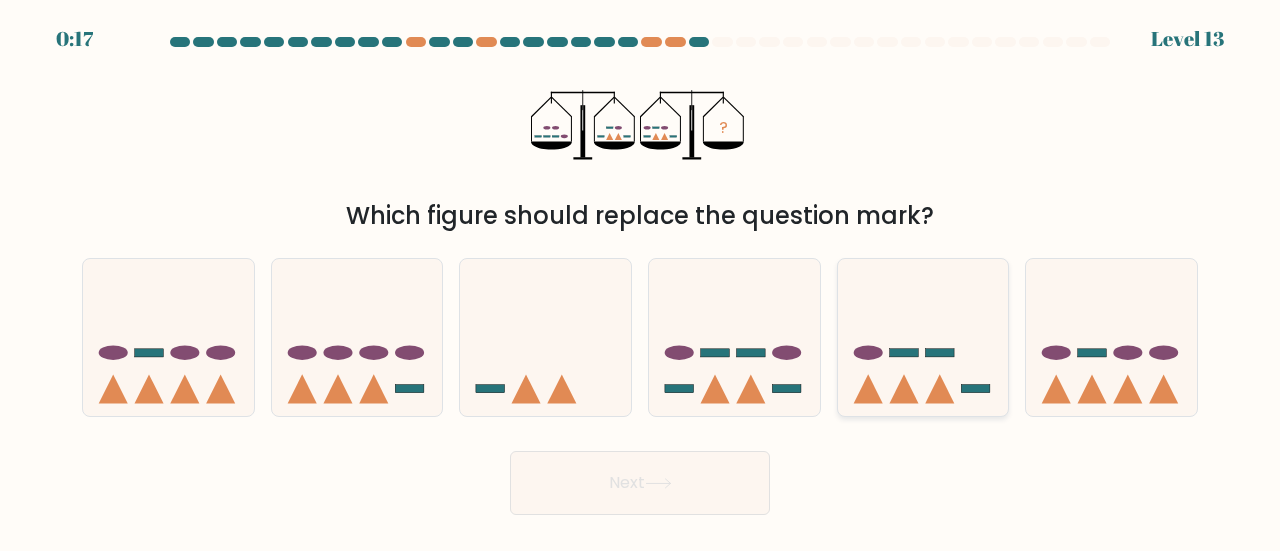 click 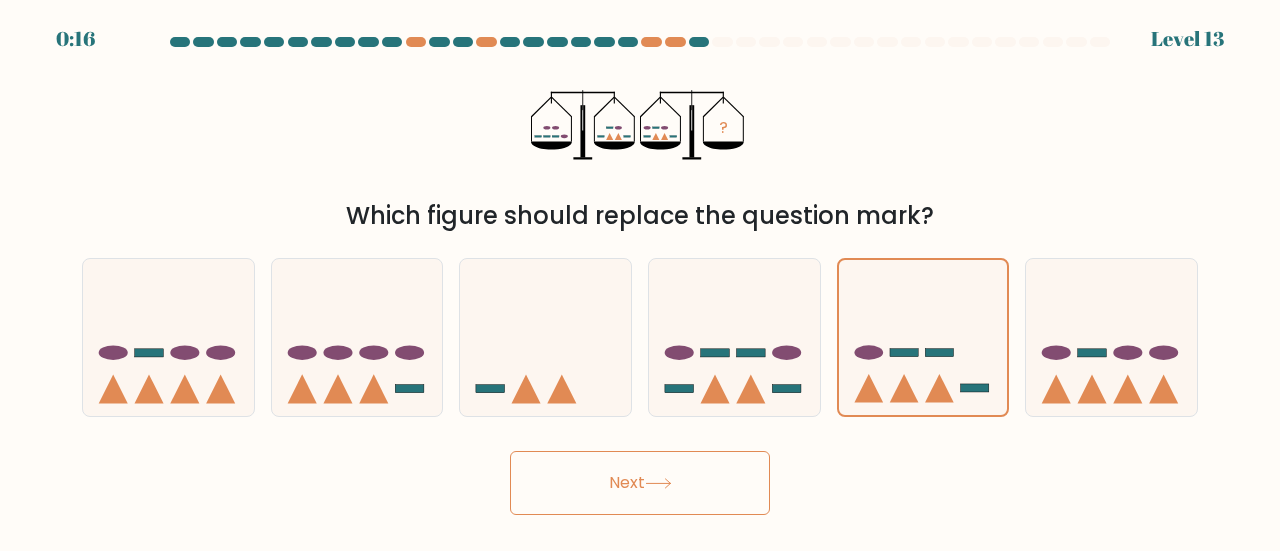 click on "Next" at bounding box center [640, 483] 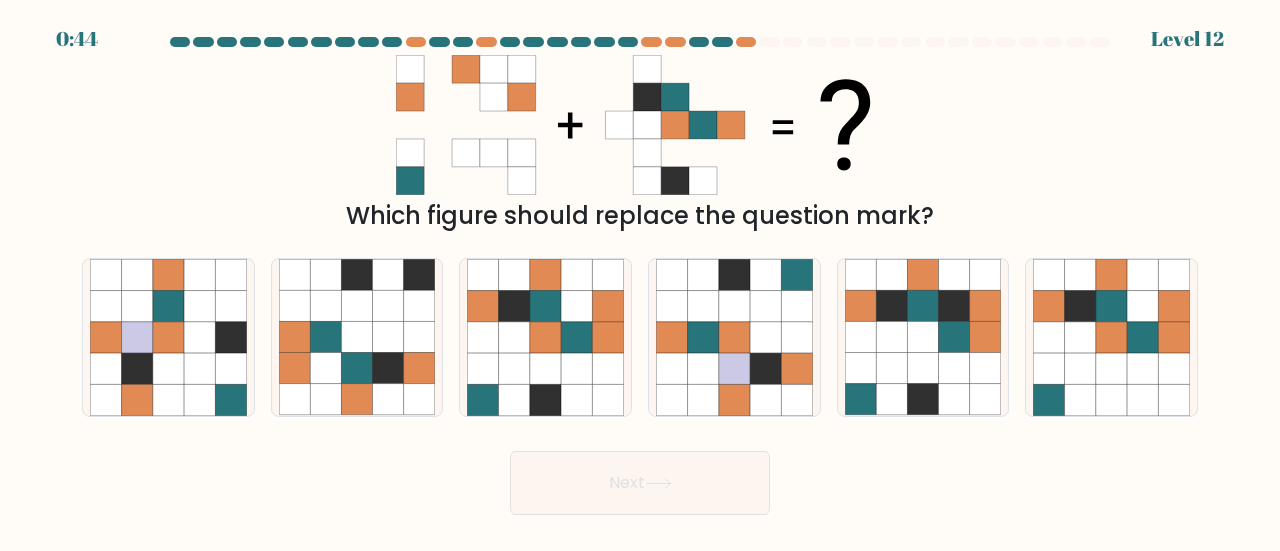 scroll, scrollTop: 0, scrollLeft: 0, axis: both 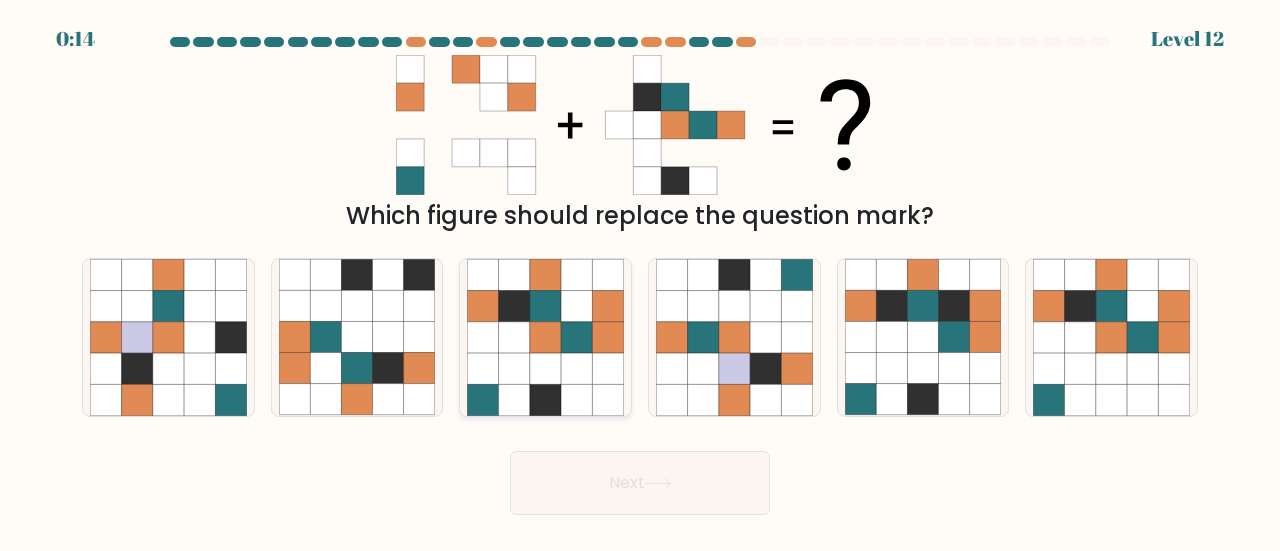click 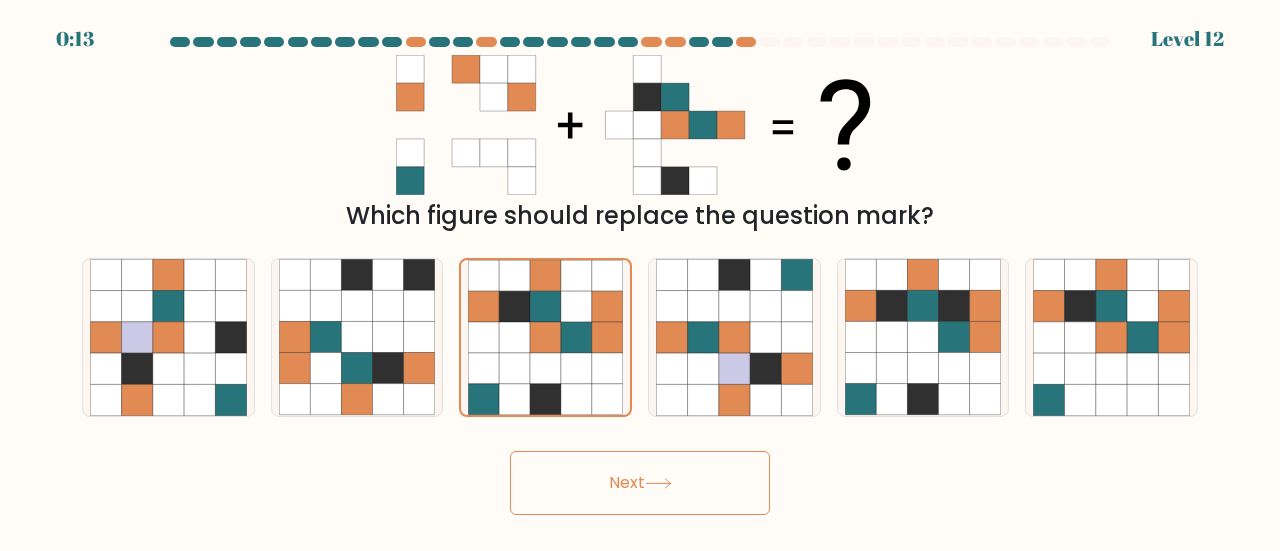 click on "Next" at bounding box center (640, 483) 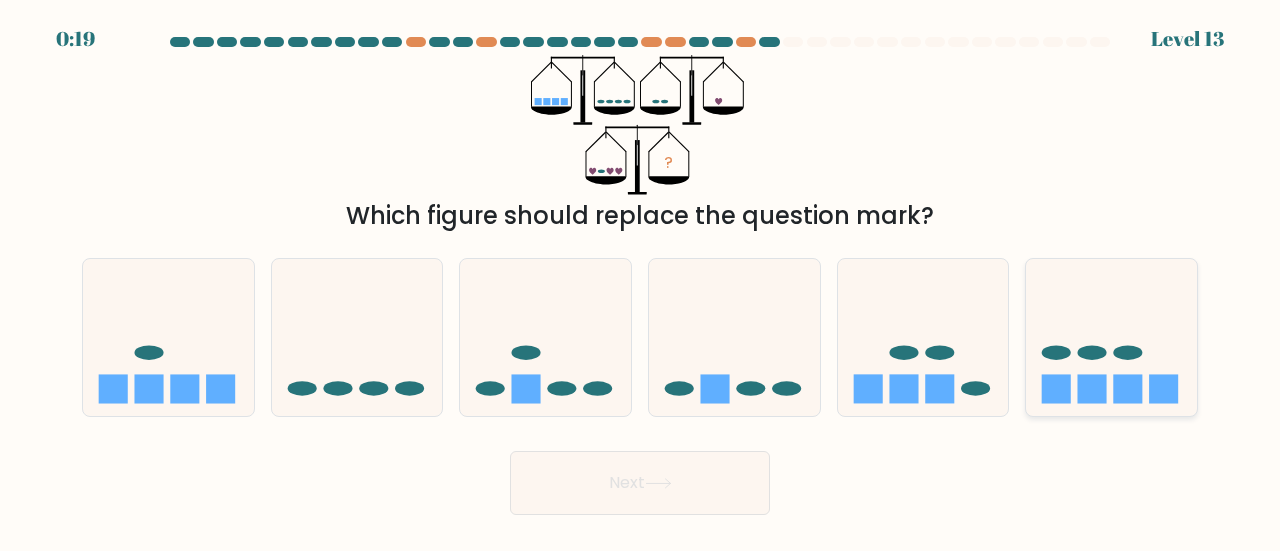 click 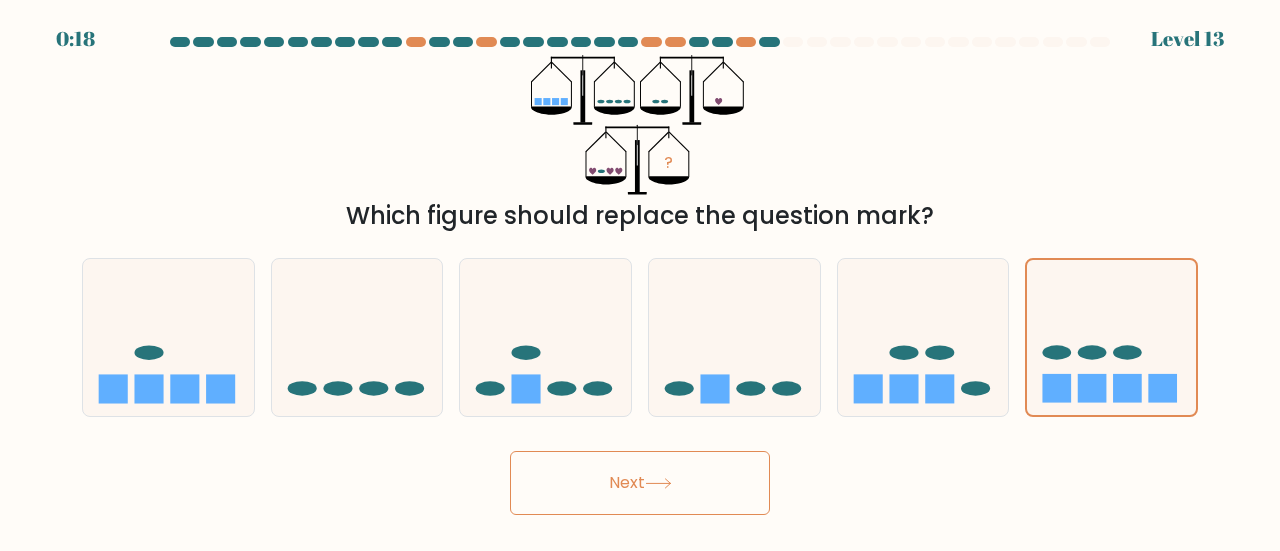 click on "Next" at bounding box center (640, 483) 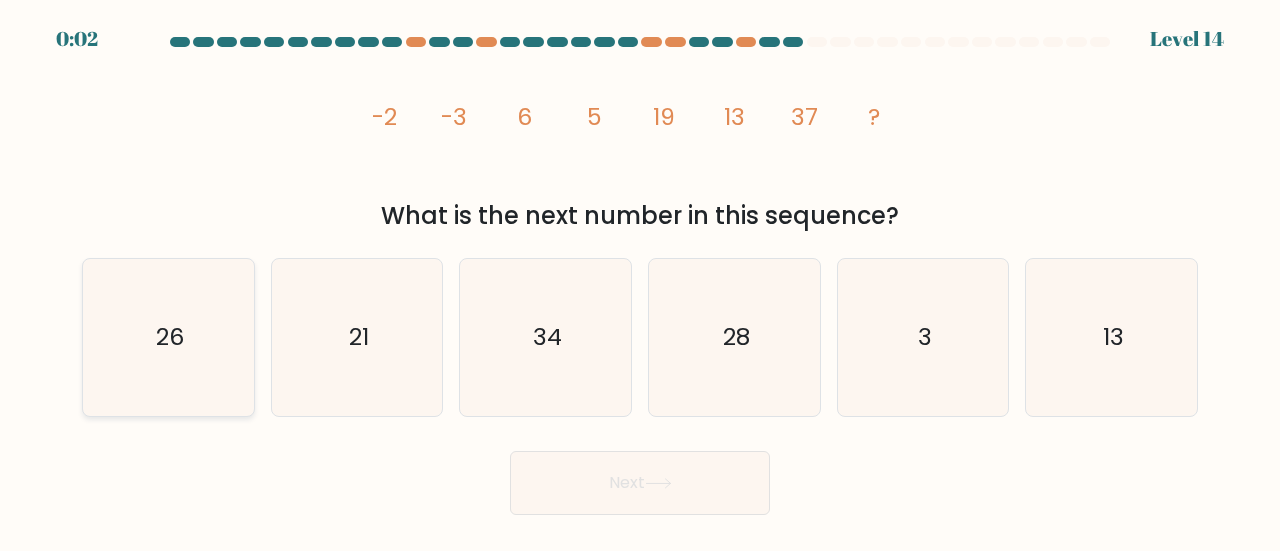 click on "26" at bounding box center [168, 337] 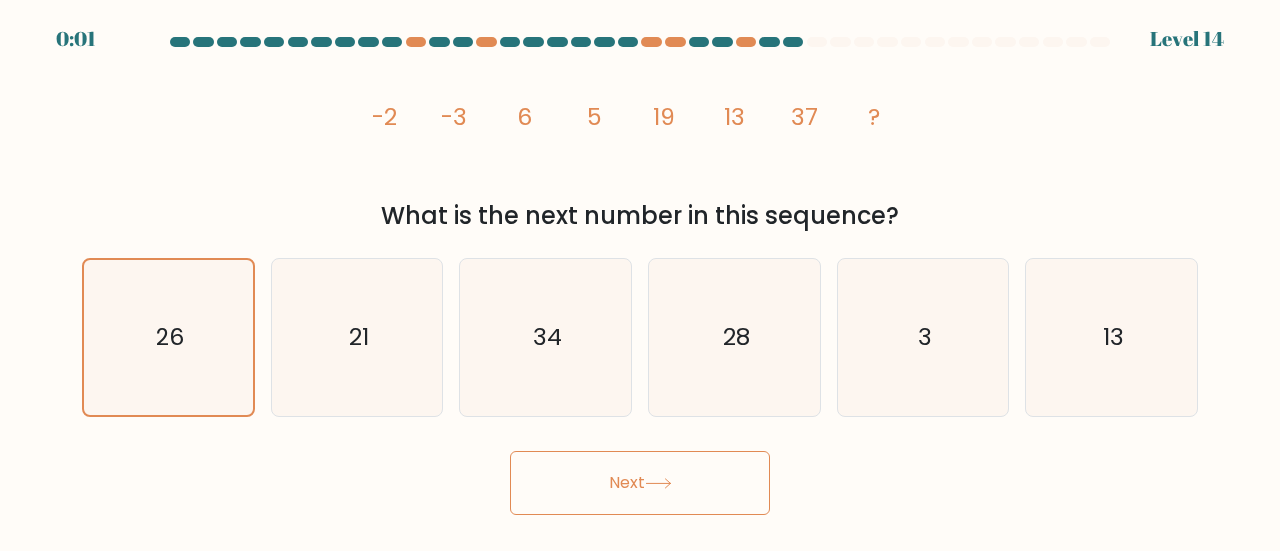 click on "Next" at bounding box center [640, 483] 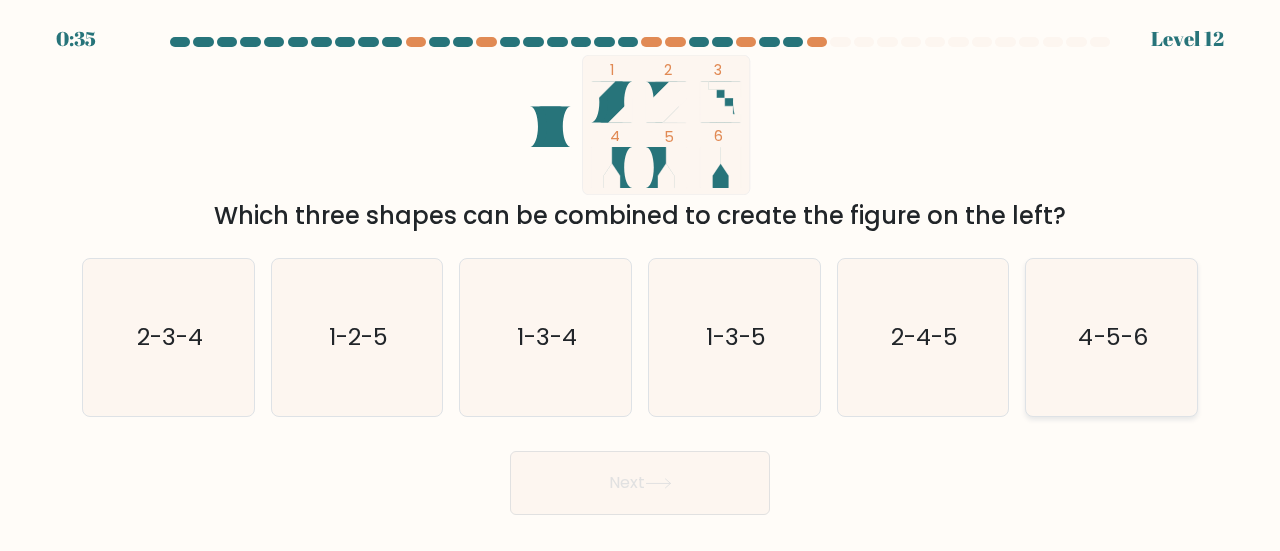 click on "4-5-6" 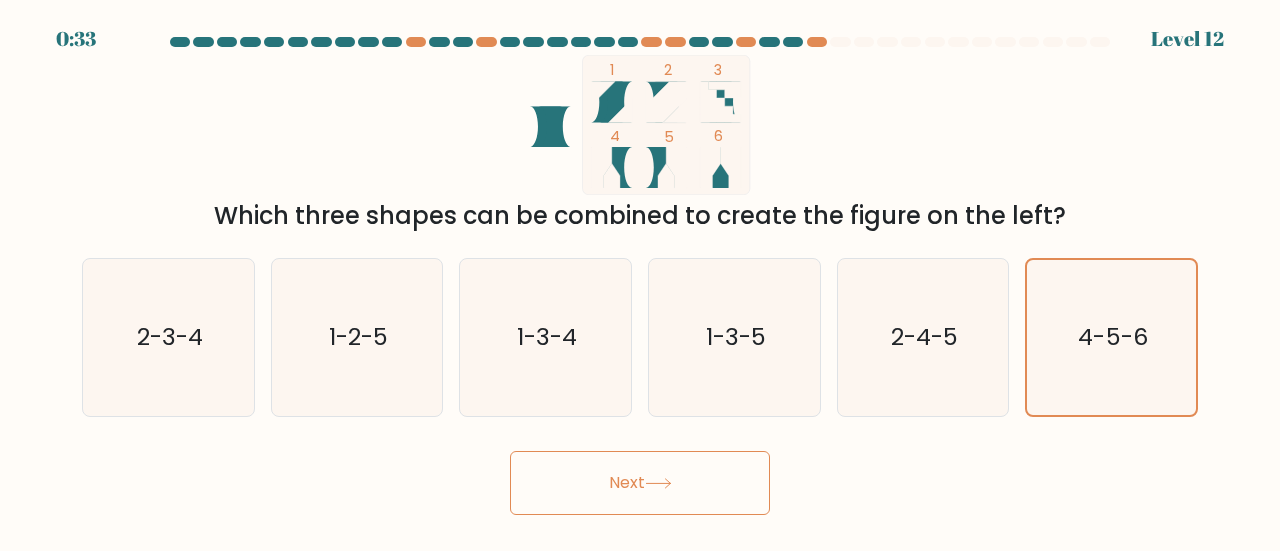 click 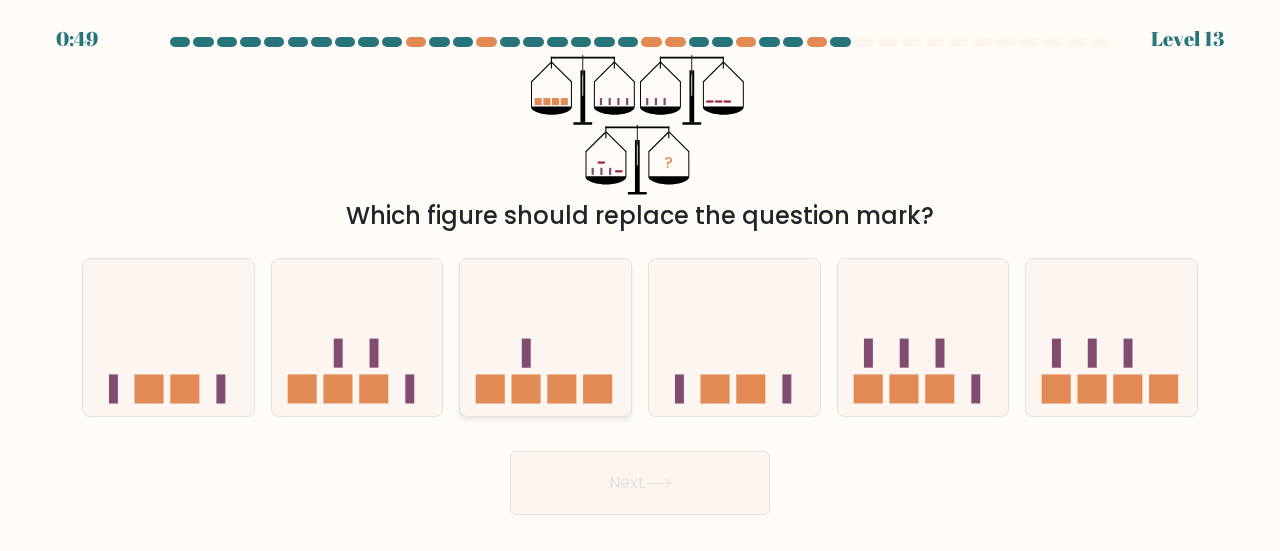 click 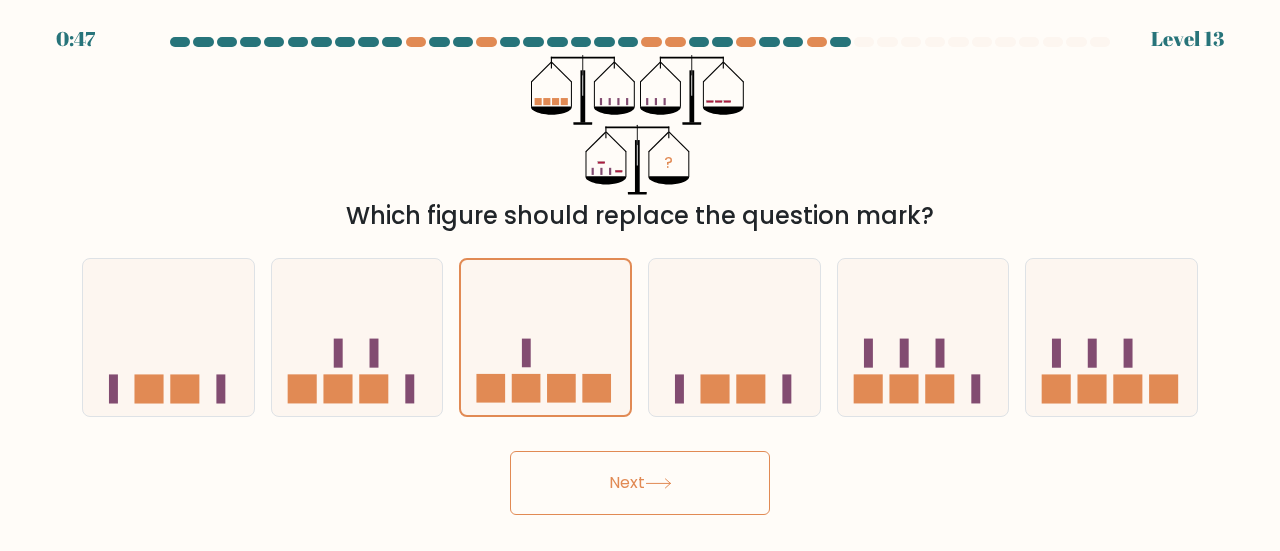 click on "Next" at bounding box center [640, 483] 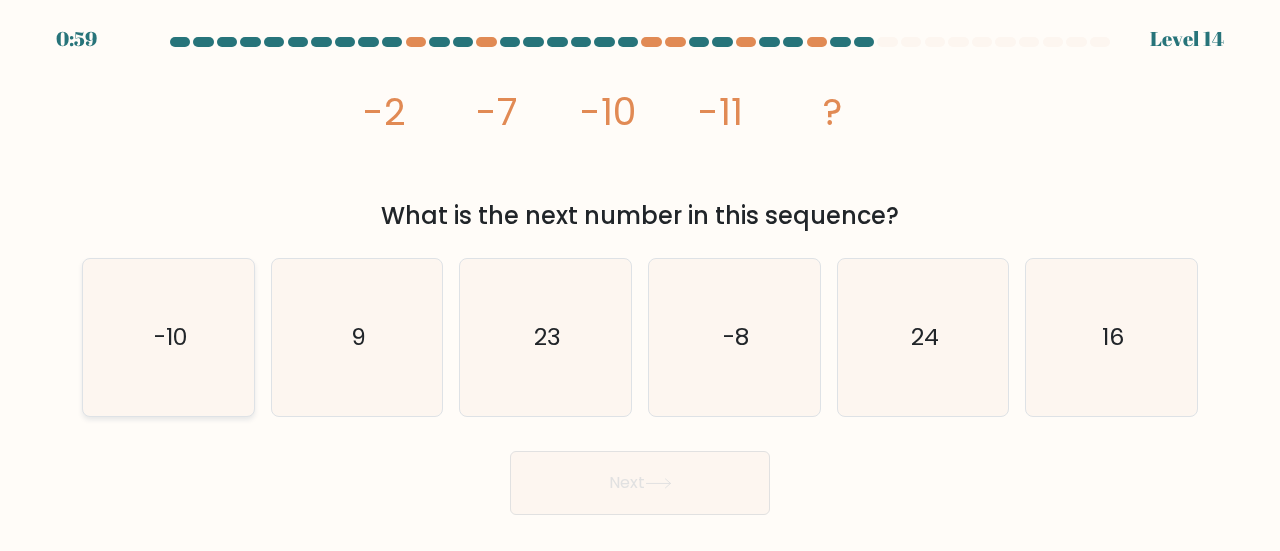 click on "-10" 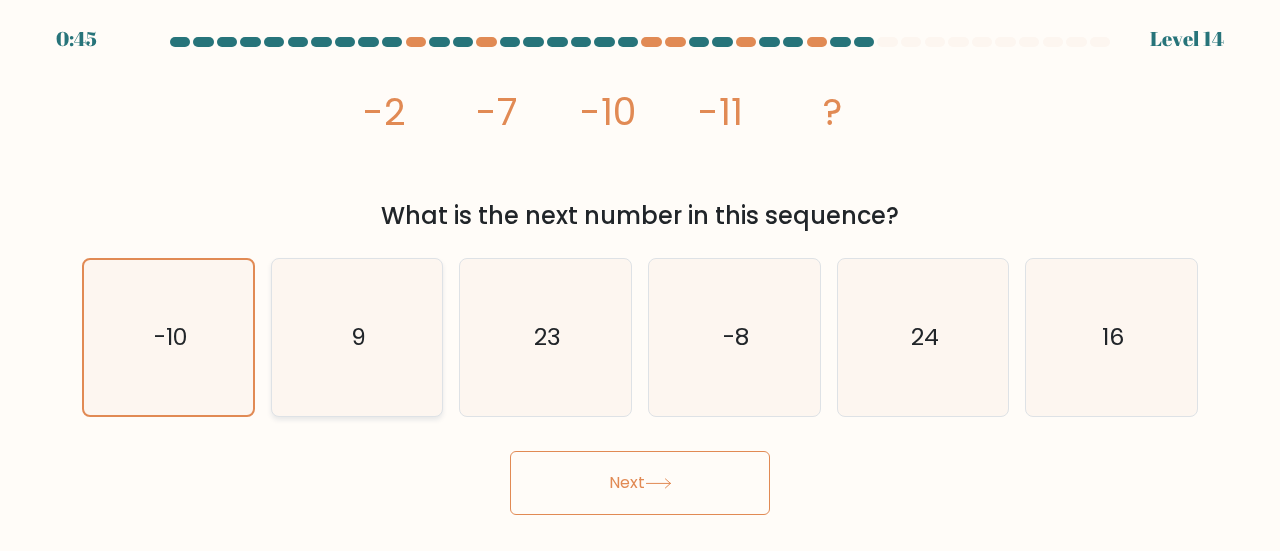 click on "9" 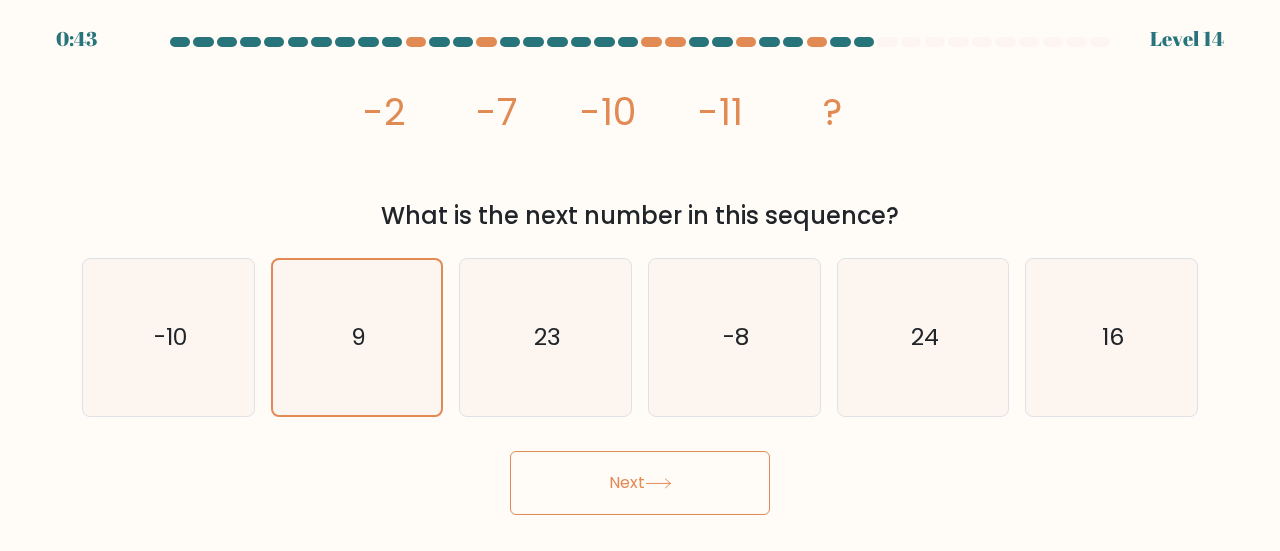 click on "Next" at bounding box center [640, 483] 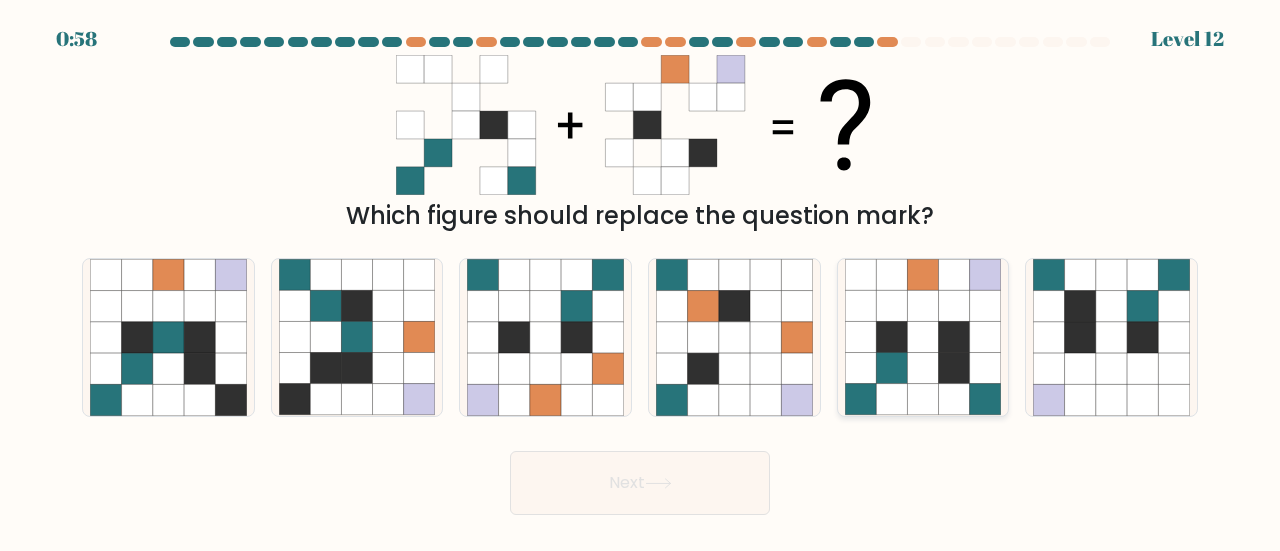 click 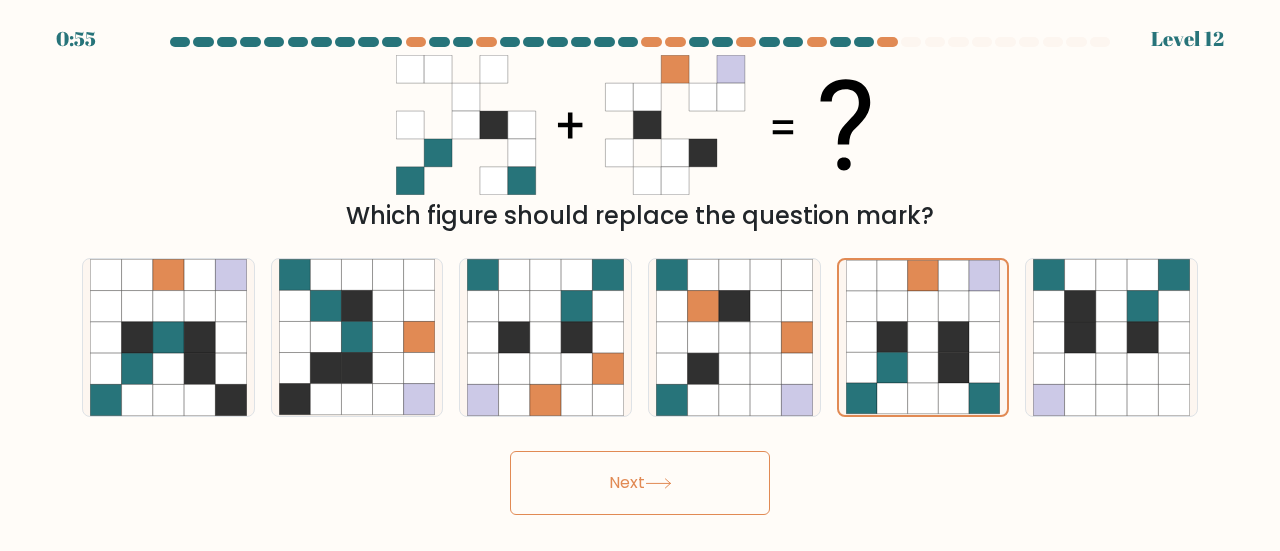 click on "Next" at bounding box center (640, 483) 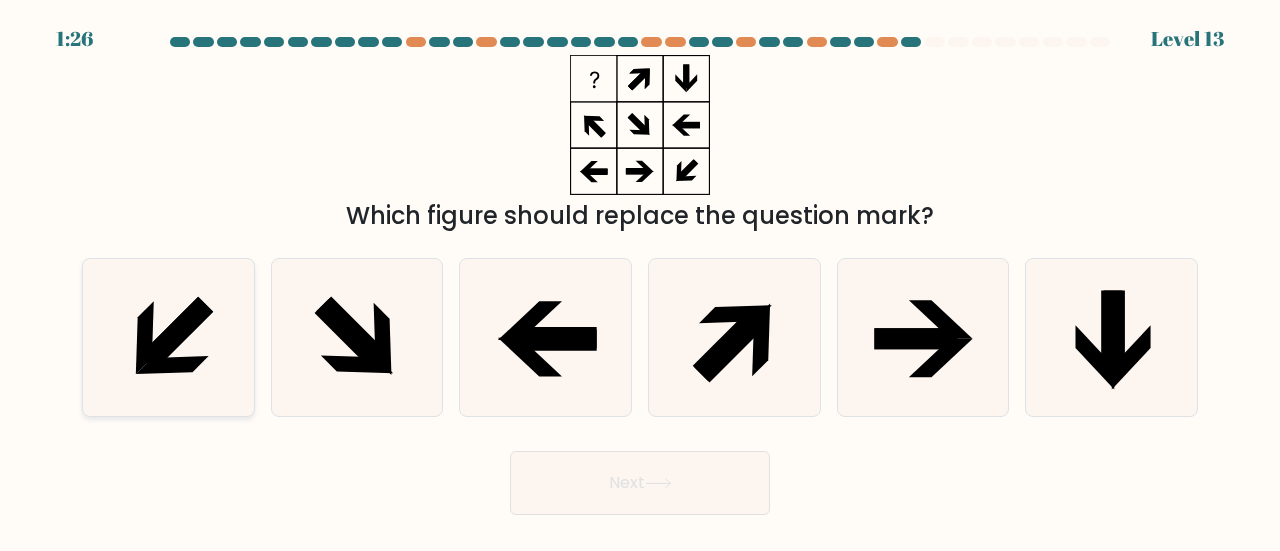 click 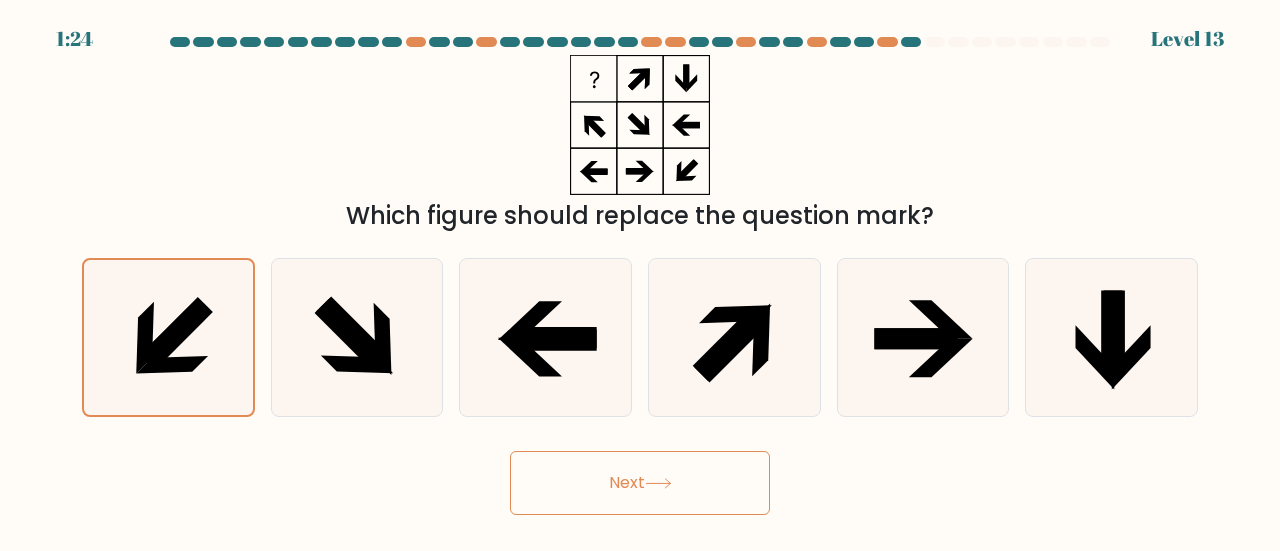 click on "Next" at bounding box center [640, 483] 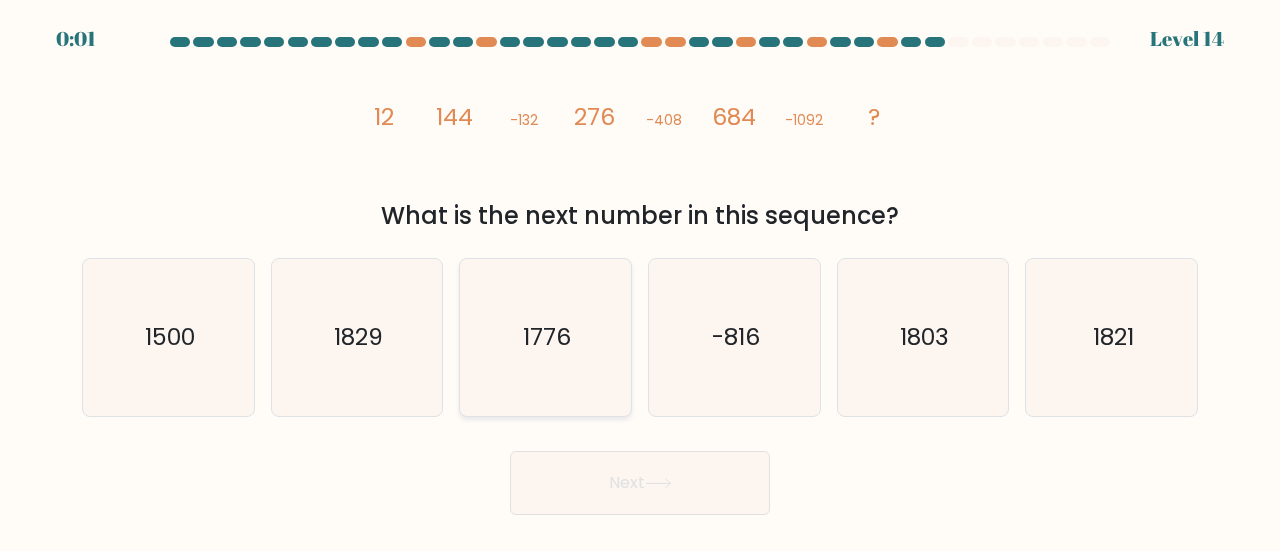 click on "1776" 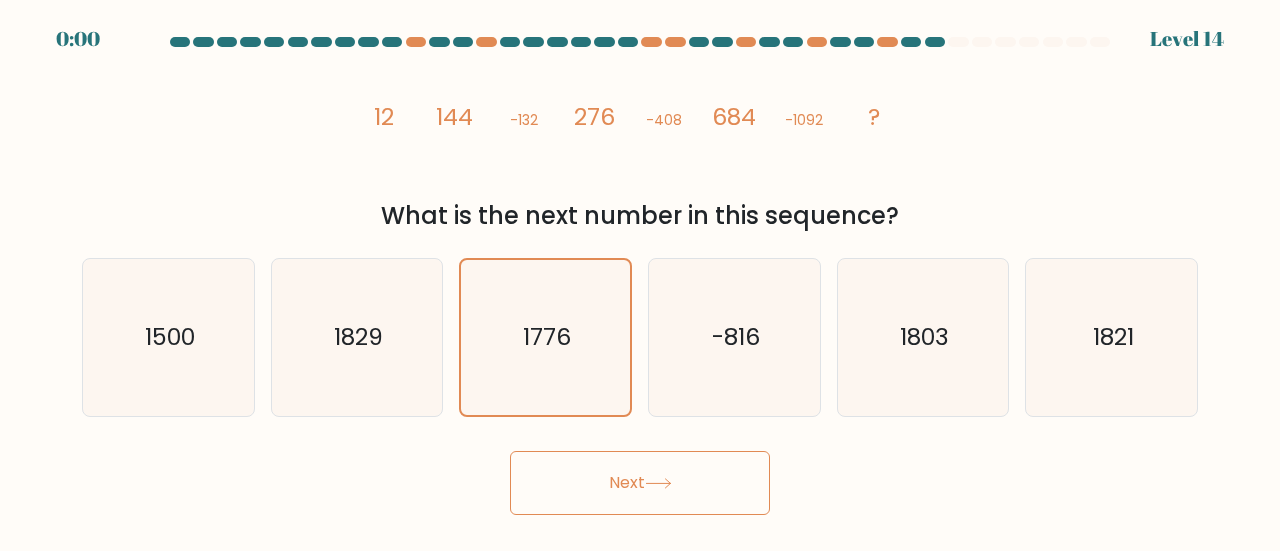 click on "Next" at bounding box center [640, 483] 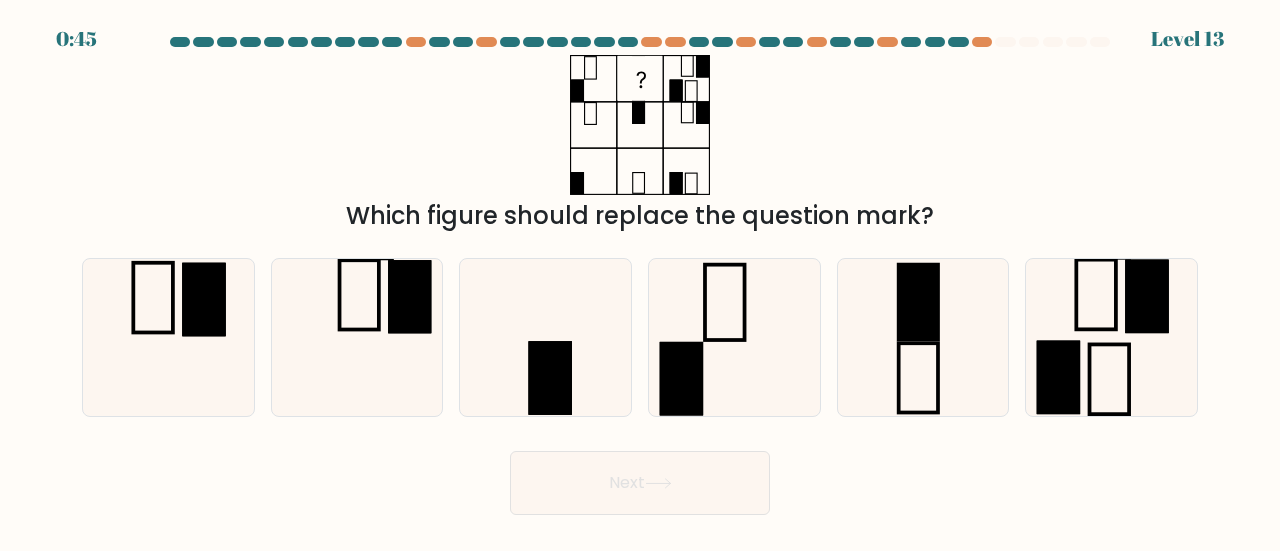 scroll, scrollTop: 0, scrollLeft: 0, axis: both 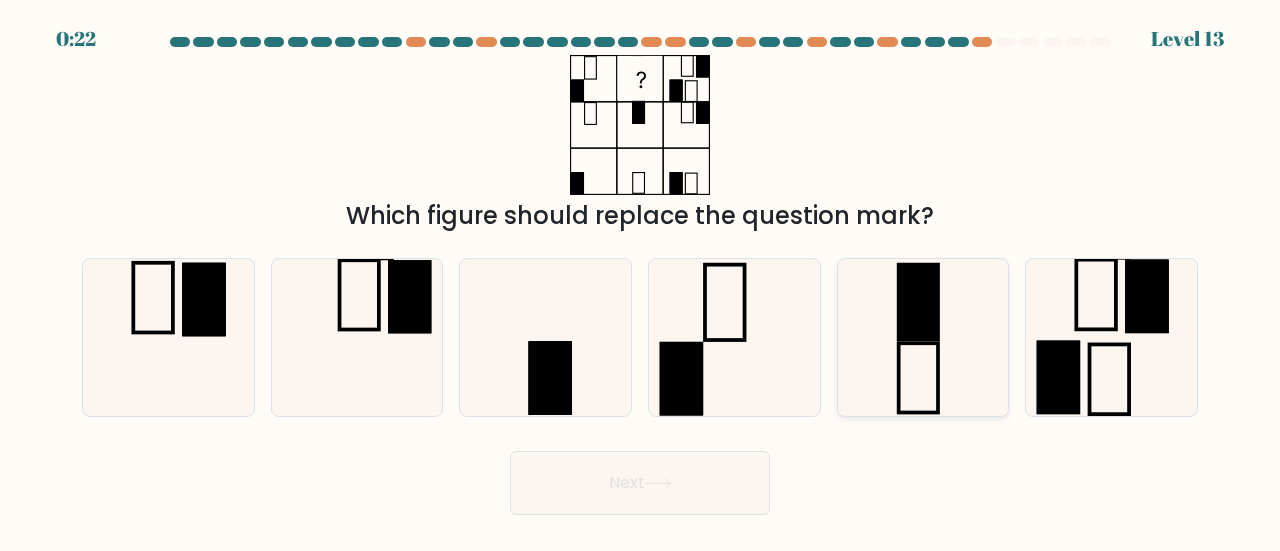 click 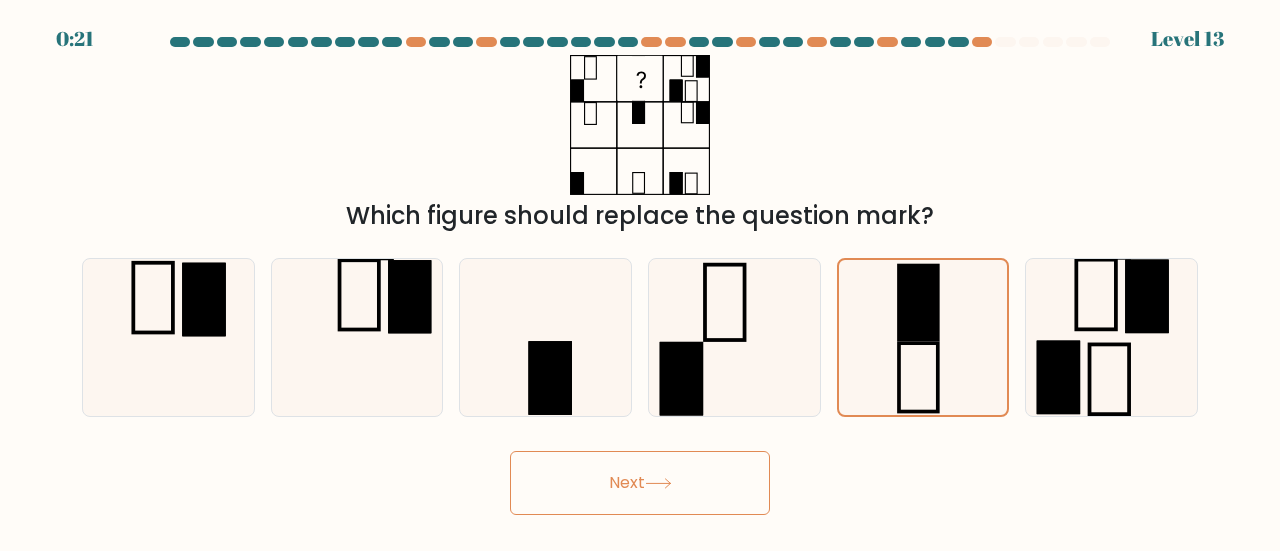 click on "Next" at bounding box center (640, 483) 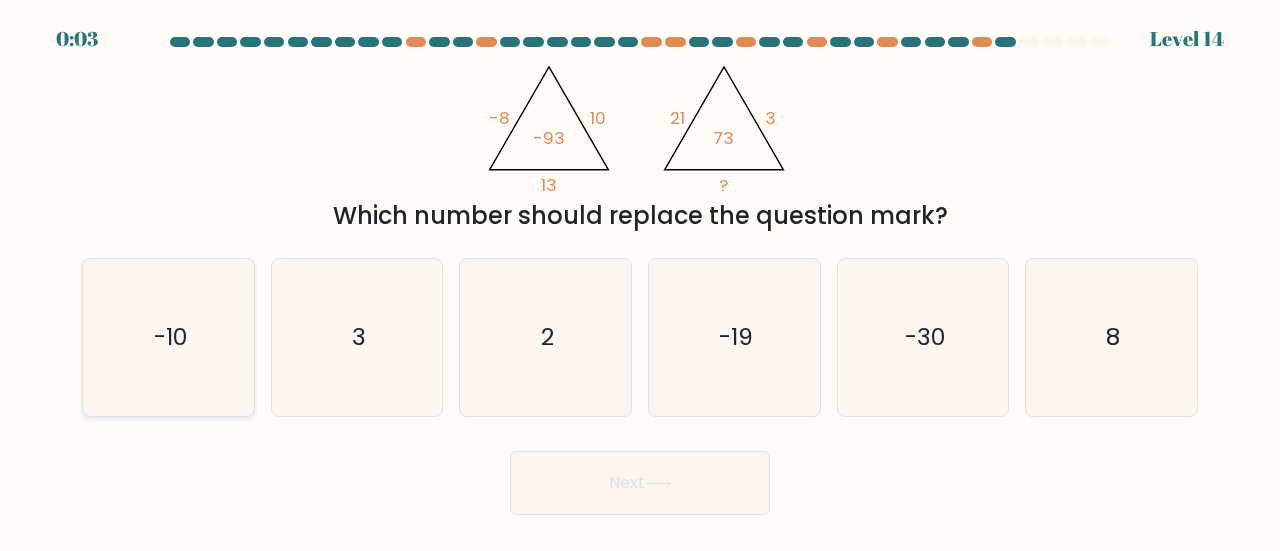 click on "-10" 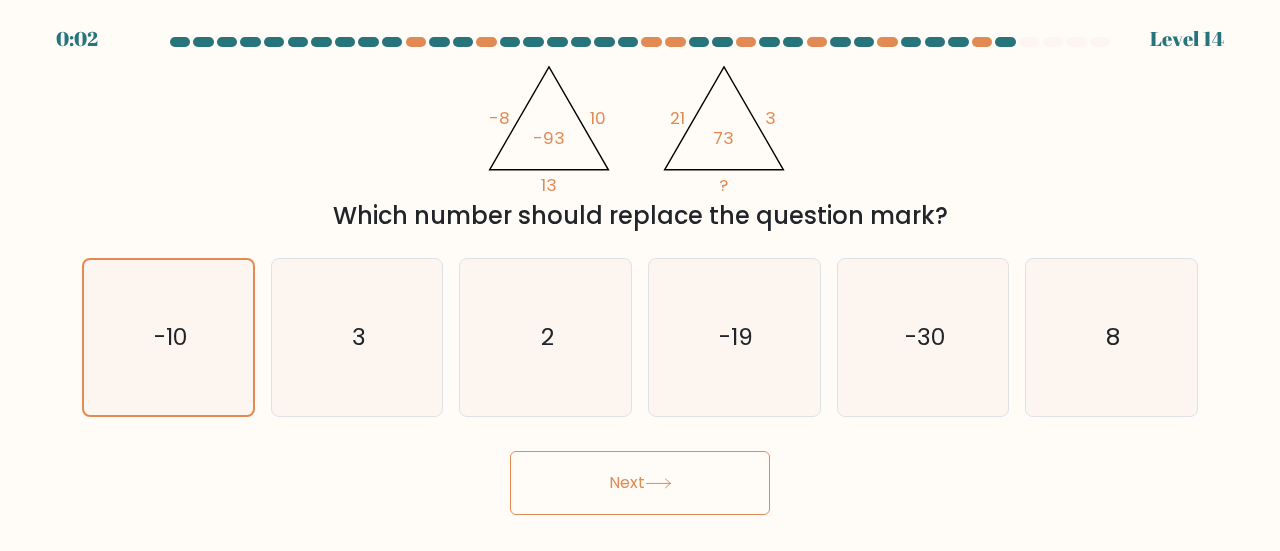 click on "Next" at bounding box center (640, 483) 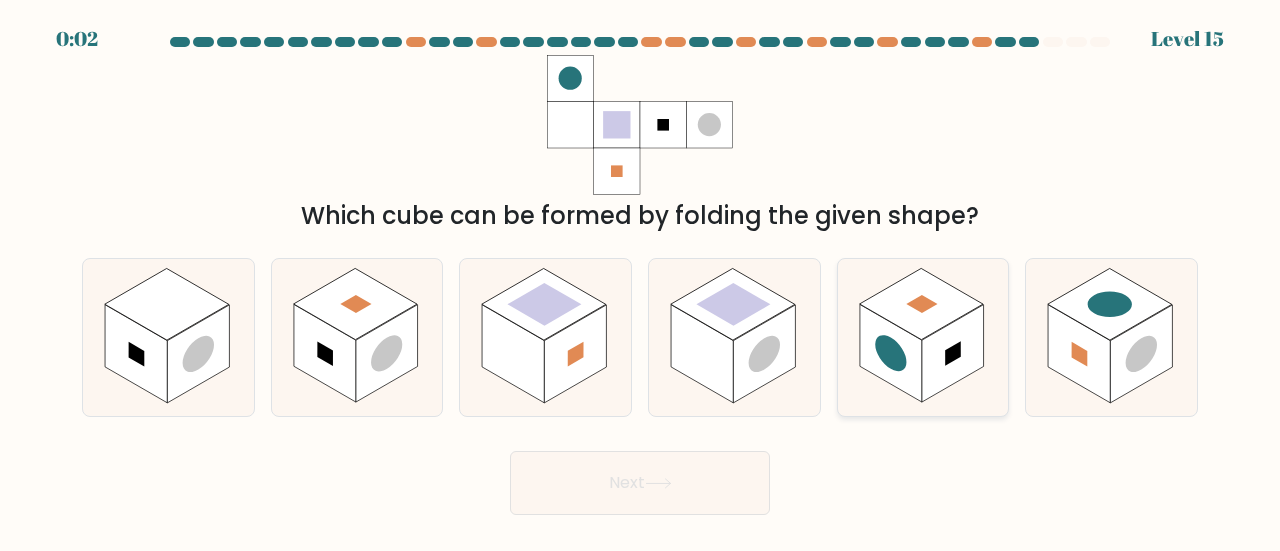 click 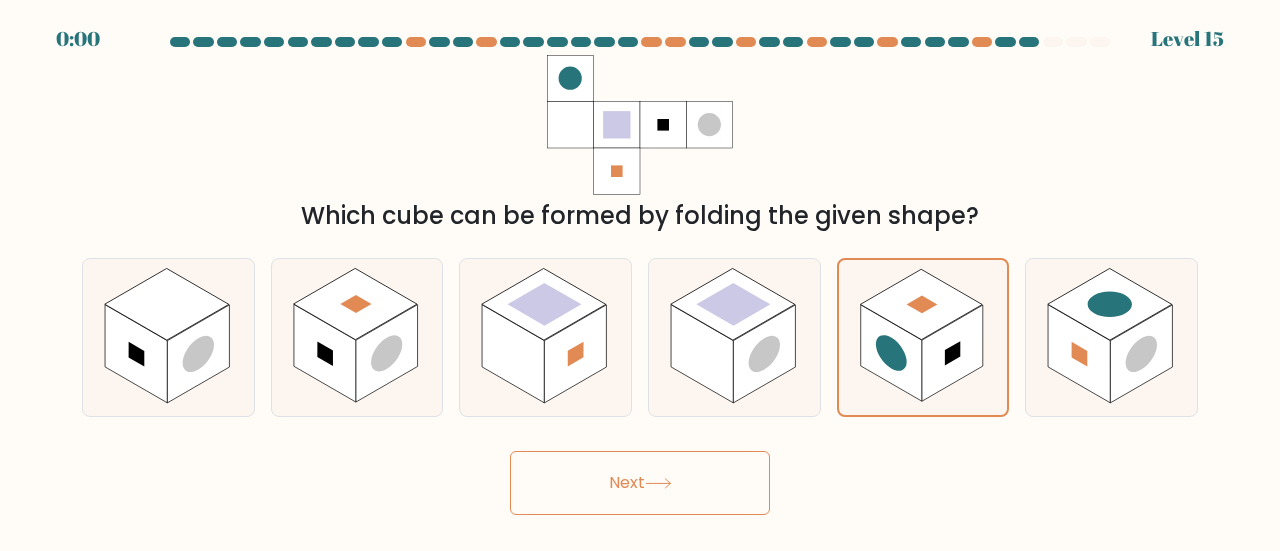 click on "Next" at bounding box center (640, 483) 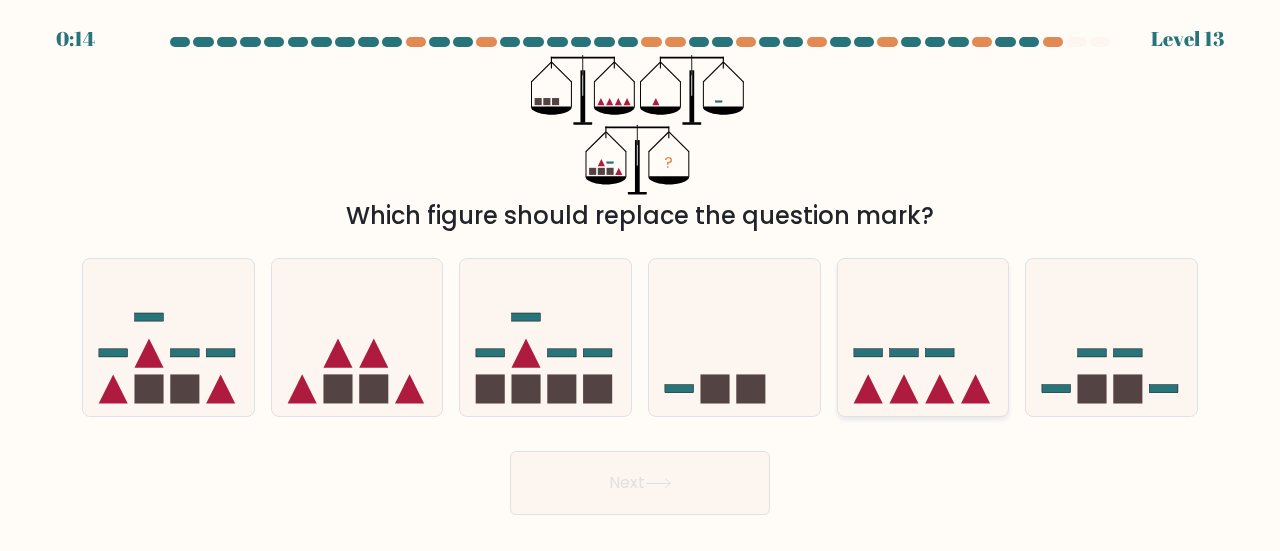 click 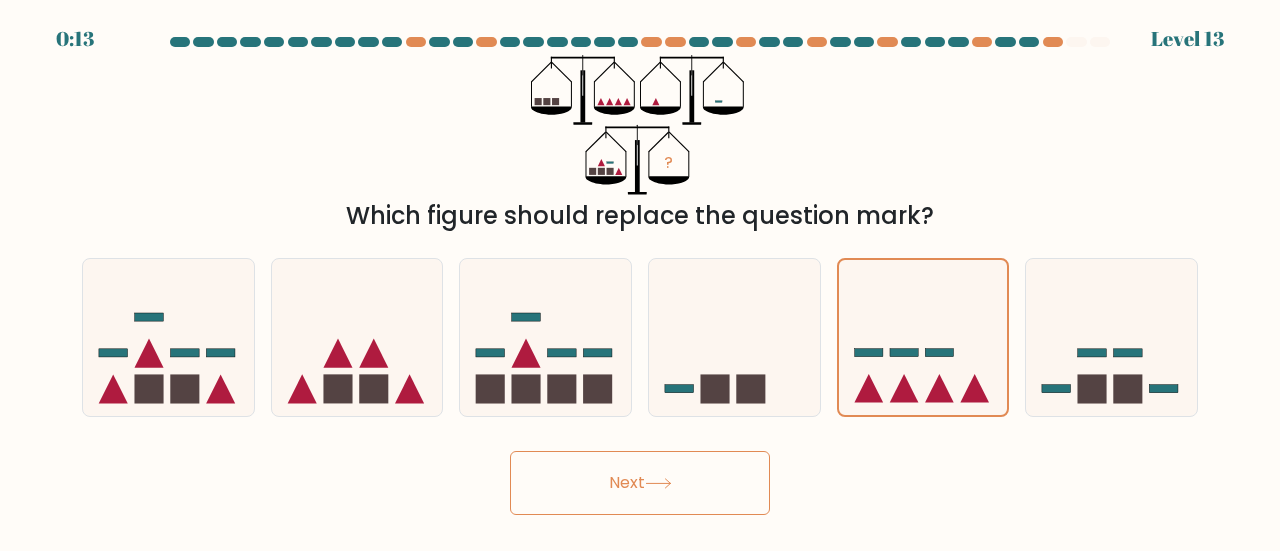click on "Next" at bounding box center (640, 483) 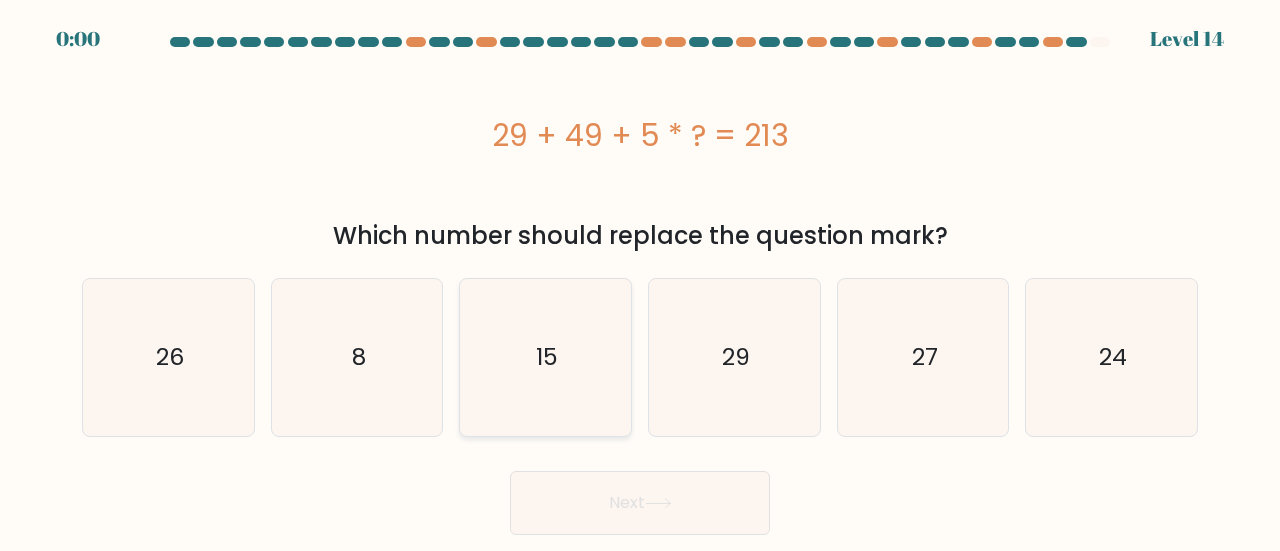 click on "15" 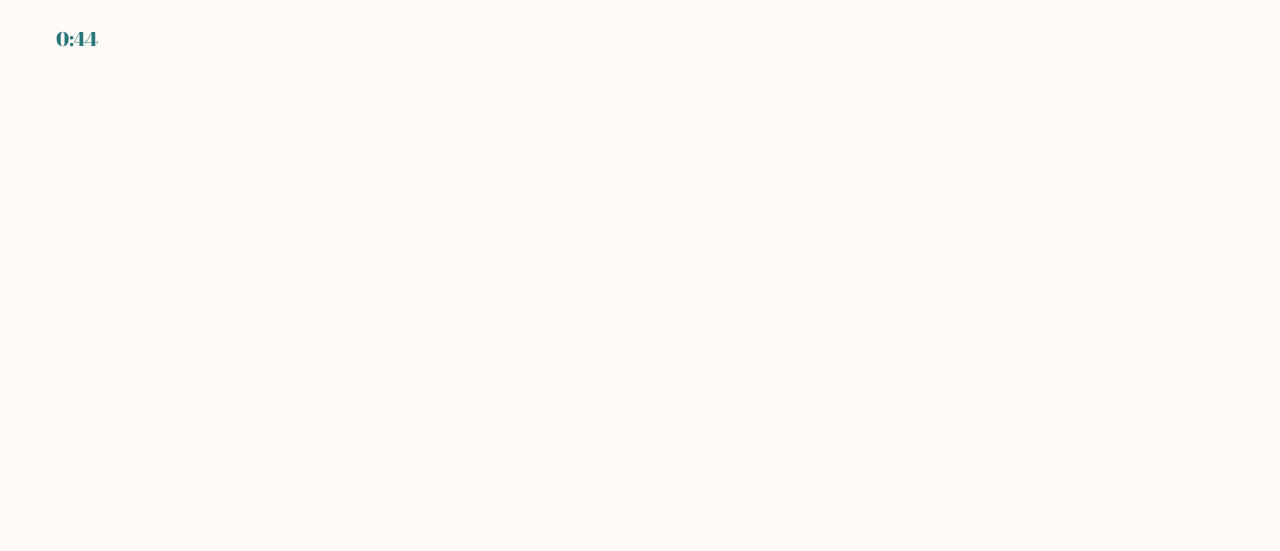 scroll, scrollTop: 0, scrollLeft: 0, axis: both 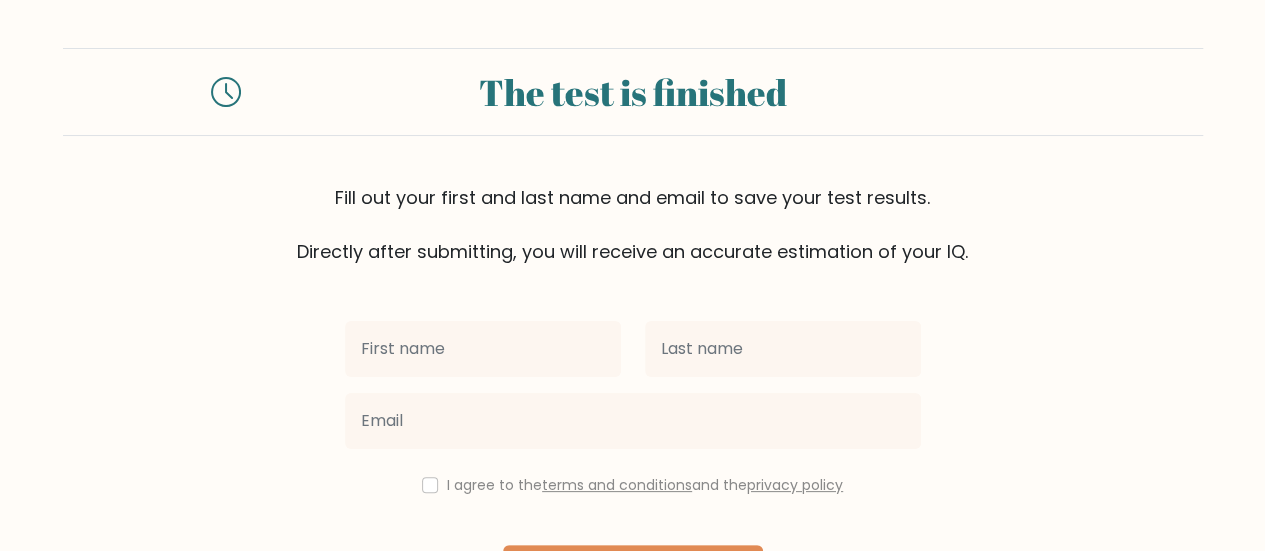 click at bounding box center (483, 349) 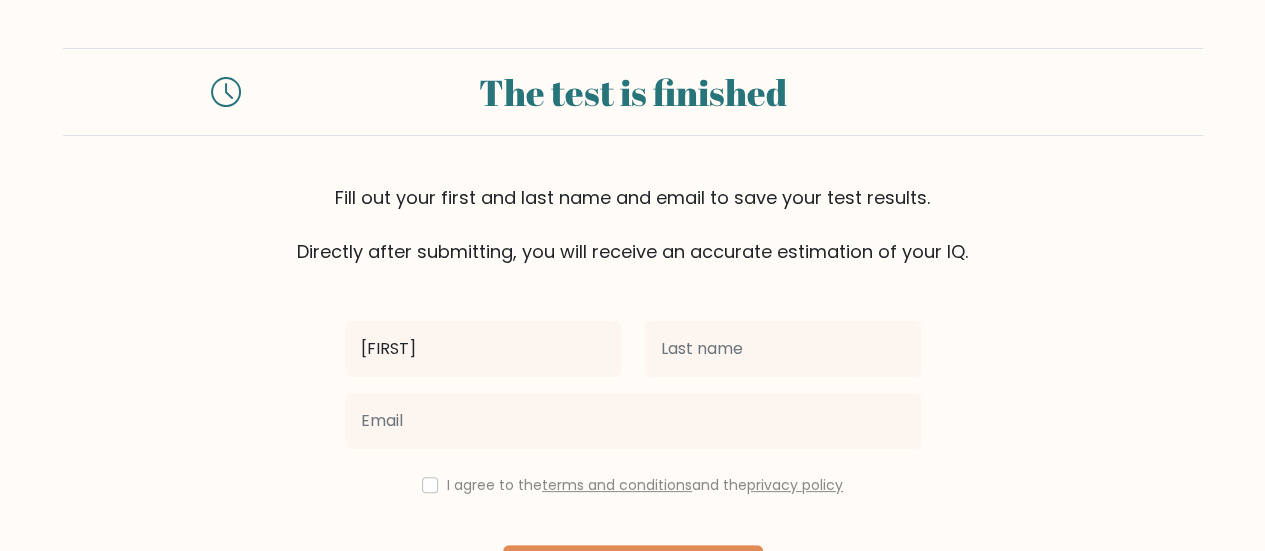 type on "[FIRST]" 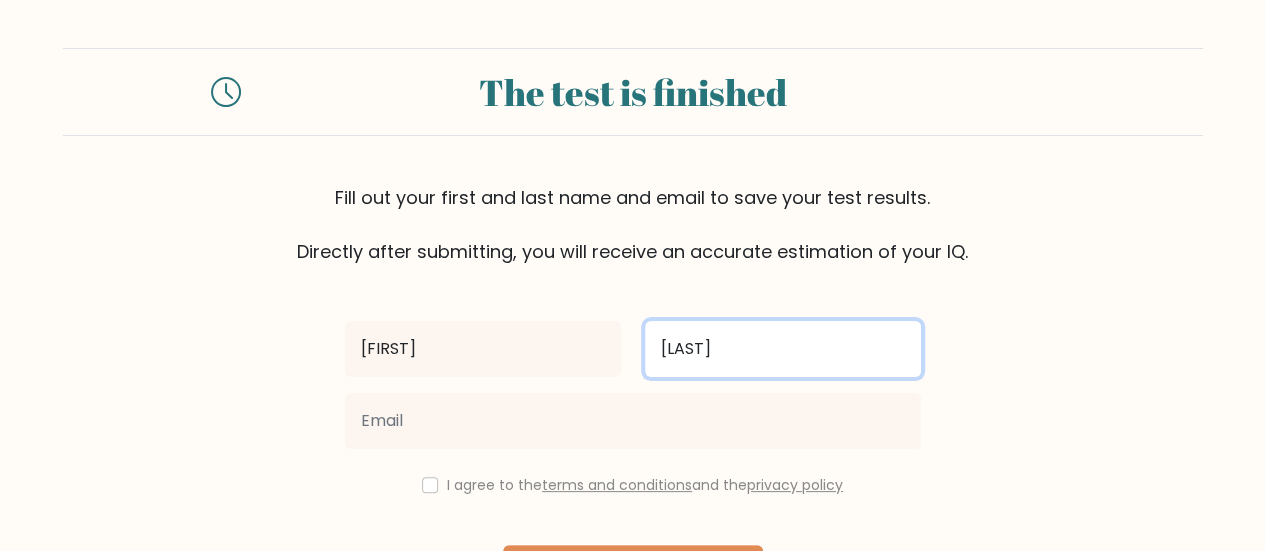 type on "[LAST]" 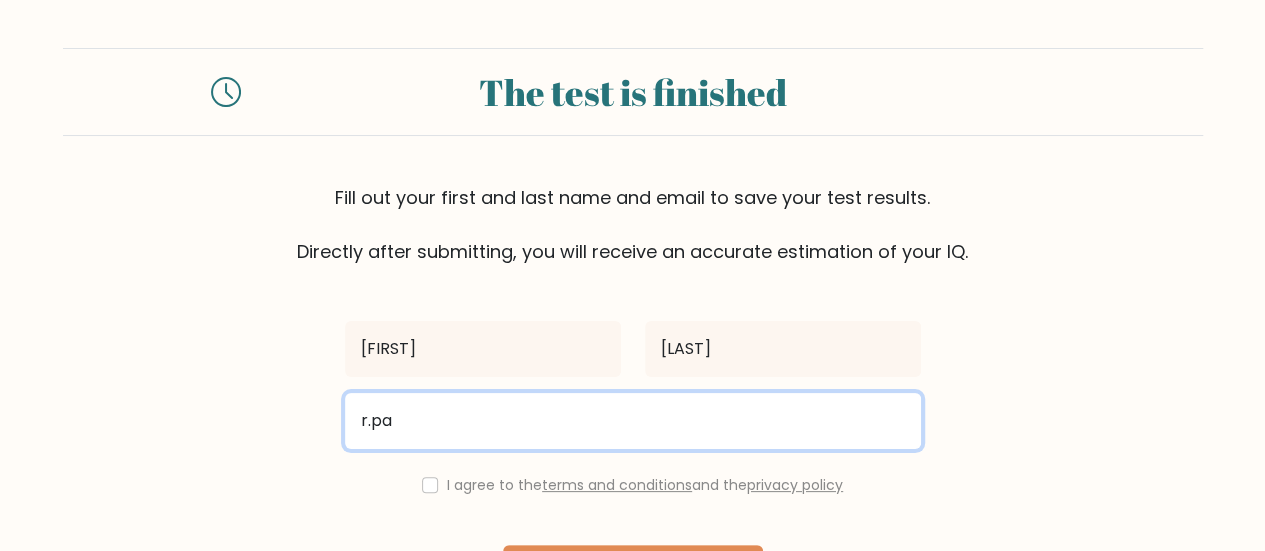 type on "[NAME]@[DOMAIN]" 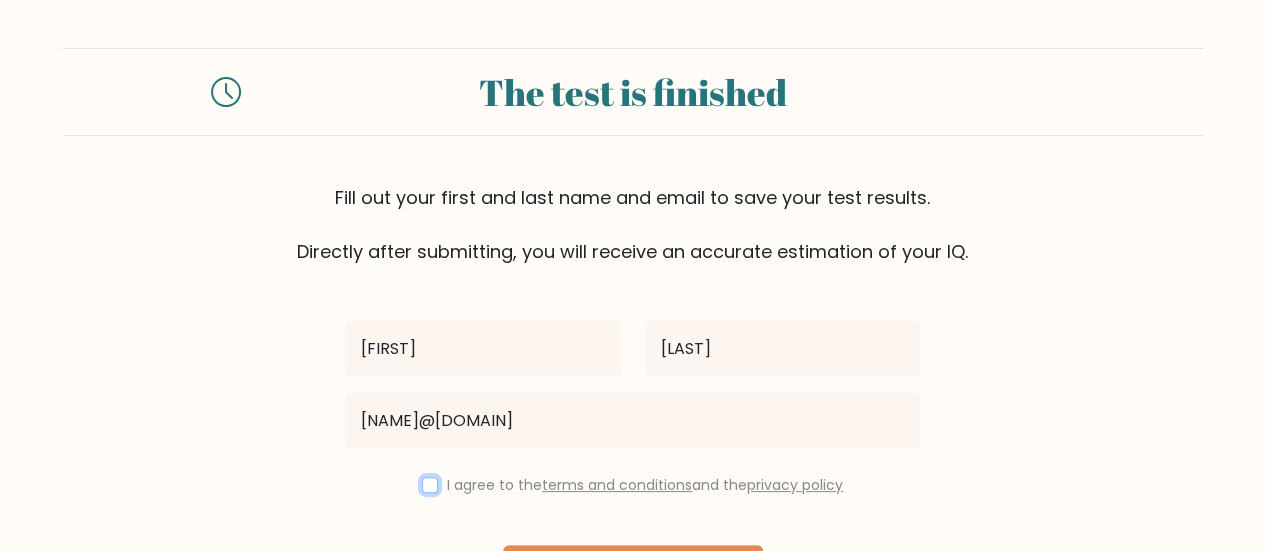 click at bounding box center (430, 485) 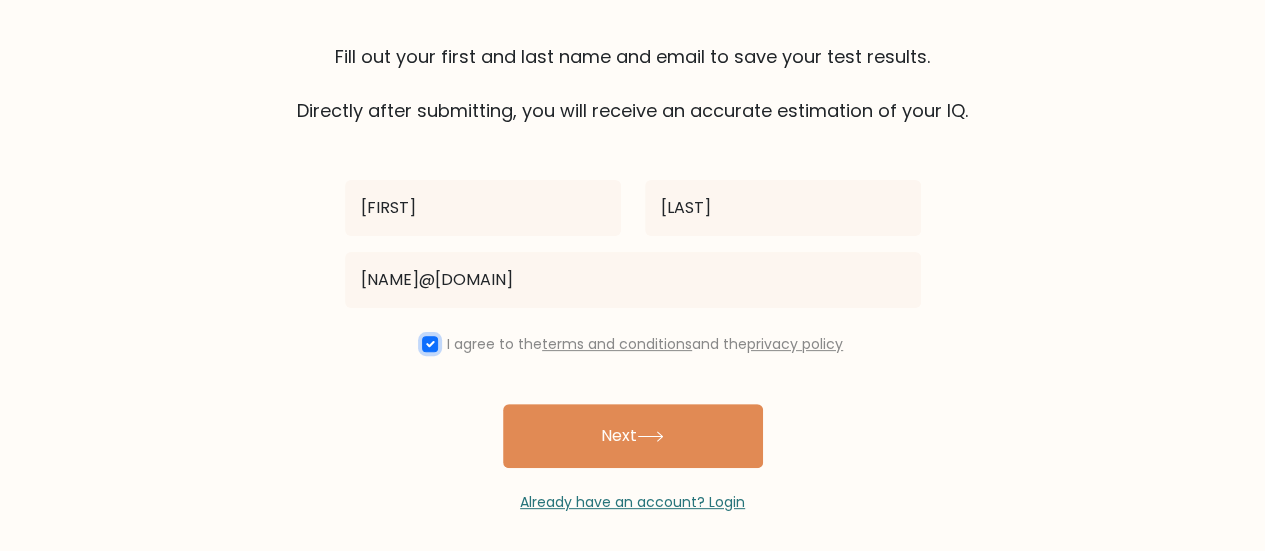 scroll, scrollTop: 149, scrollLeft: 0, axis: vertical 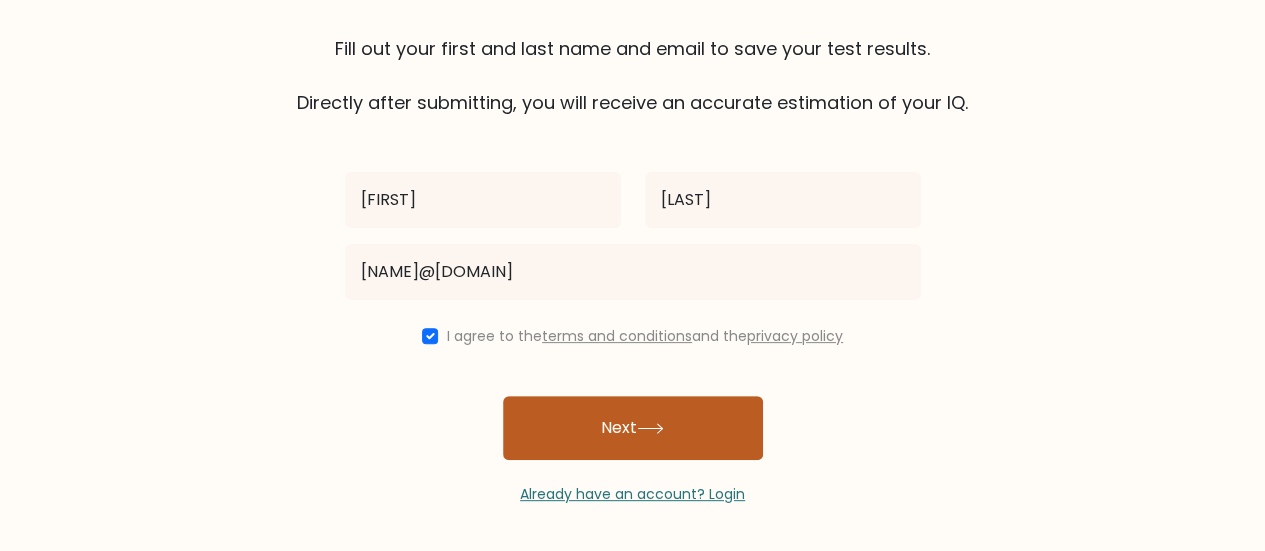 click on "Next" at bounding box center (633, 428) 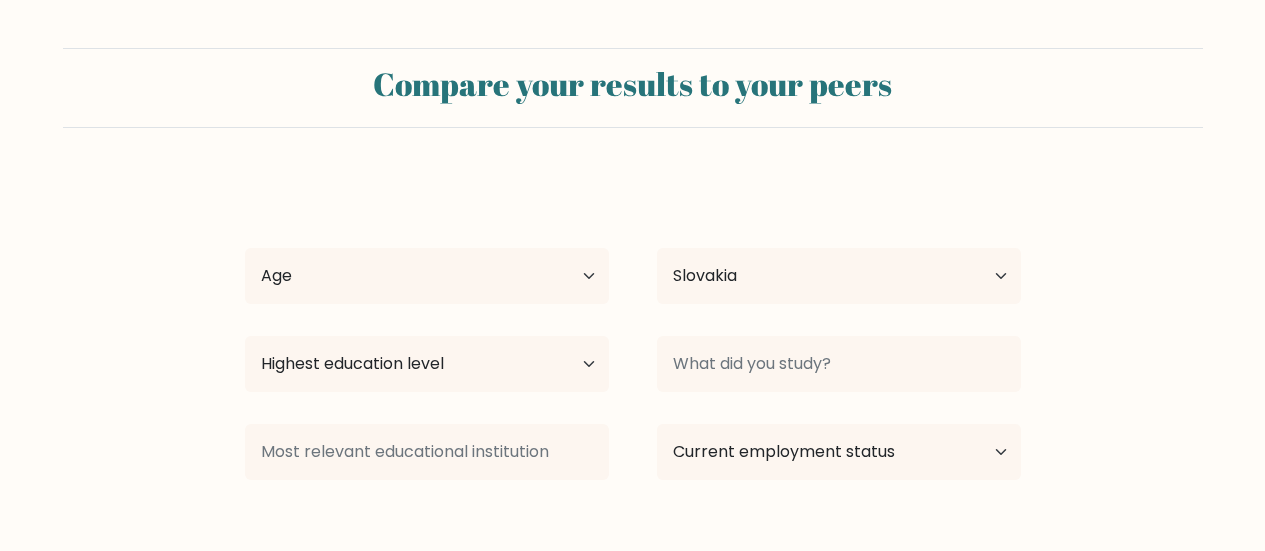 select on "SK" 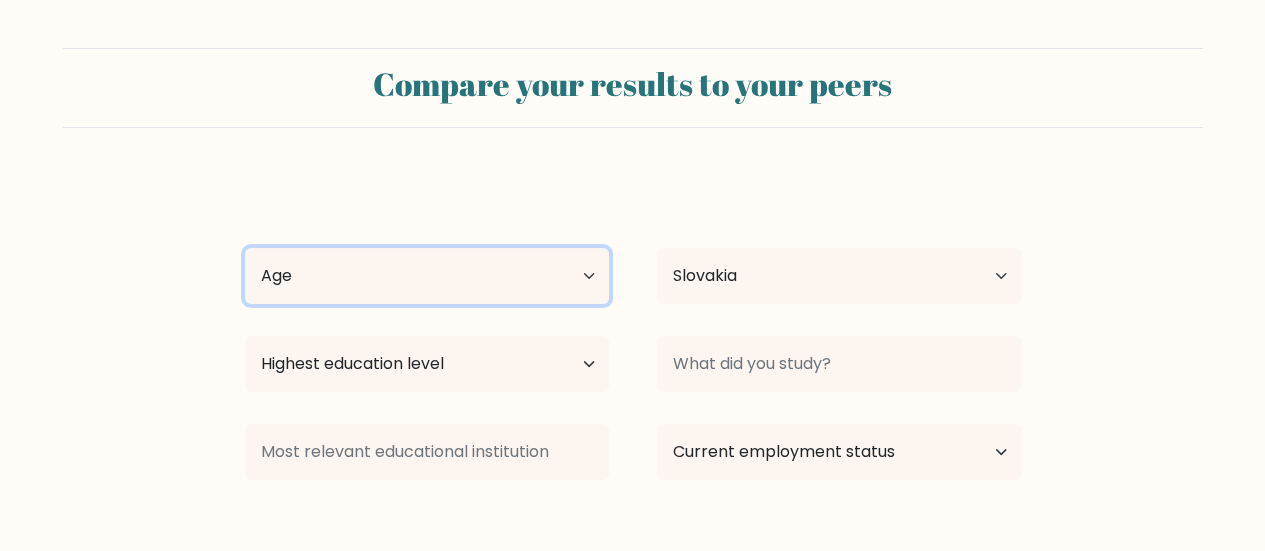 click on "Age
Under 18 years old
18-24 years old
25-34 years old
35-44 years old
45-54 years old
55-64 years old
65 years old and above" at bounding box center [427, 276] 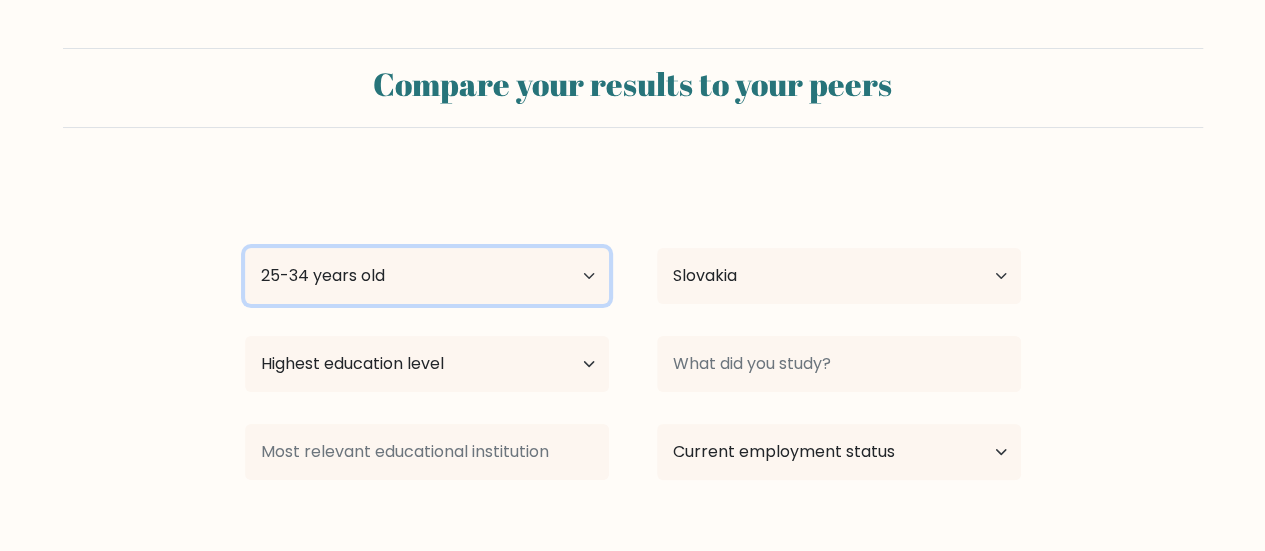 click on "Age
Under 18 years old
18-24 years old
25-34 years old
35-44 years old
45-54 years old
55-64 years old
65 years old and above" at bounding box center [427, 276] 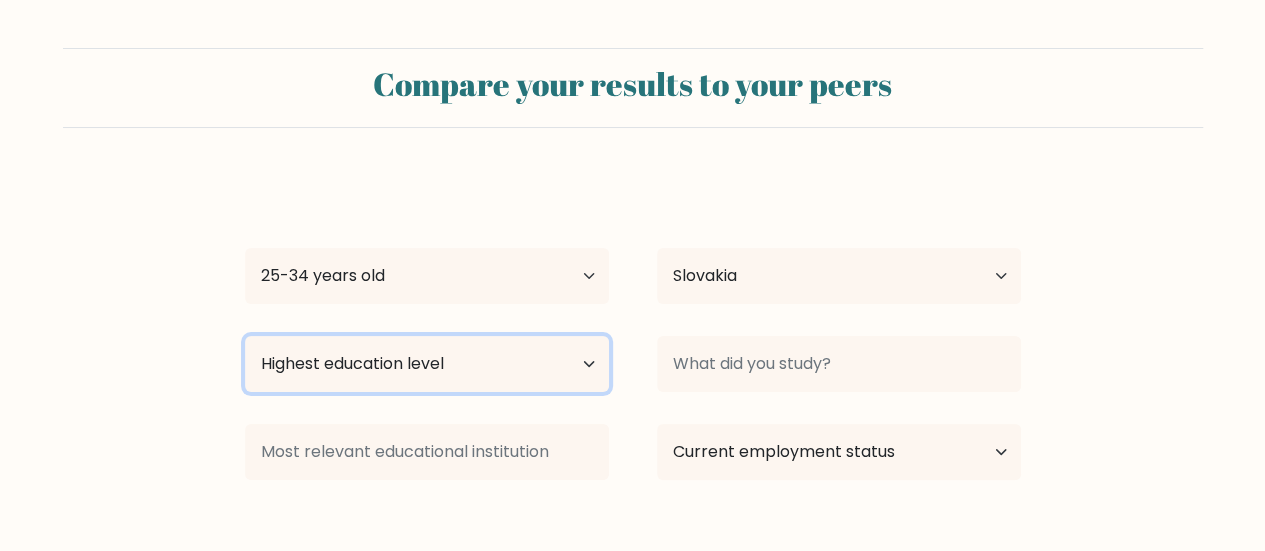click on "Highest education level
No schooling
Primary
Lower Secondary
Upper Secondary
Occupation Specific
Bachelor's degree
Master's degree
Doctoral degree" at bounding box center [427, 364] 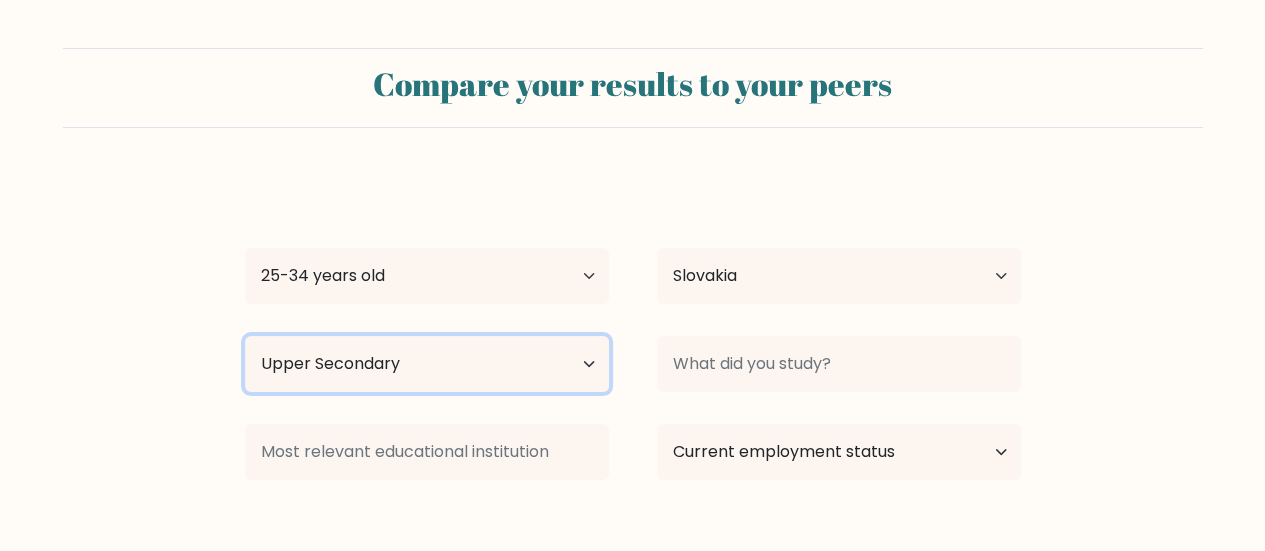 click on "Highest education level
No schooling
Primary
Lower Secondary
Upper Secondary
Occupation Specific
Bachelor's degree
Master's degree
Doctoral degree" at bounding box center (427, 364) 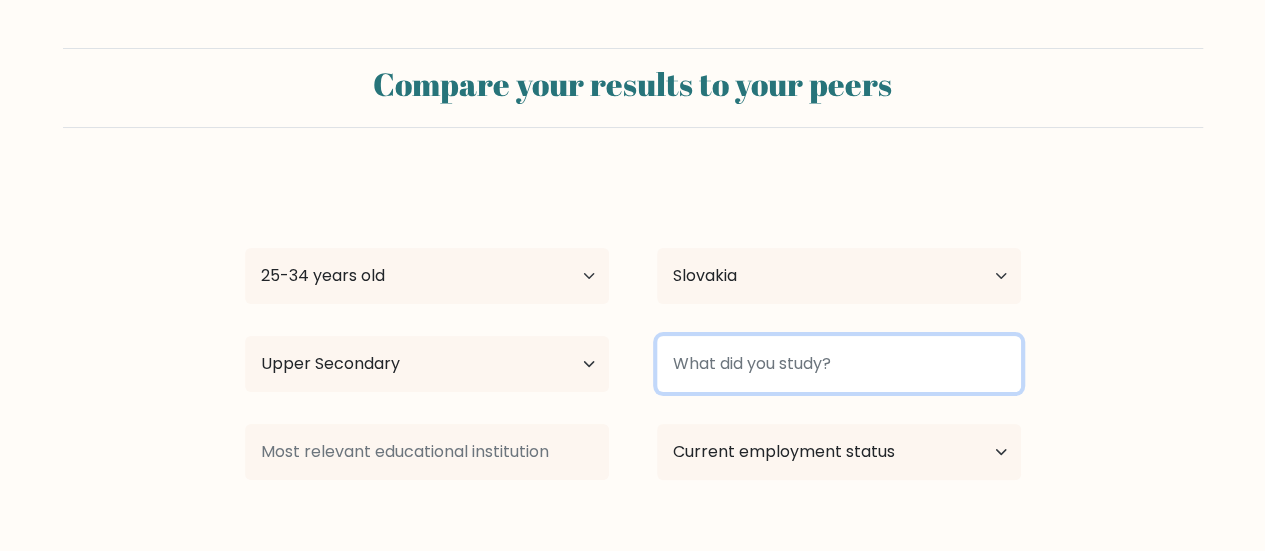 click at bounding box center (839, 364) 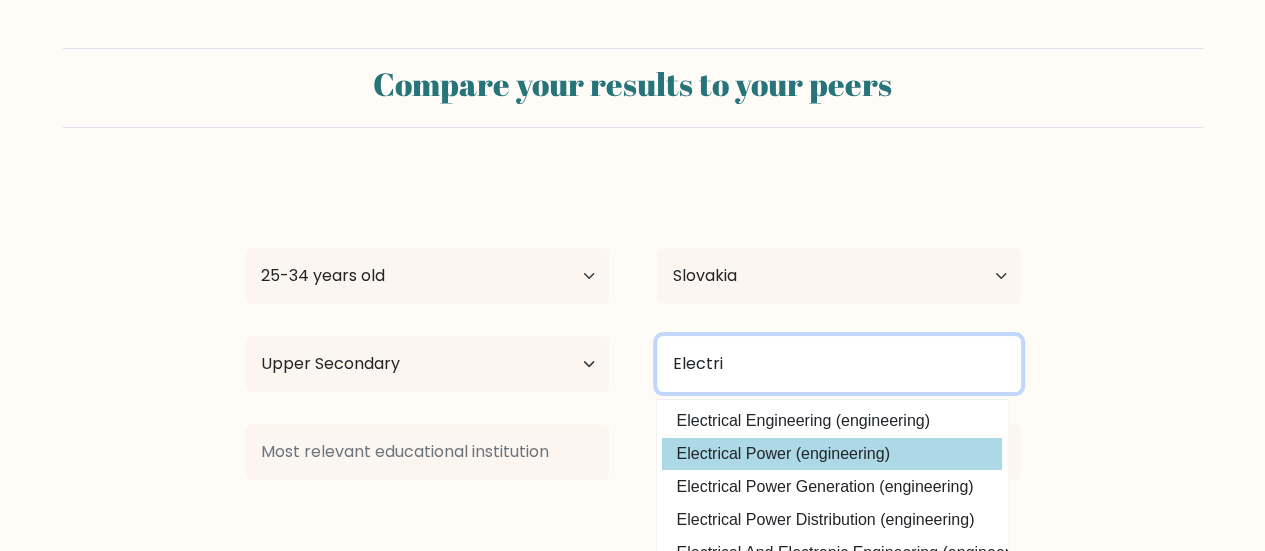 scroll, scrollTop: 30, scrollLeft: 0, axis: vertical 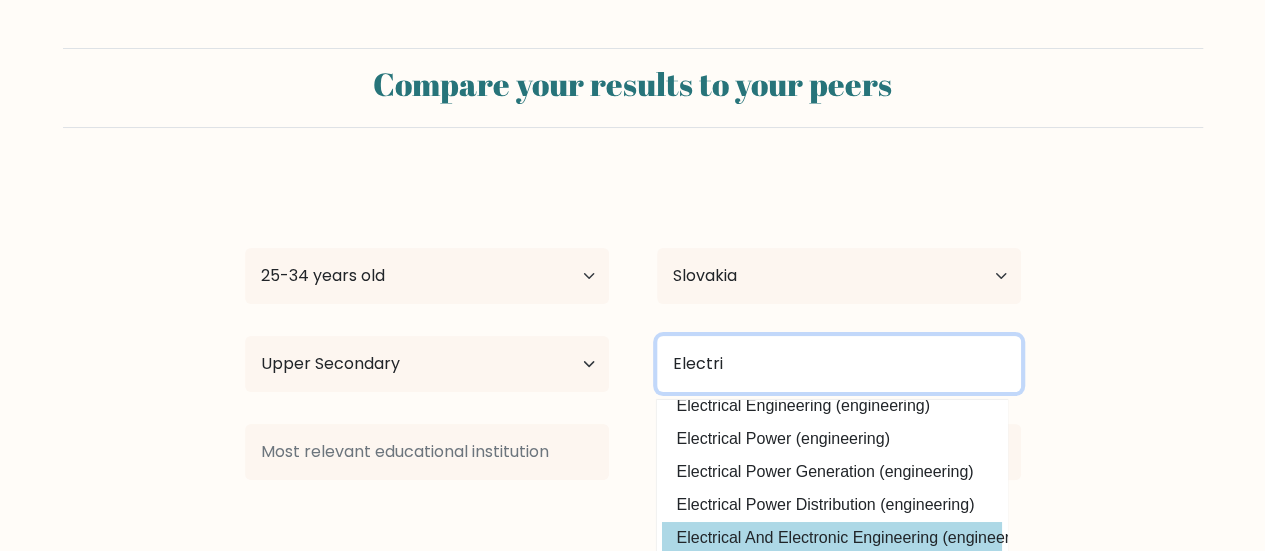 type on "Electri" 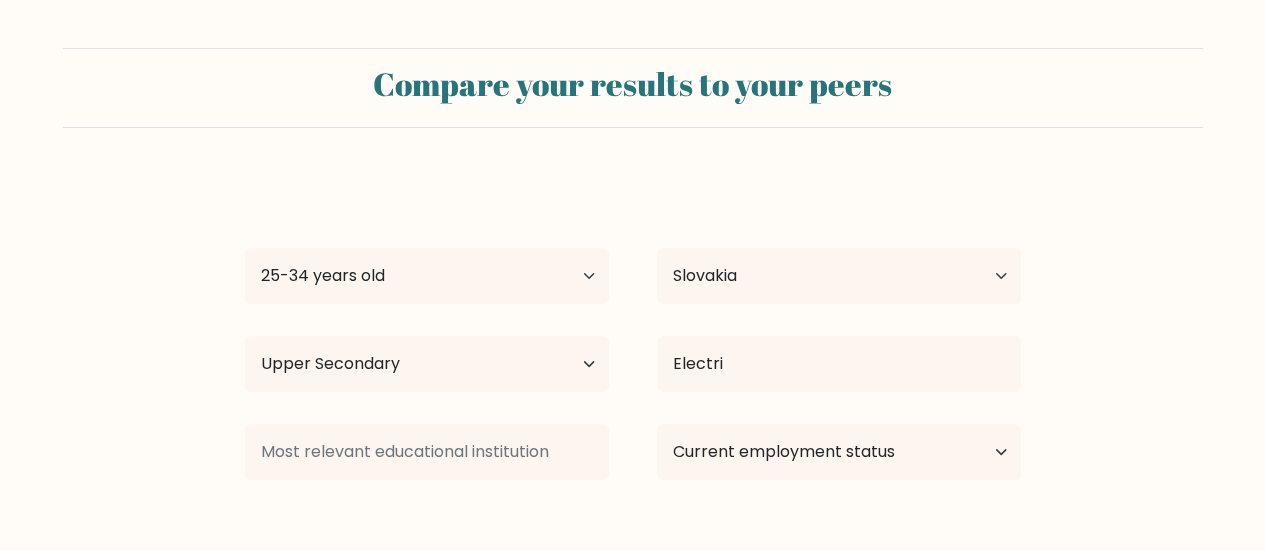 click on "[COUNTRY]" at bounding box center [633, 396] 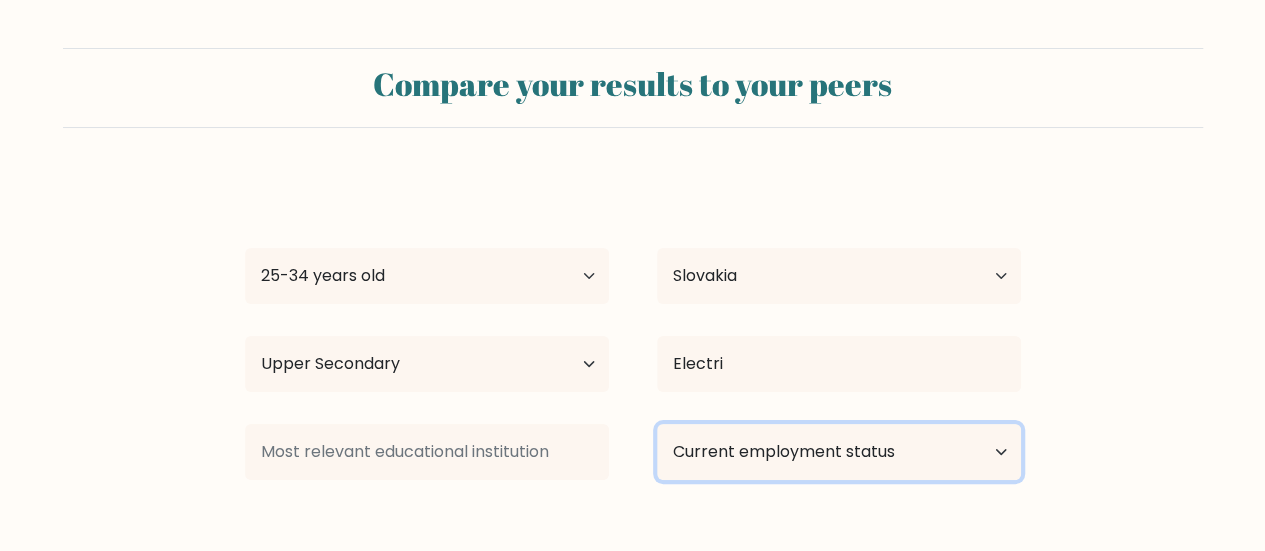 click on "Current employment status
Employed
Student
Retired
Other / prefer not to answer" at bounding box center (839, 452) 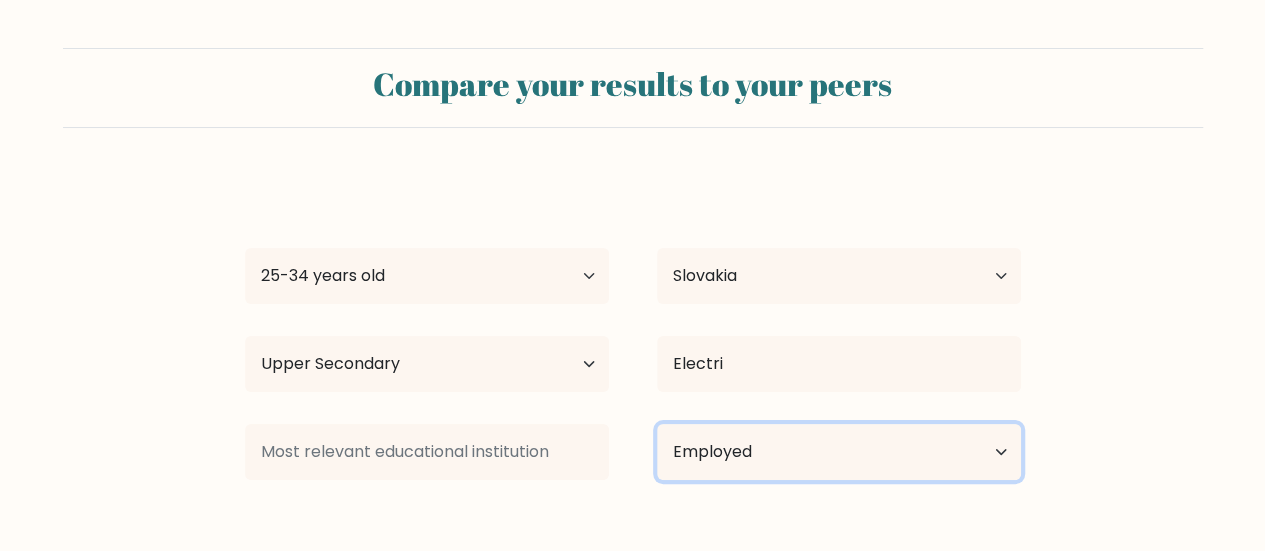 click on "Current employment status
Employed
Student
Retired
Other / prefer not to answer" at bounding box center [839, 452] 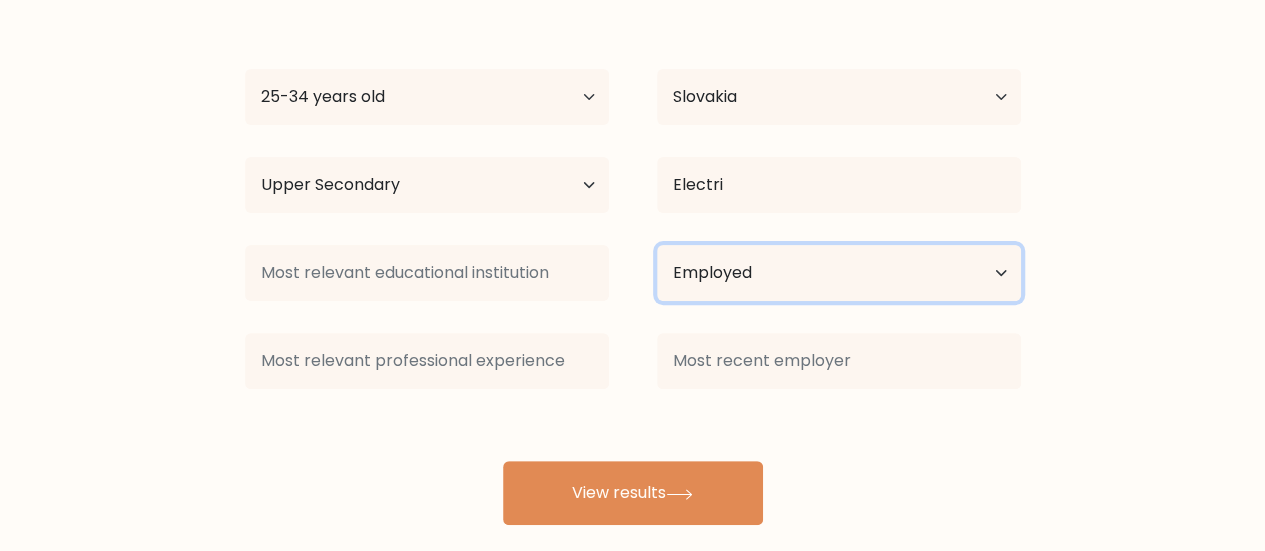 scroll, scrollTop: 180, scrollLeft: 0, axis: vertical 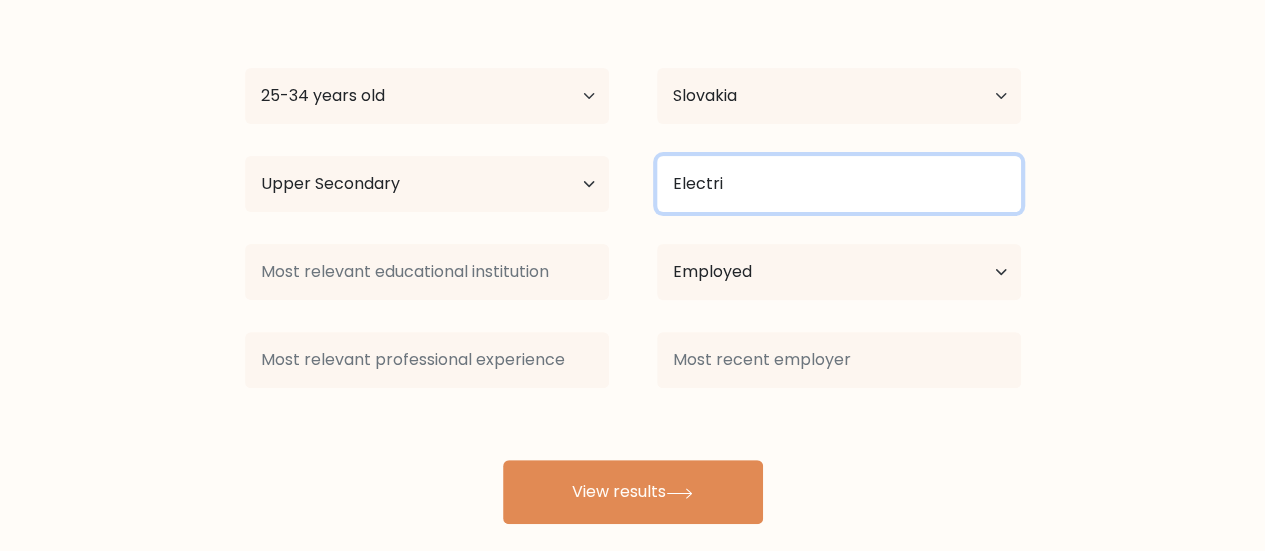 click on "Electri" at bounding box center (839, 184) 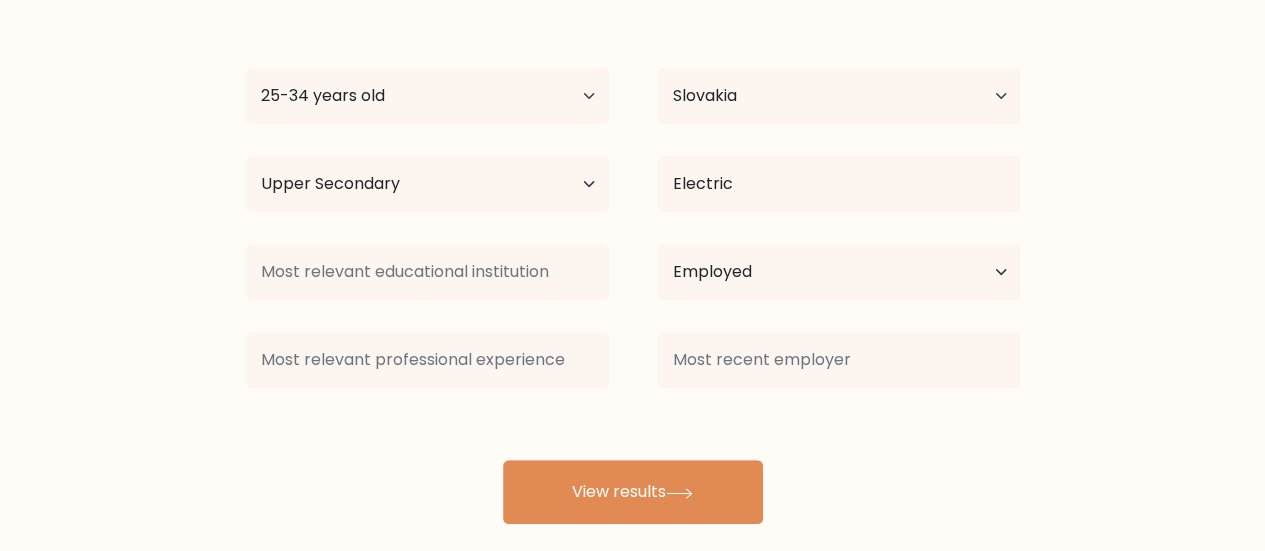 click on "Richard
Pastorek
Age
Under 18 years old
18-24 years old
25-34 years old
35-44 years old
45-54 years old
55-64 years old
65 years old and above
Country
Afghanistan
Albania
Algeria
American Samoa
Andorra
Angola
Anguilla
Antarctica
Antigua and Barbuda
Argentina
Armenia
Aruba
Australia
Austria
Azerbaijan
Bahamas
Bahrain
Bangladesh
Barbados
Belarus
Belgium
Belize
Benin
Bermuda
Bhutan
Bolivia
Bonaire, Sint Eustatius and Saba
Bosnia and Herzegovina
Botswana
Bouvet Island
Brazil
Brunei" at bounding box center (633, 260) 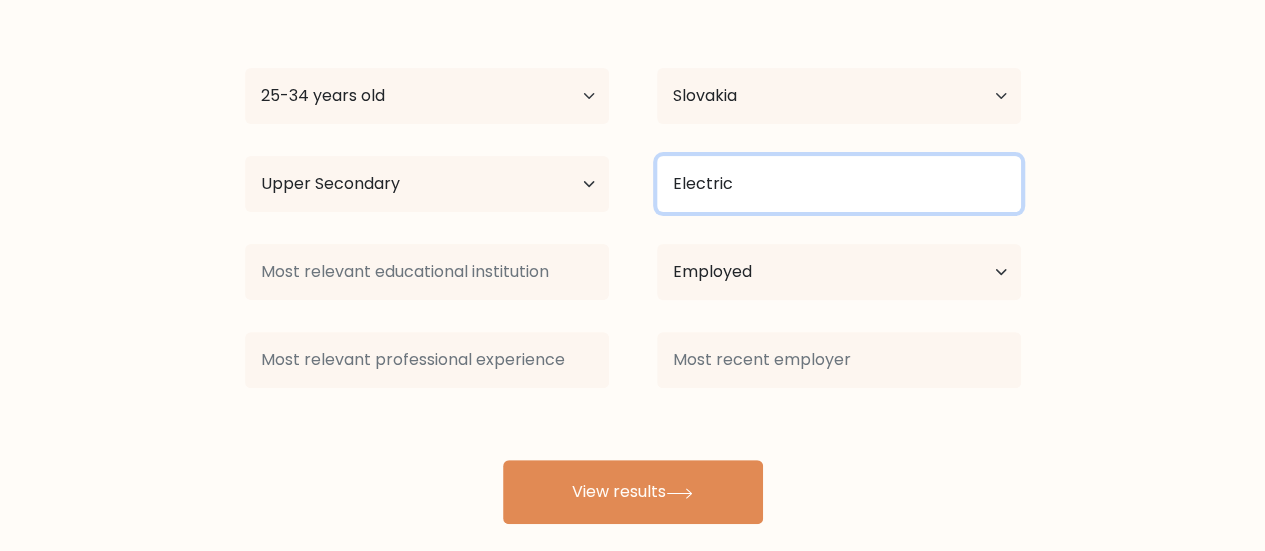 click on "Electric" at bounding box center (839, 184) 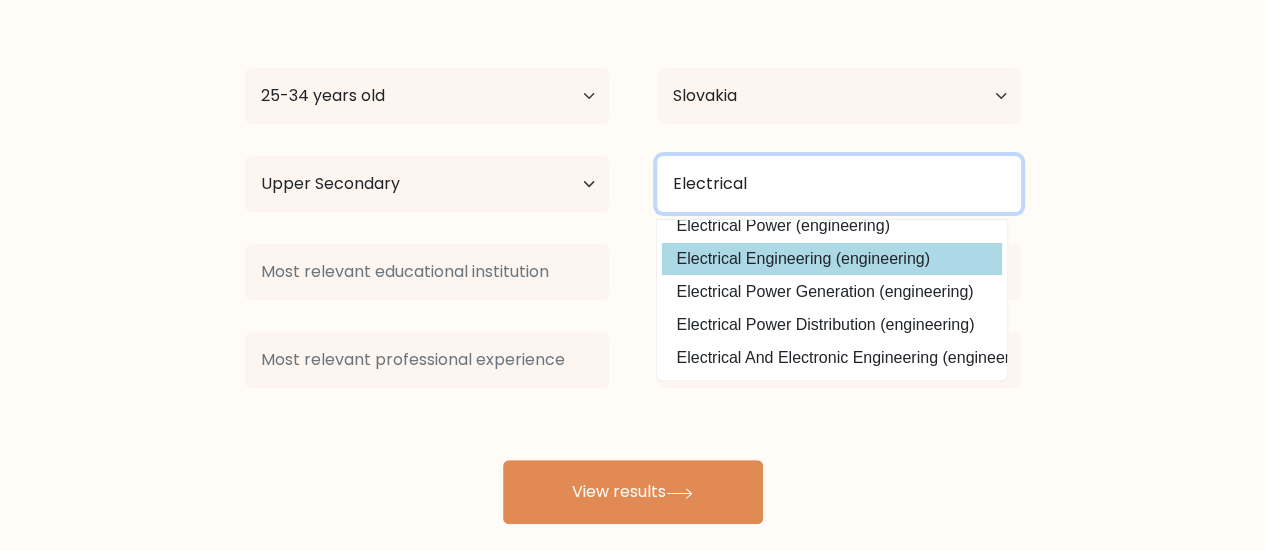type on "Electrical" 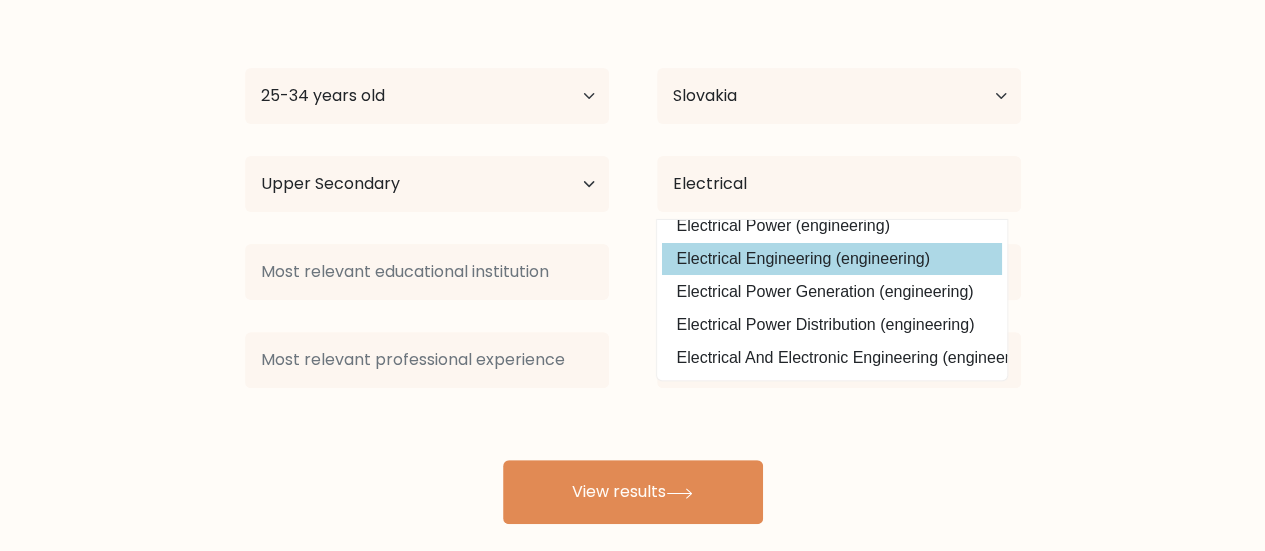 click on "Richard
Pastorek
Age
Under 18 years old
18-24 years old
25-34 years old
35-44 years old
45-54 years old
55-64 years old
65 years old and above
Country
Afghanistan
Albania
Algeria
American Samoa
Andorra
Angola
Anguilla
Antarctica
Antigua and Barbuda
Argentina
Armenia
Aruba
Australia
Austria
Azerbaijan
Bahamas
Bahrain
Bangladesh
Barbados
Belarus
Belgium
Belize
Benin
Bermuda
Bhutan
Bolivia
Bonaire, Sint Eustatius and Saba
Bosnia and Herzegovina
Botswana
Bouvet Island
Brazil
Brunei" at bounding box center (633, 260) 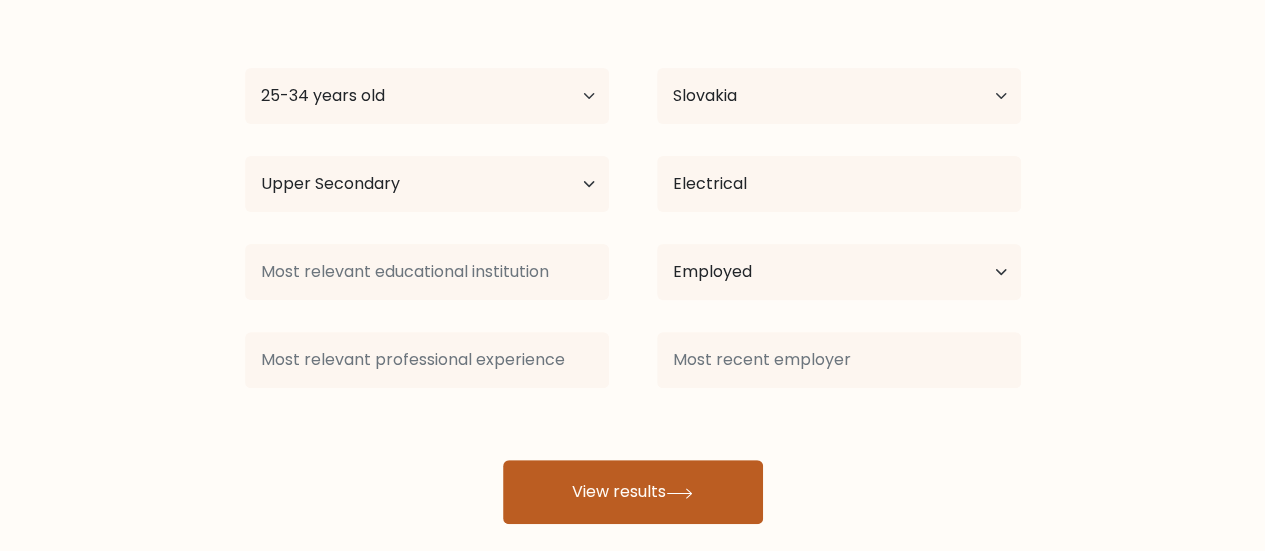 click on "View results" at bounding box center (633, 492) 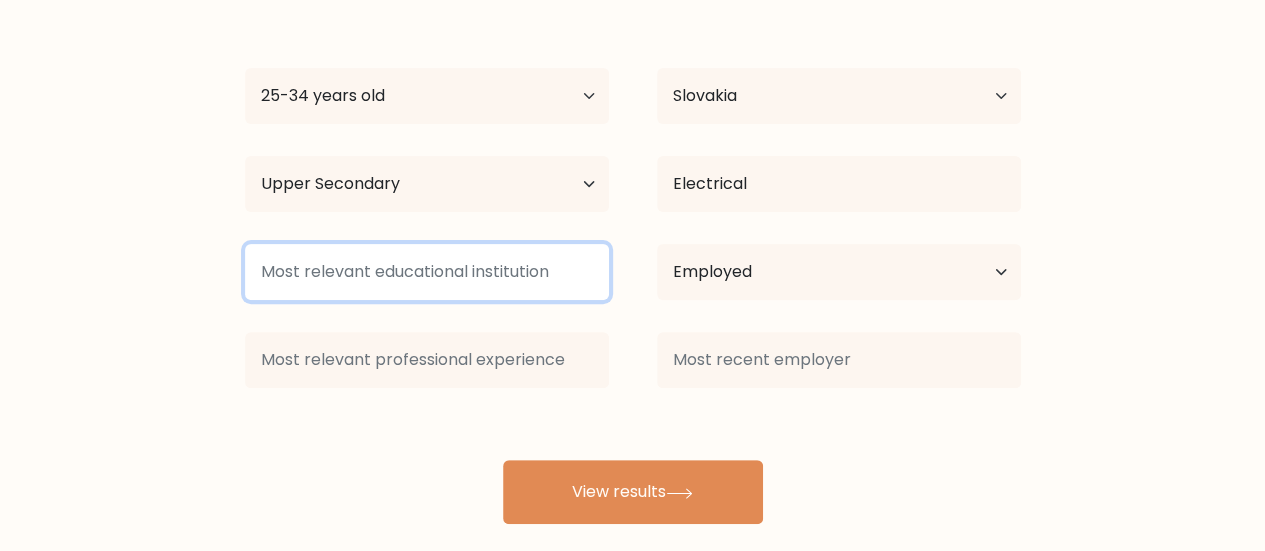 click at bounding box center (427, 272) 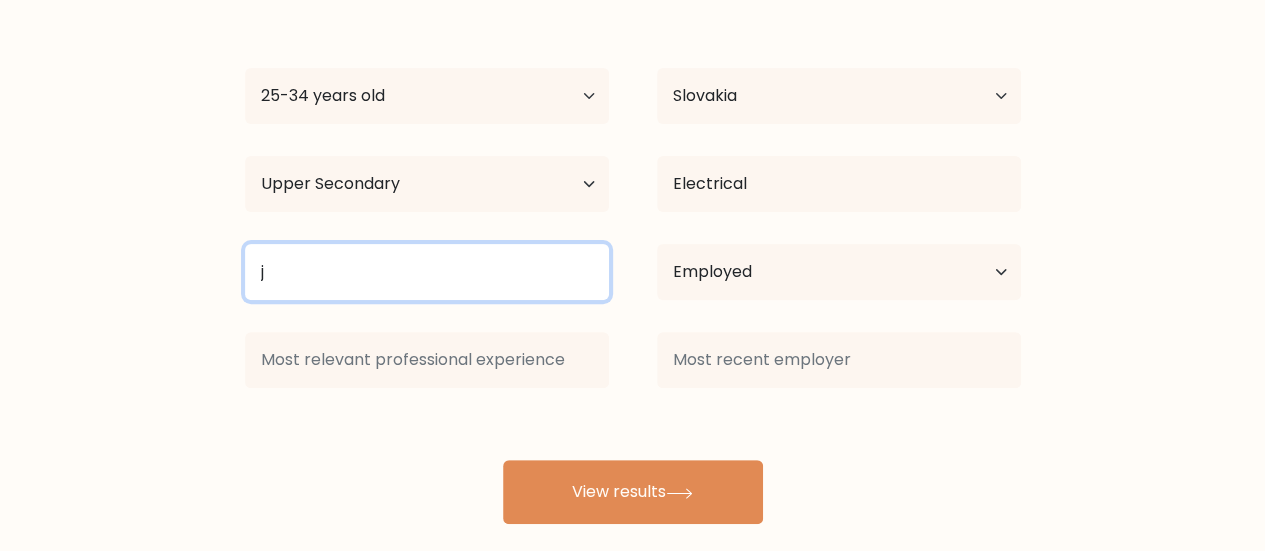 type 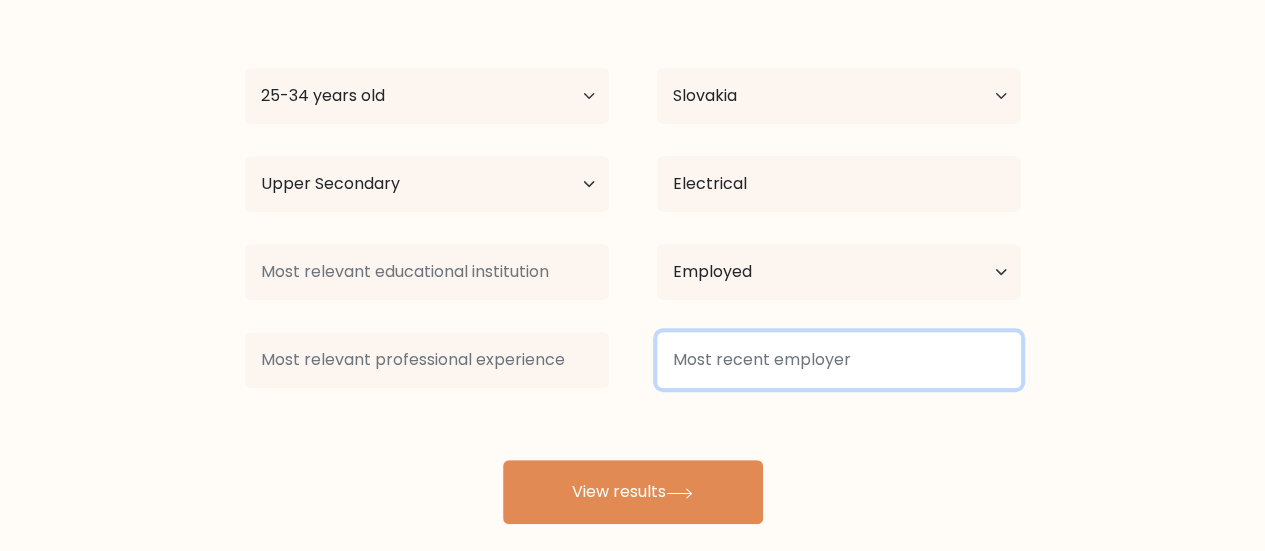 click at bounding box center [839, 360] 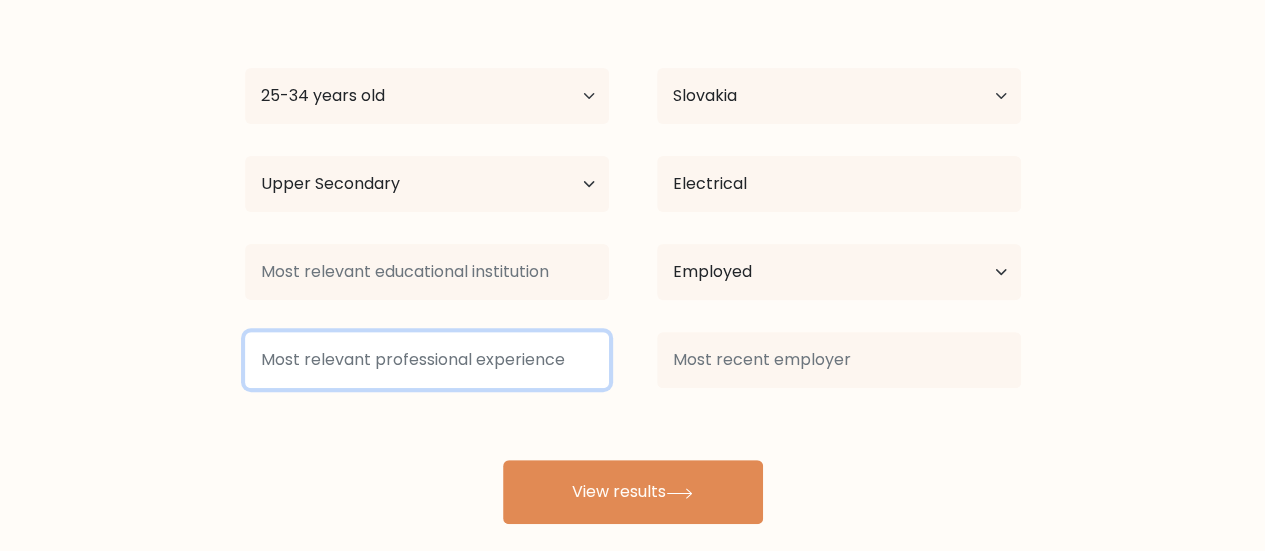 click at bounding box center (427, 360) 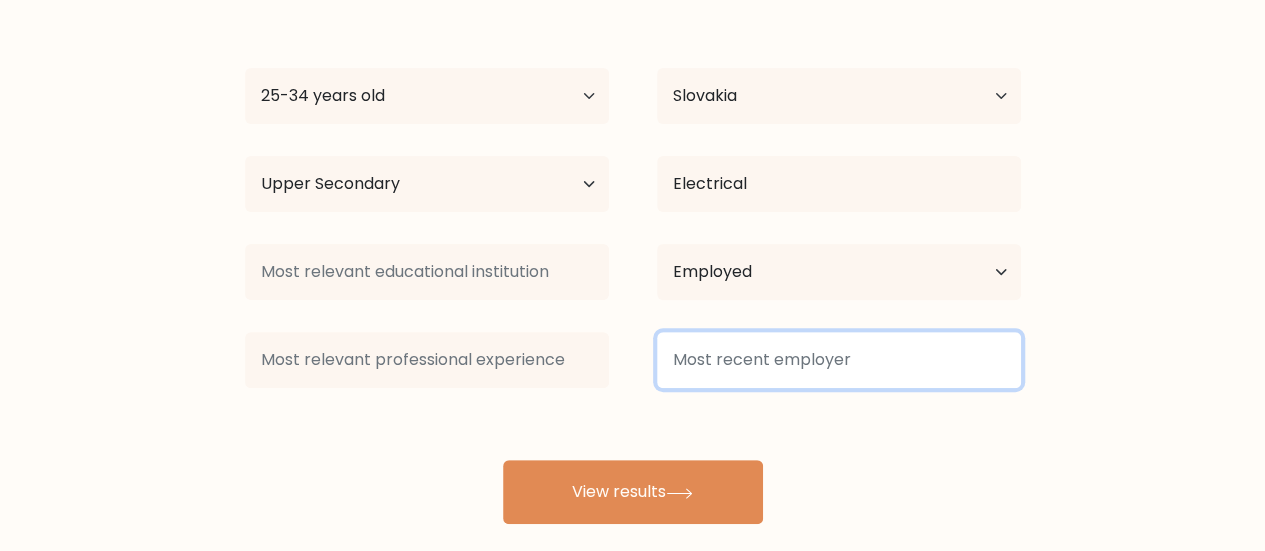 click at bounding box center [839, 360] 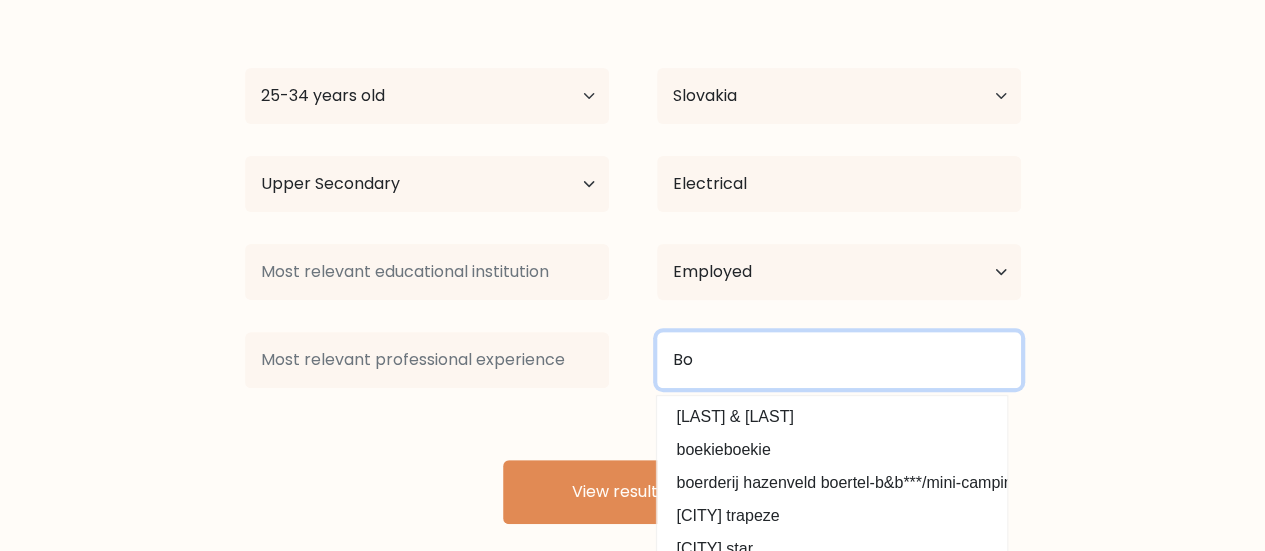 type on "B" 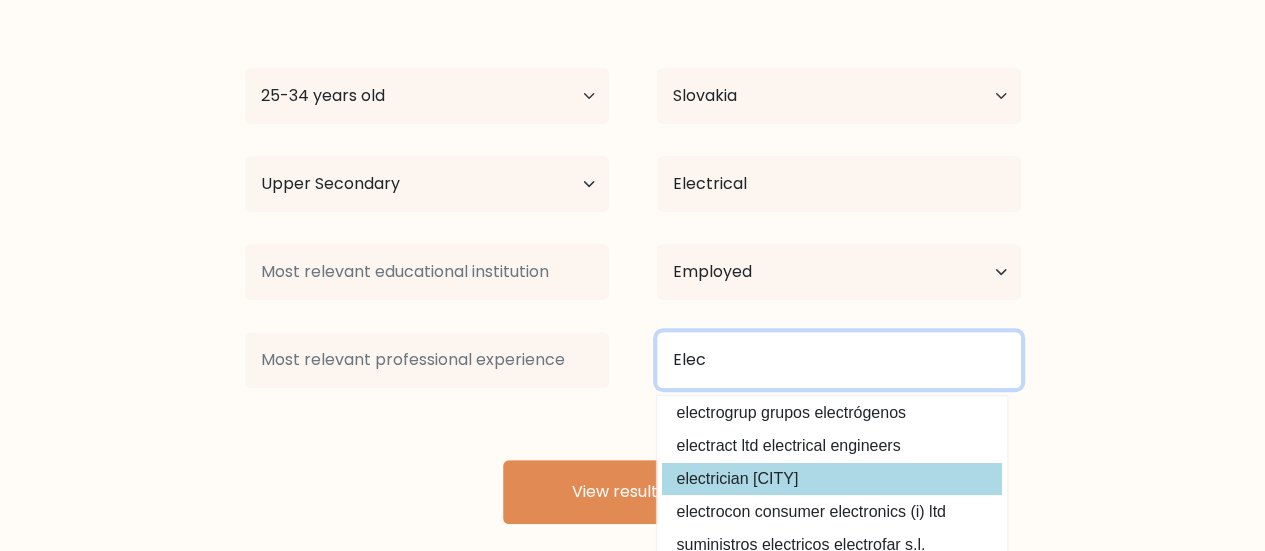 scroll, scrollTop: 36, scrollLeft: 0, axis: vertical 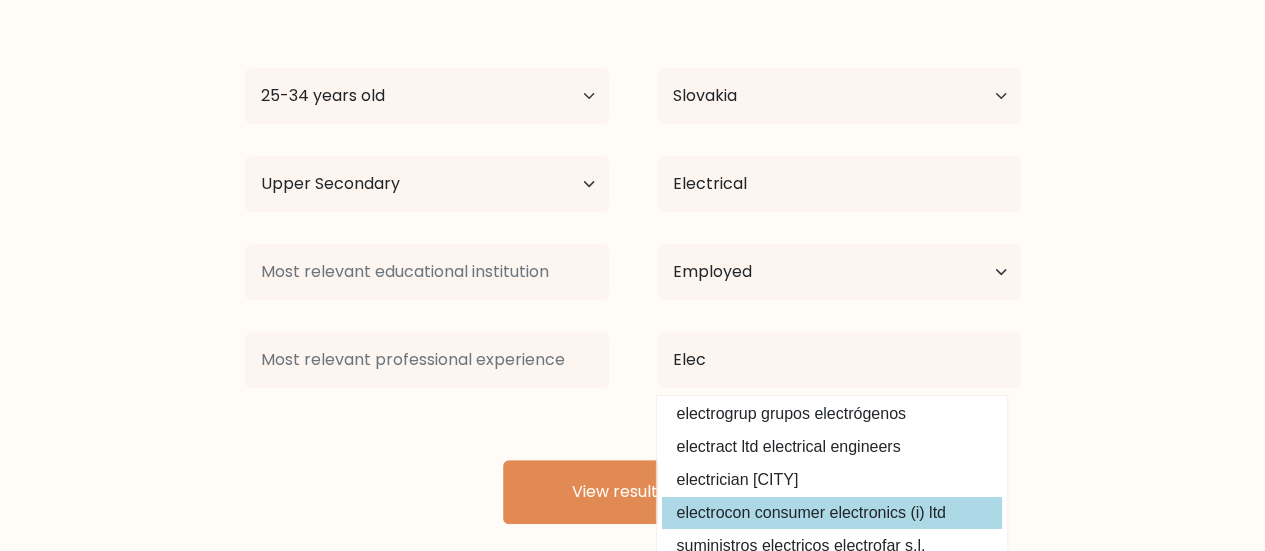 click on "Richard
Pastorek
Age
Under 18 years old
18-24 years old
25-34 years old
35-44 years old
45-54 years old
55-64 years old
65 years old and above
Country
Afghanistan
Albania
Algeria
American Samoa
Andorra
Angola
Anguilla
Antarctica
Antigua and Barbuda
Argentina
Armenia
Aruba
Australia
Austria
Azerbaijan
Bahamas
Bahrain
Bangladesh
Barbados
Belarus
Belgium
Belize
Benin
Bermuda
Bhutan
Bolivia
Bonaire, Sint Eustatius and Saba
Bosnia and Herzegovina
Botswana
Bouvet Island
Brazil
Brunei" at bounding box center (633, 260) 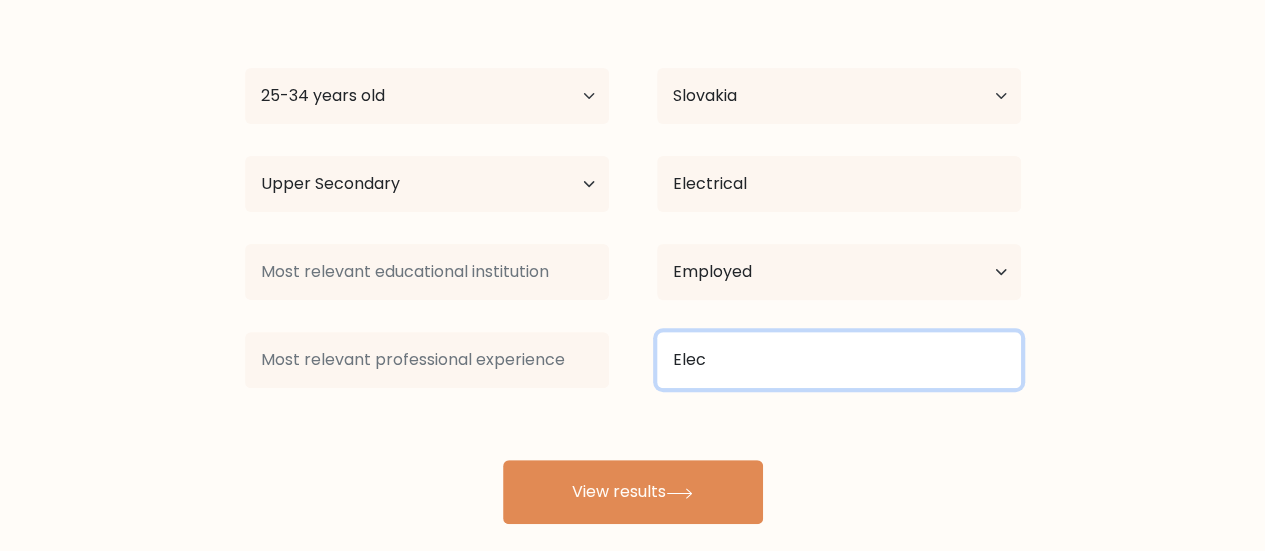 click on "Elec" at bounding box center (839, 360) 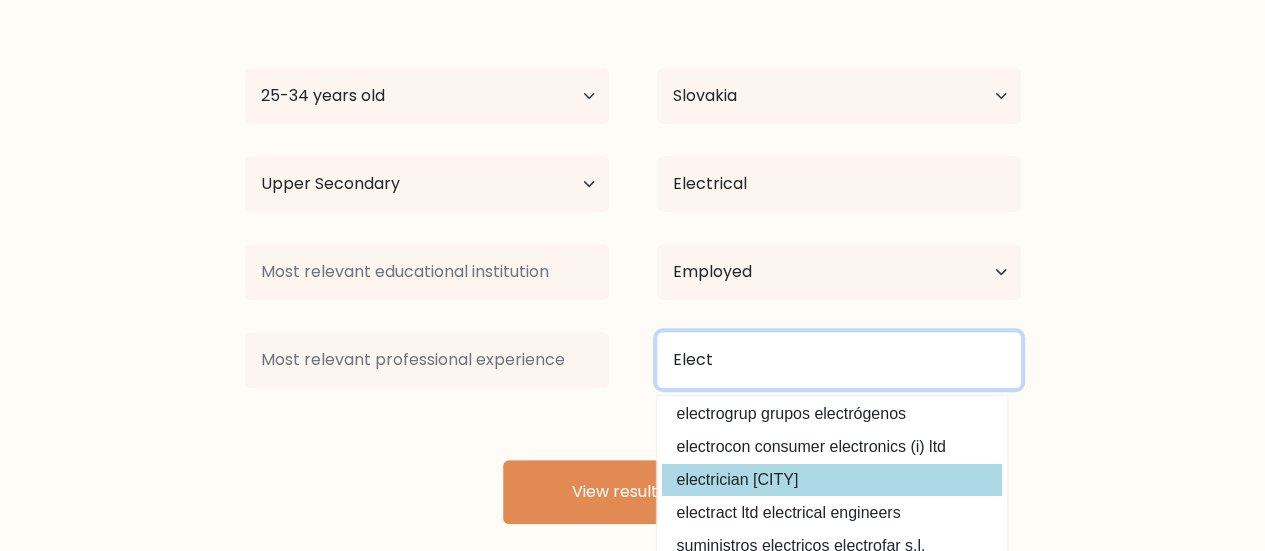 type on "Elect" 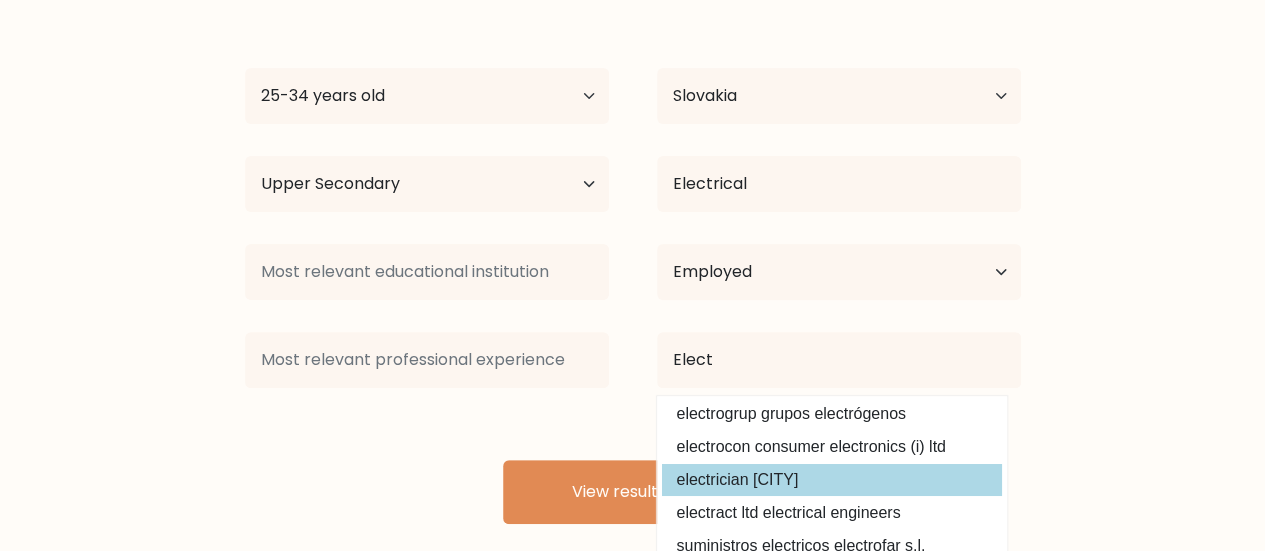 click on "Richard
Pastorek
Age
Under 18 years old
18-24 years old
25-34 years old
35-44 years old
45-54 years old
55-64 years old
65 years old and above
Country
Afghanistan
Albania
Algeria
American Samoa
Andorra
Angola
Anguilla
Antarctica
Antigua and Barbuda
Argentina
Armenia
Aruba
Australia
Austria
Azerbaijan
Bahamas
Bahrain
Bangladesh
Barbados
Belarus
Belgium
Belize
Benin
Bermuda
Bhutan
Bolivia
Bonaire, Sint Eustatius and Saba
Bosnia and Herzegovina
Botswana
Bouvet Island
Brazil
Brunei" at bounding box center (633, 260) 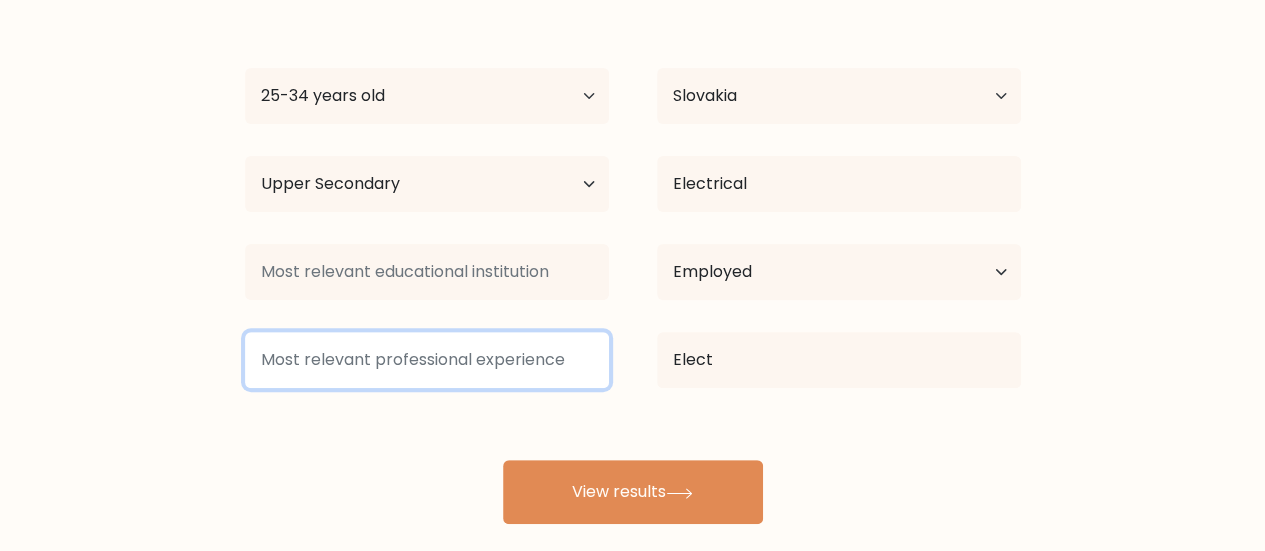 click at bounding box center [427, 360] 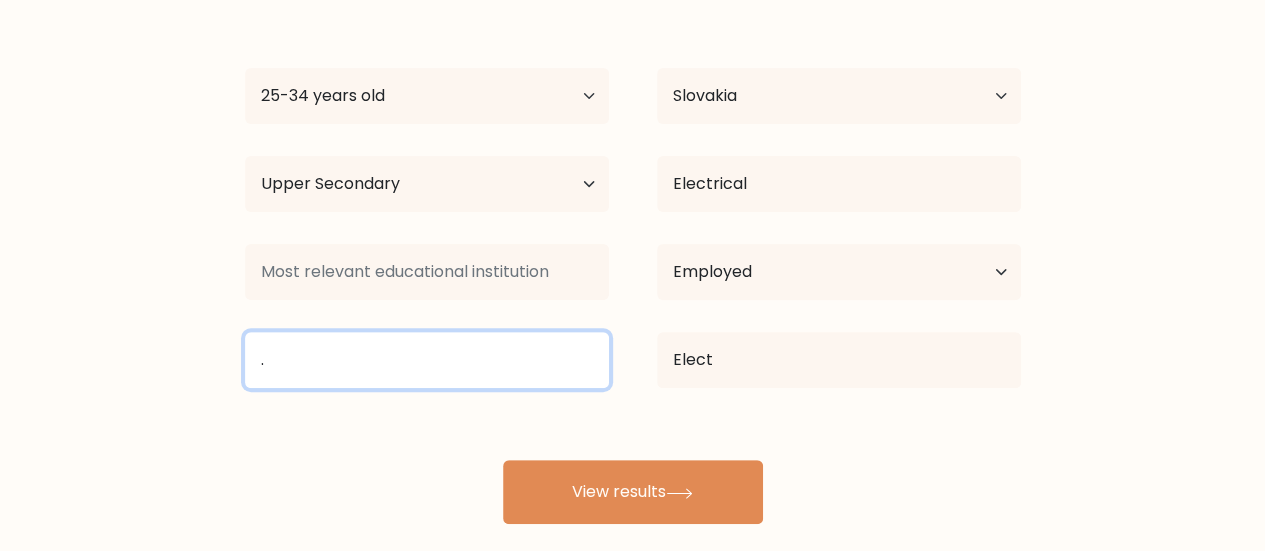 type on "." 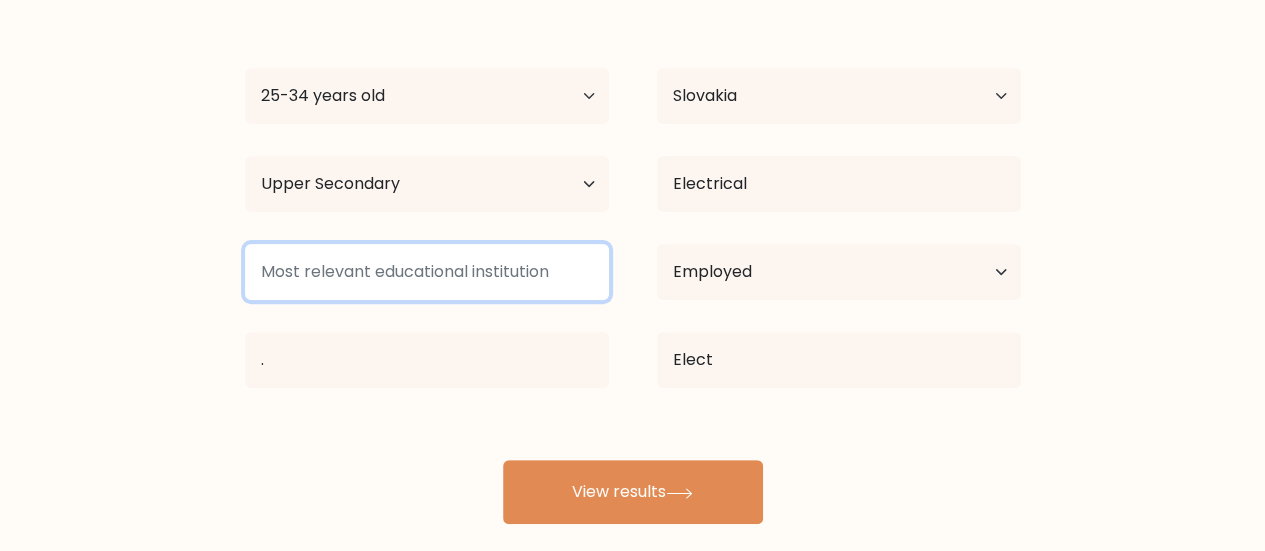 click at bounding box center [427, 272] 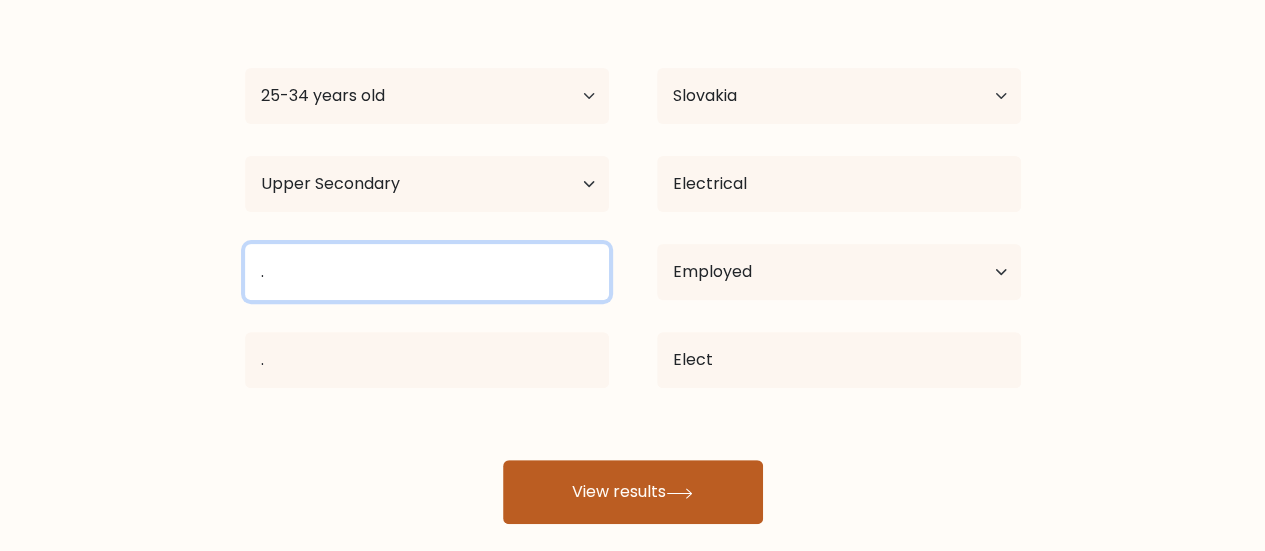 type on "." 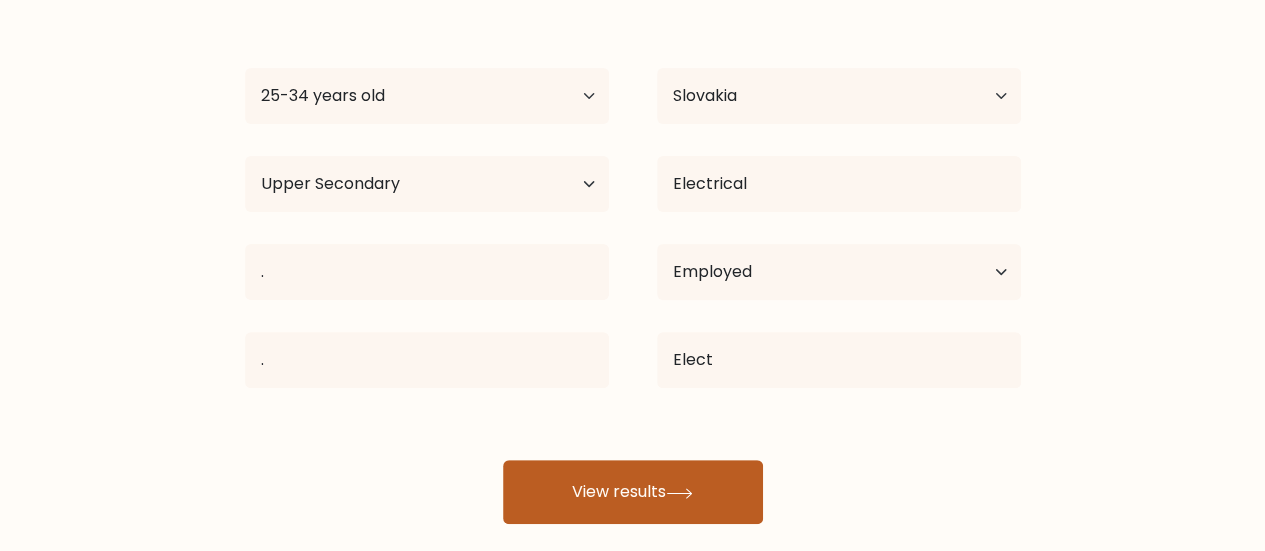 click on "View results" at bounding box center [633, 492] 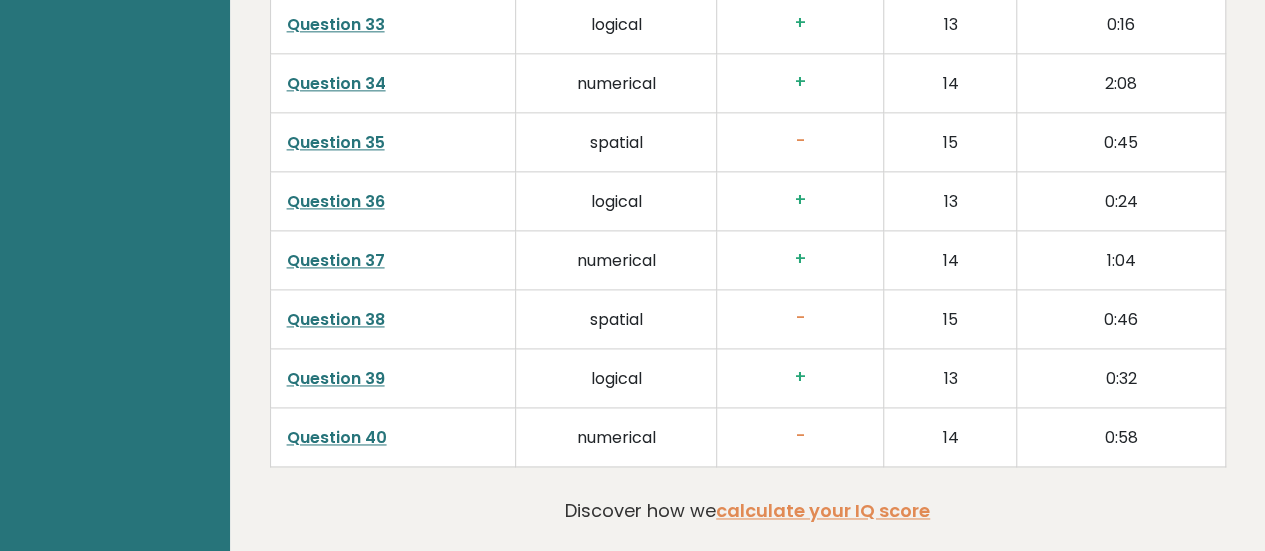 scroll, scrollTop: 5238, scrollLeft: 0, axis: vertical 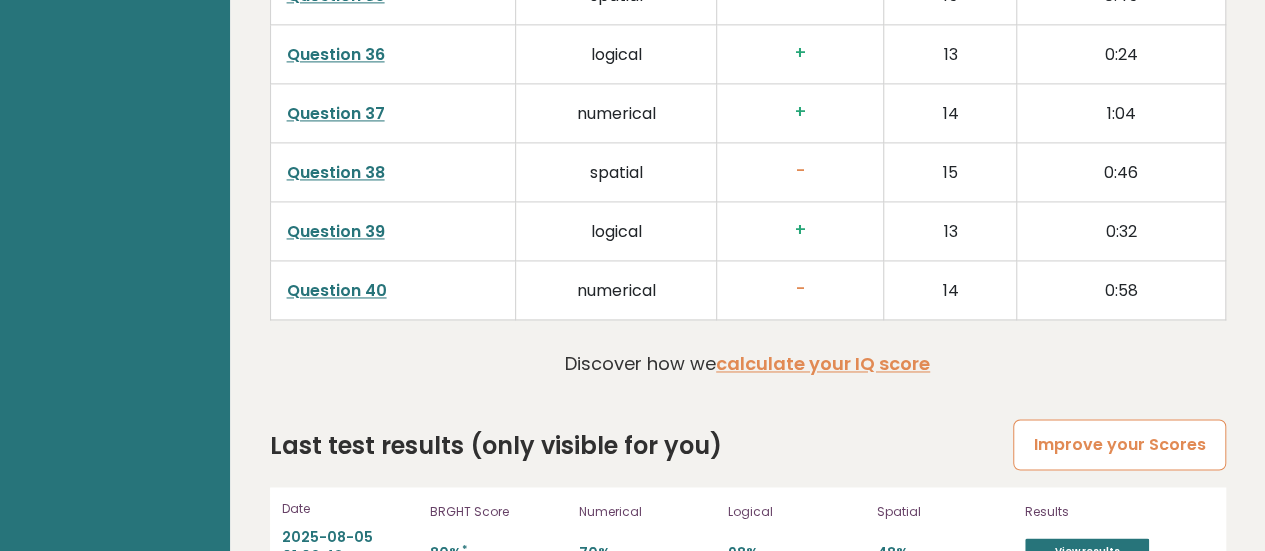 click on "Improve your Scores" at bounding box center (1119, 444) 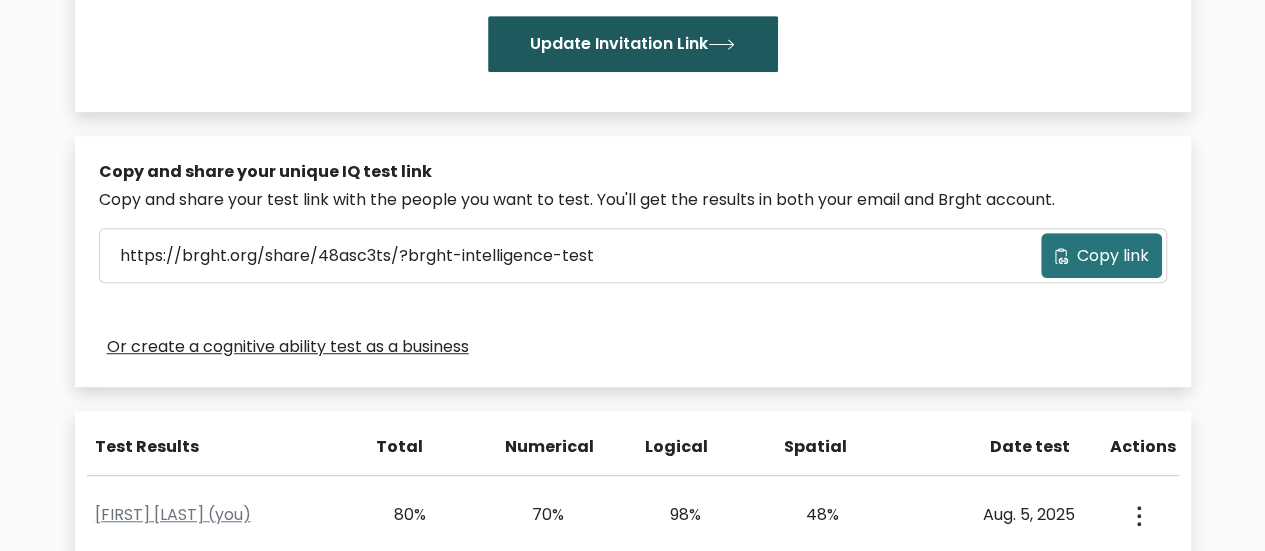 scroll, scrollTop: 496, scrollLeft: 0, axis: vertical 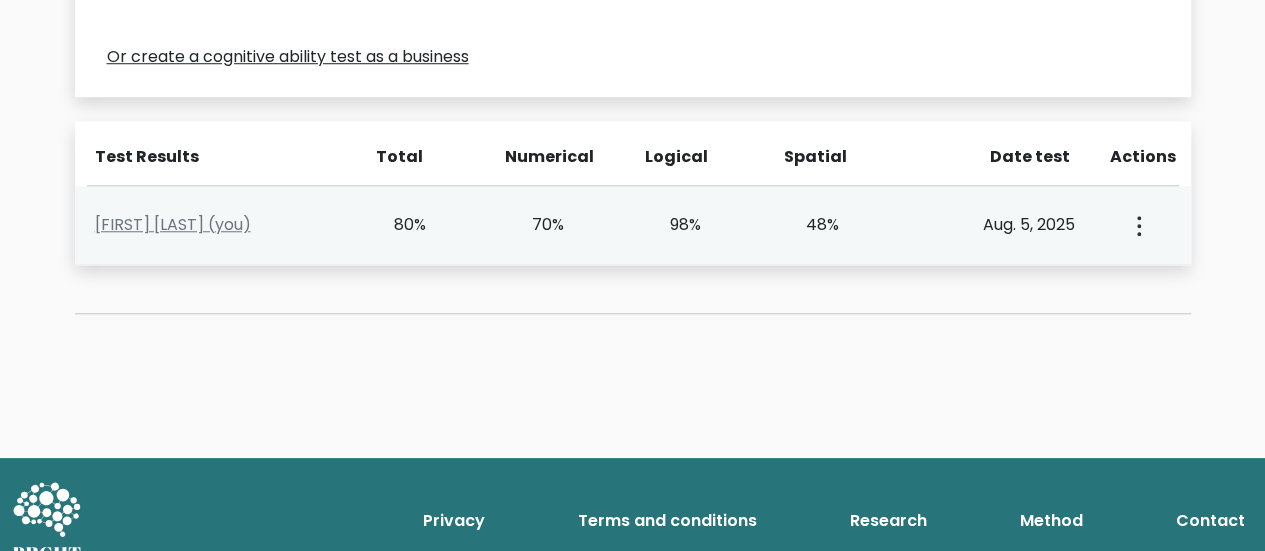 click 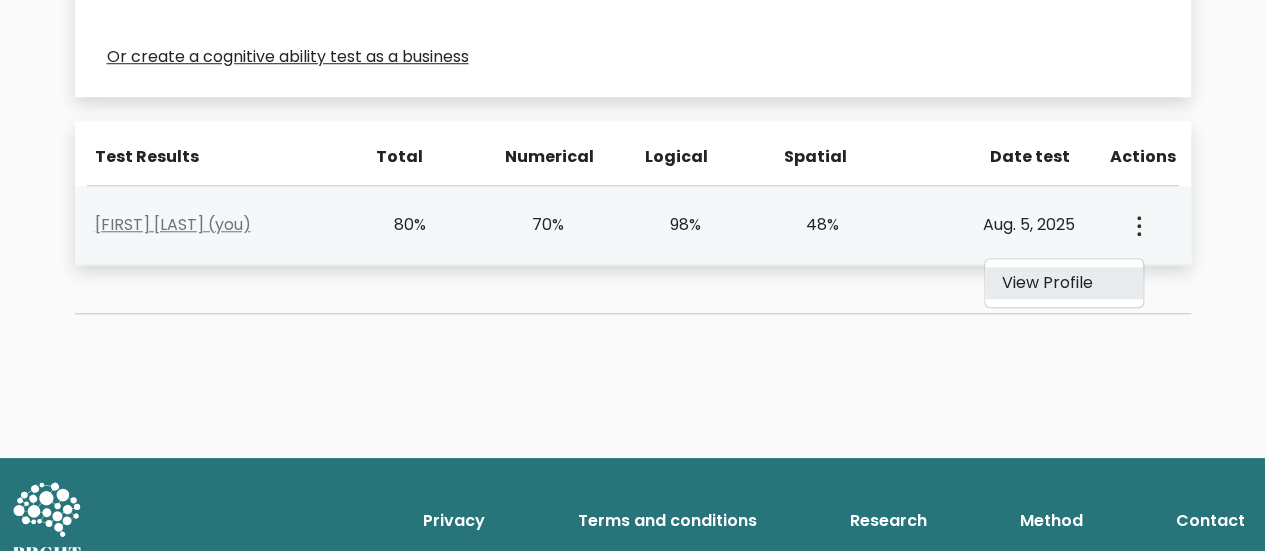click on "View Profile" at bounding box center [1064, 283] 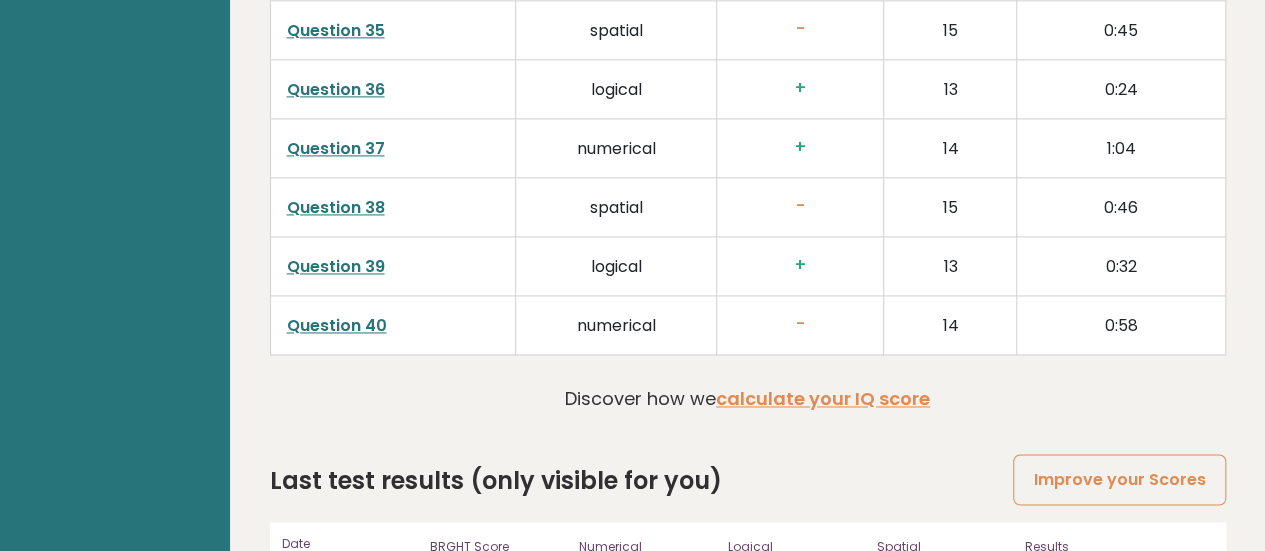 scroll, scrollTop: 5238, scrollLeft: 0, axis: vertical 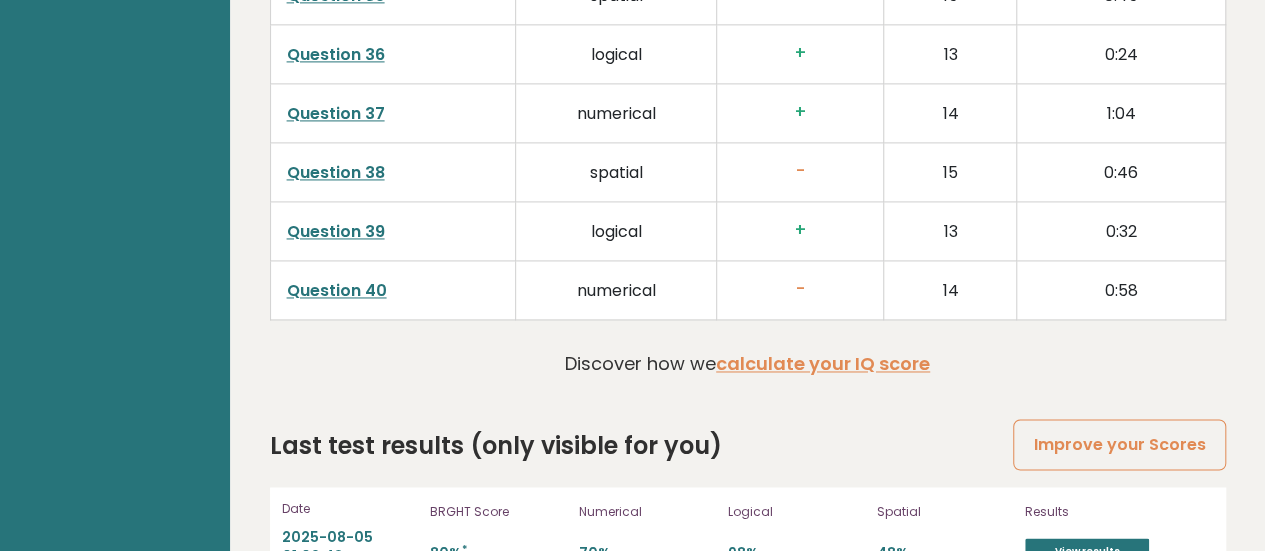 click on "calculate your IQ score" at bounding box center (823, 363) 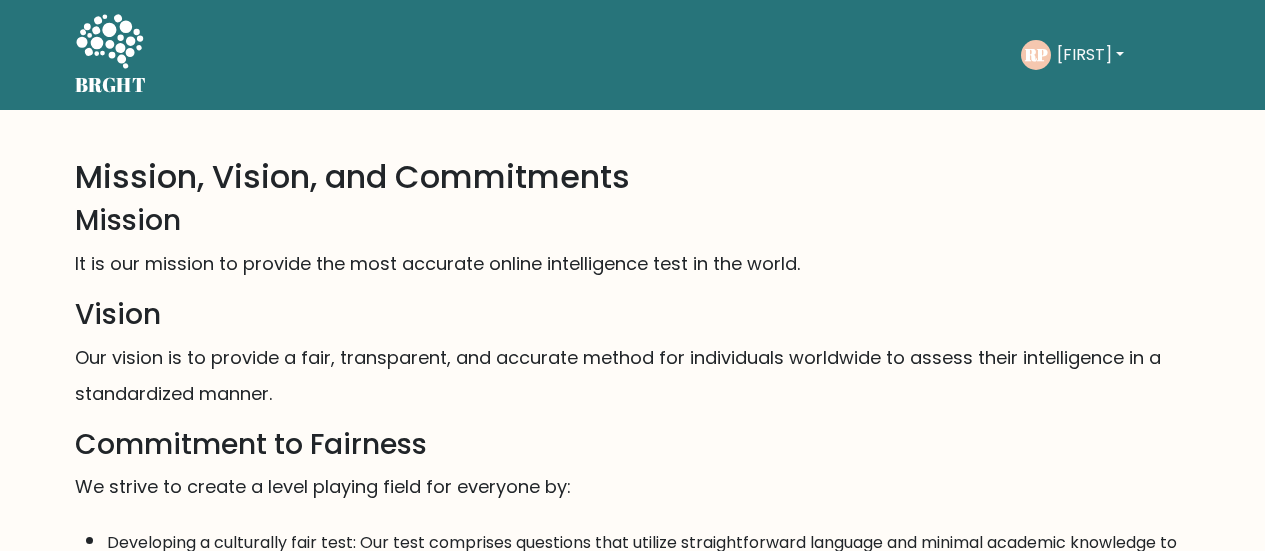 scroll, scrollTop: 0, scrollLeft: 0, axis: both 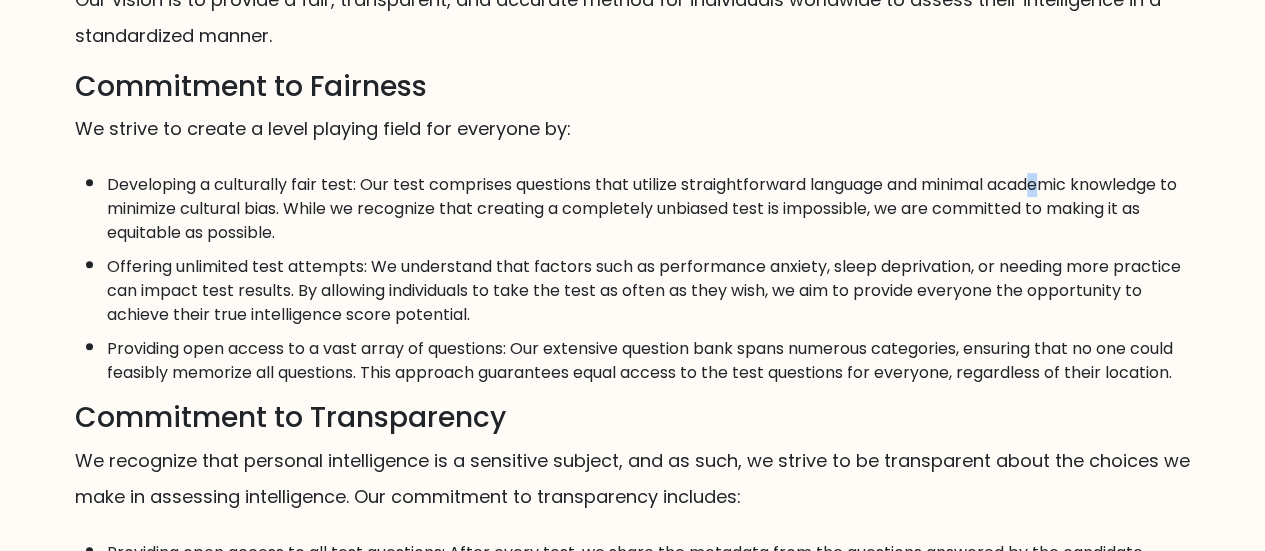 drag, startPoint x: 0, startPoint y: 0, endPoint x: 1049, endPoint y: 191, distance: 1066.2467 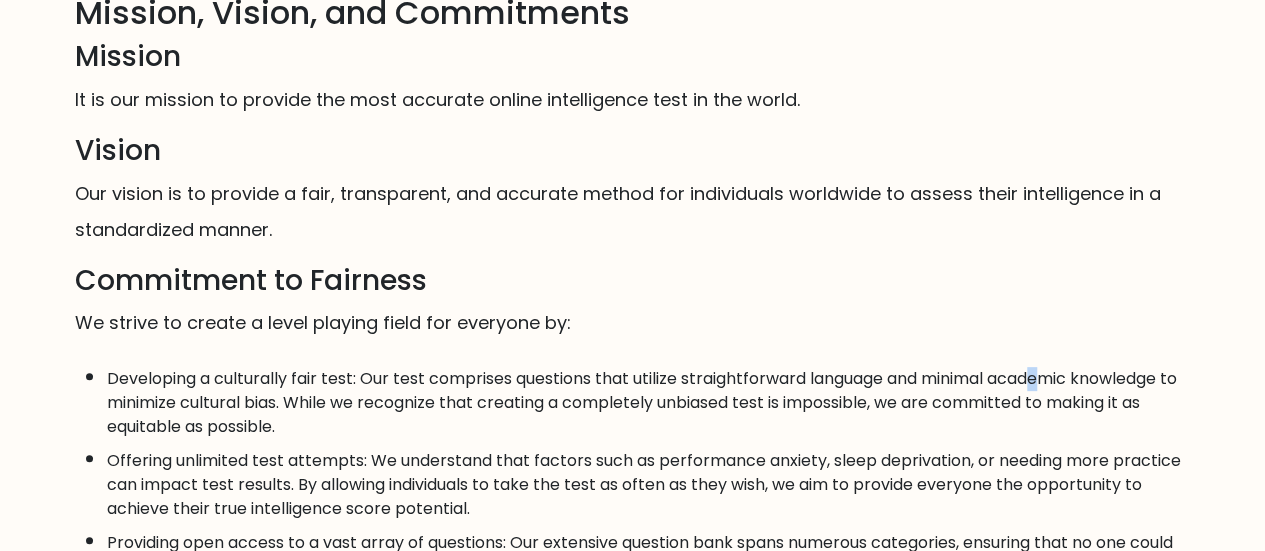 scroll, scrollTop: 0, scrollLeft: 0, axis: both 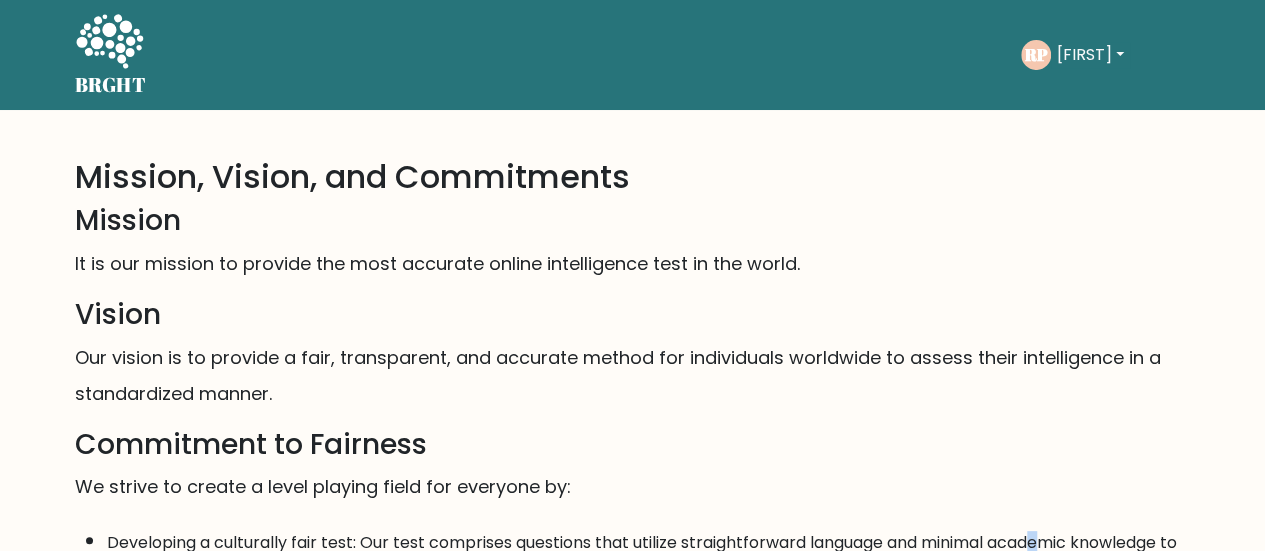 click on "[FIRST]" at bounding box center (1090, 55) 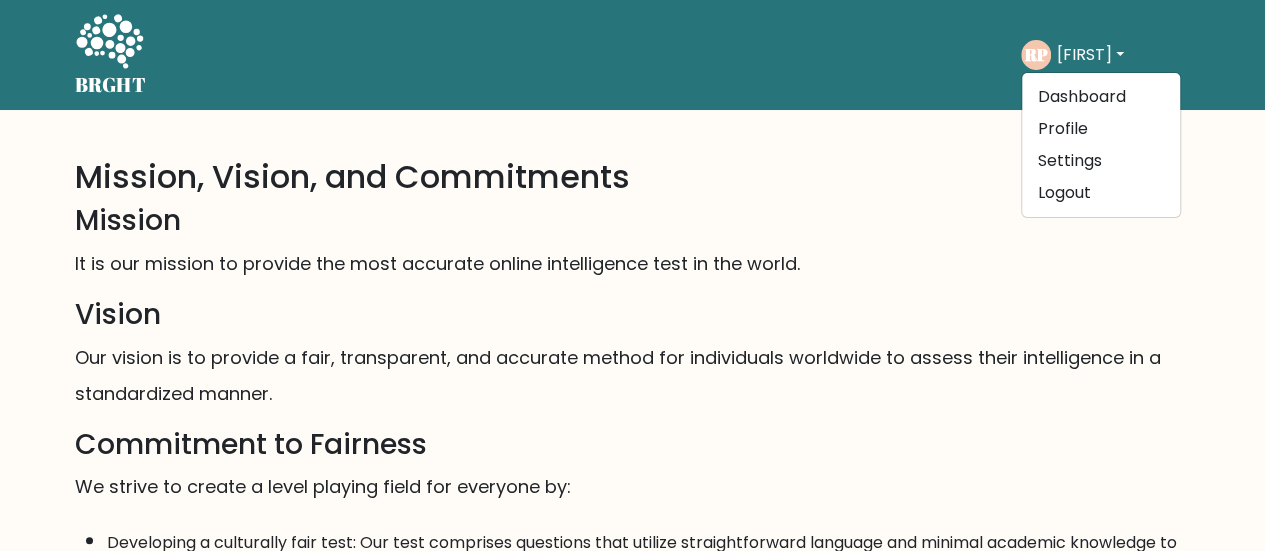 click on "Mission, Vision, and Commitments" at bounding box center (633, 177) 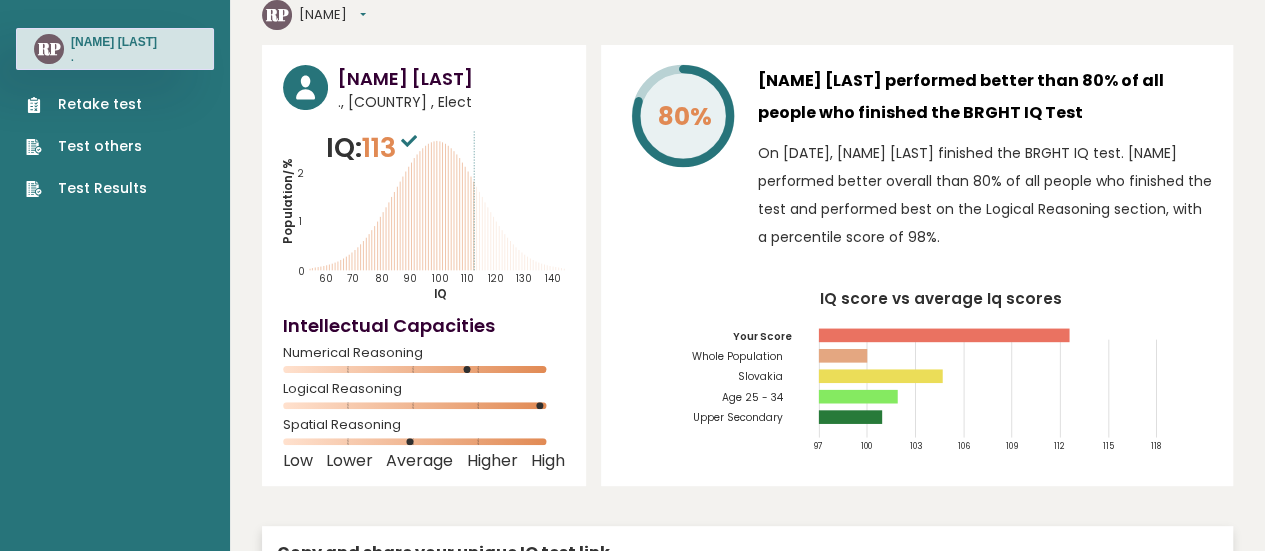 scroll, scrollTop: 0, scrollLeft: 0, axis: both 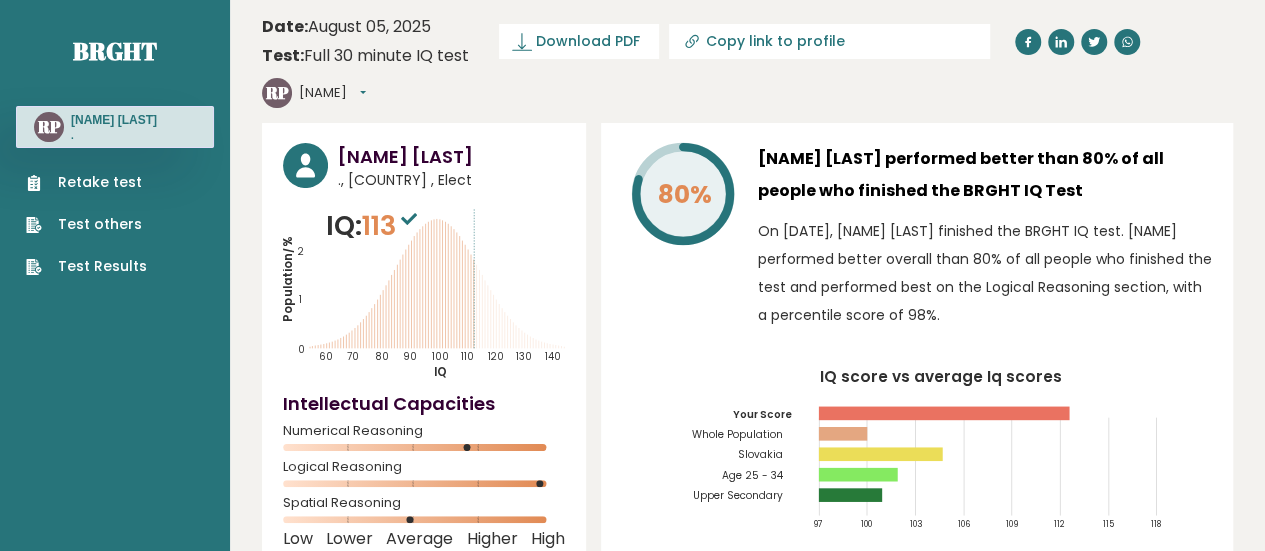 click on "IQ:  113" at bounding box center (374, 226) 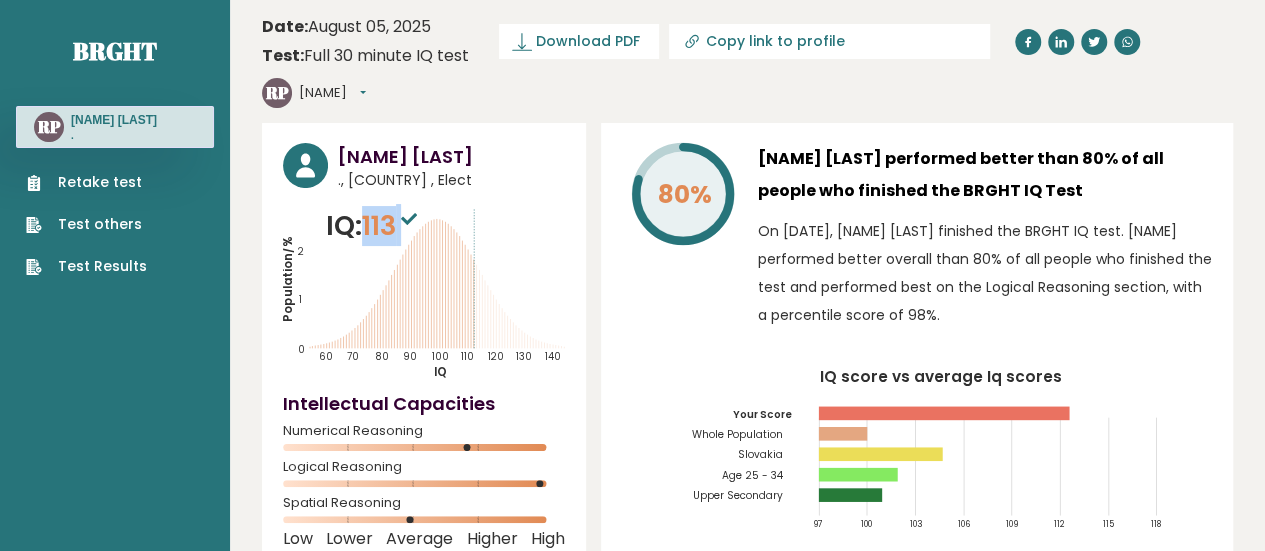 click on "IQ:  113" at bounding box center [374, 226] 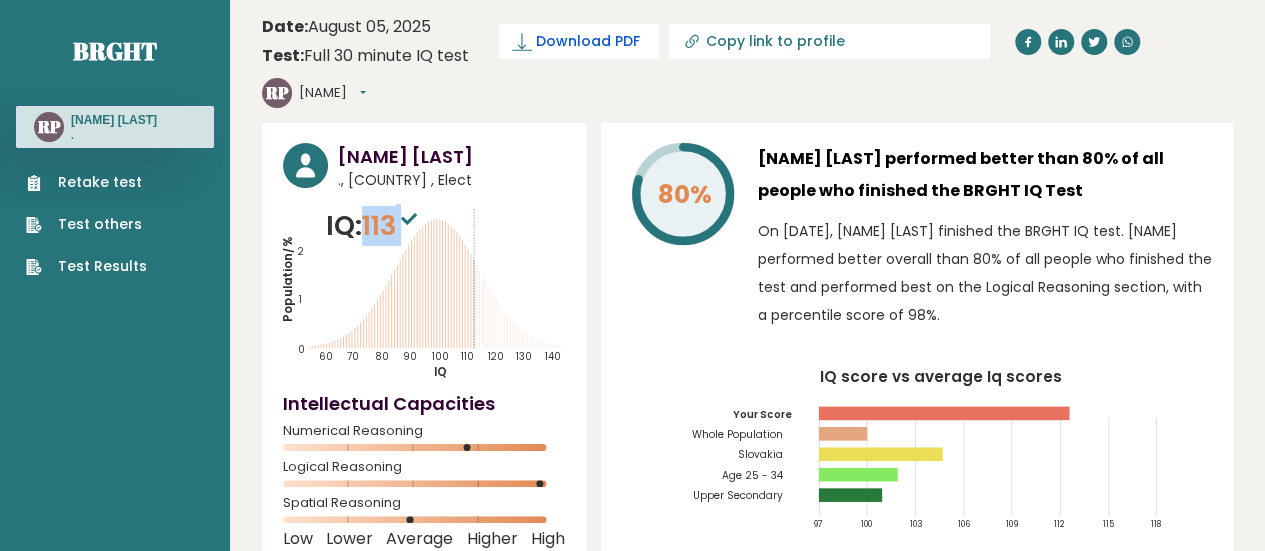 click on "Download PDF" at bounding box center (579, 41) 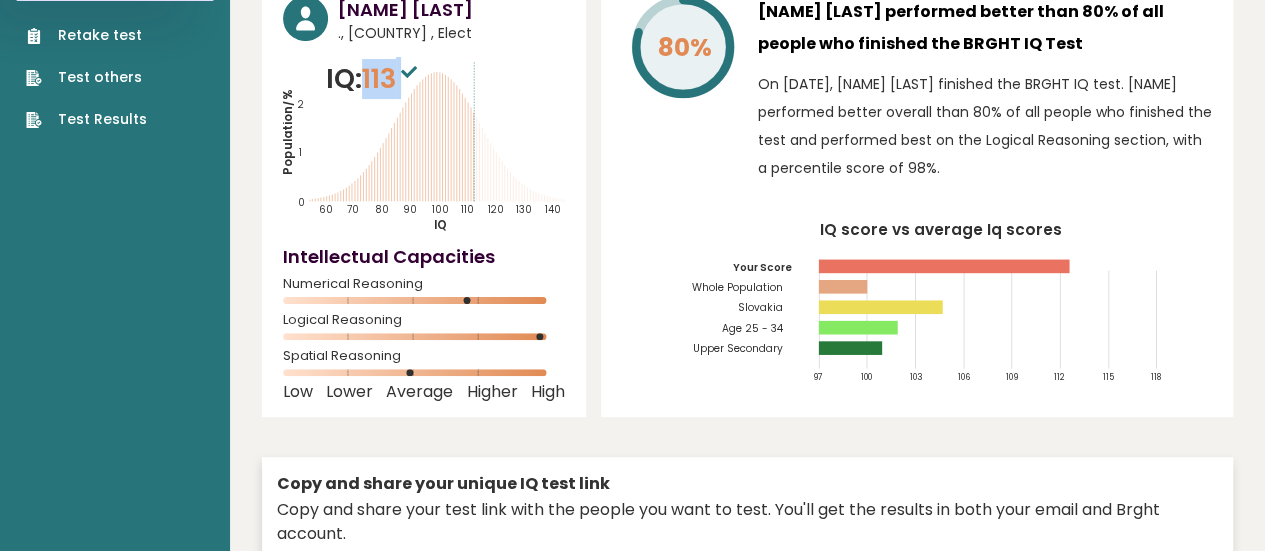 scroll, scrollTop: 146, scrollLeft: 0, axis: vertical 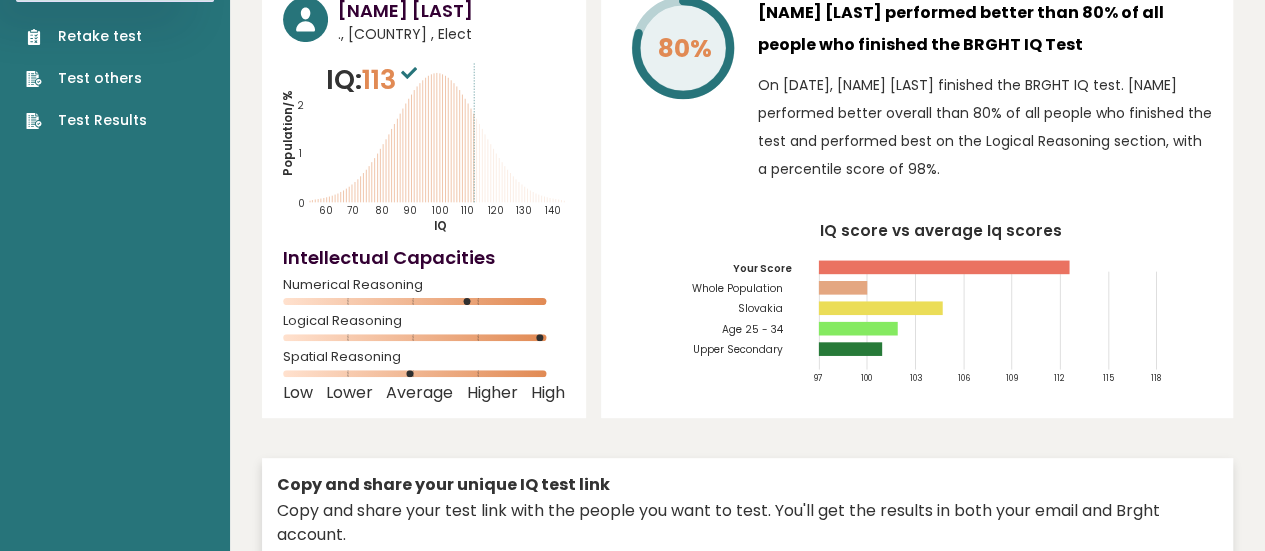 click on "Population/%
IQ
0
1
2
60
70
80
90
100
110
120
130
140" 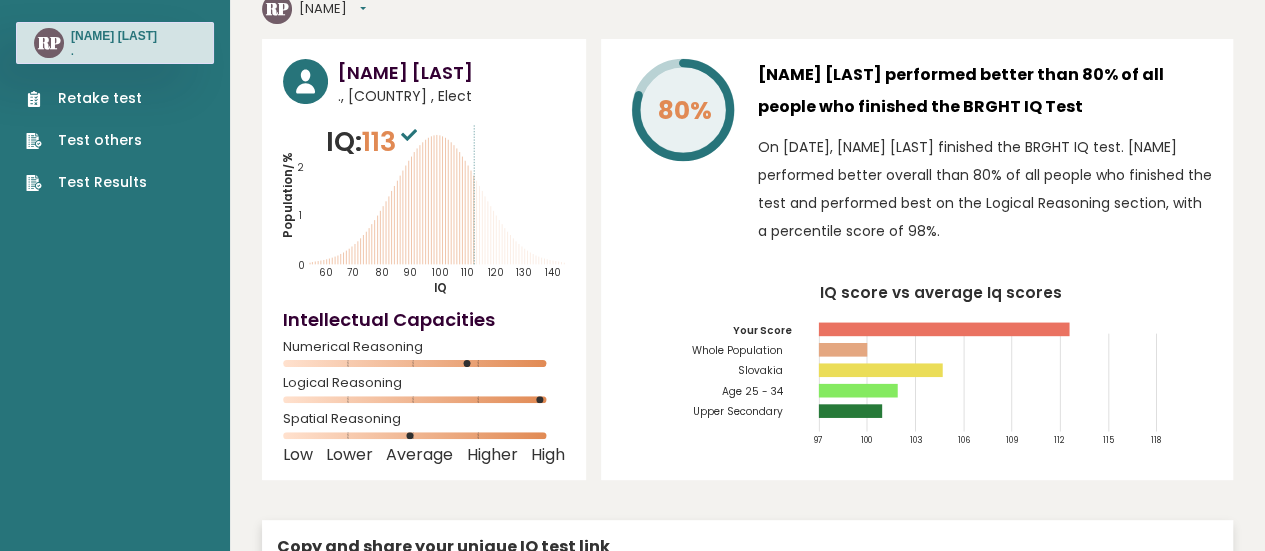 scroll, scrollTop: 83, scrollLeft: 0, axis: vertical 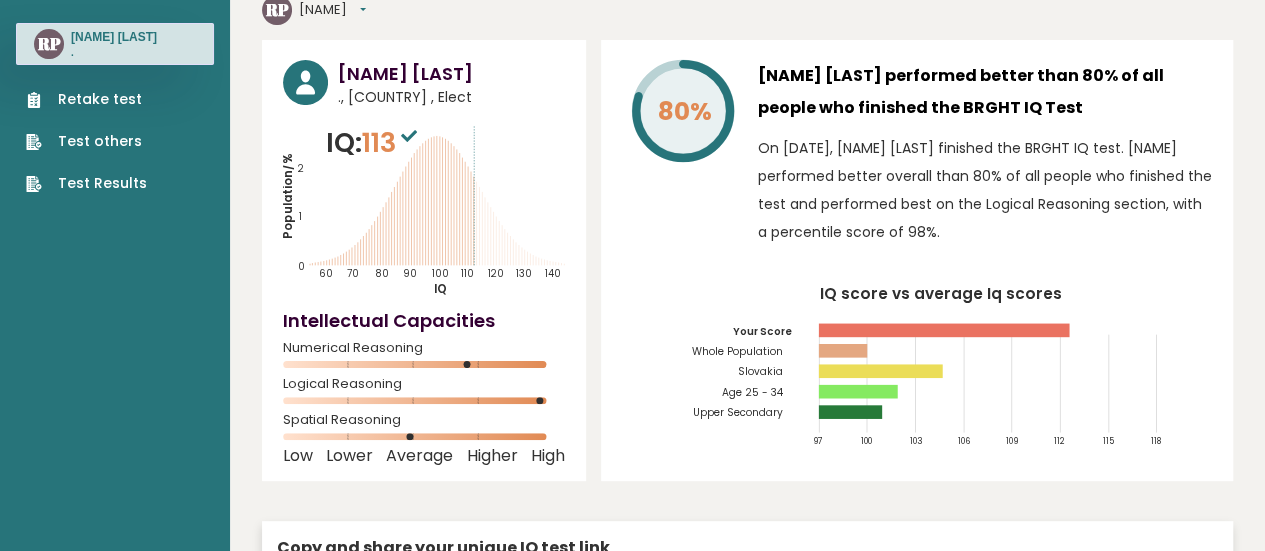 click at bounding box center [409, 135] 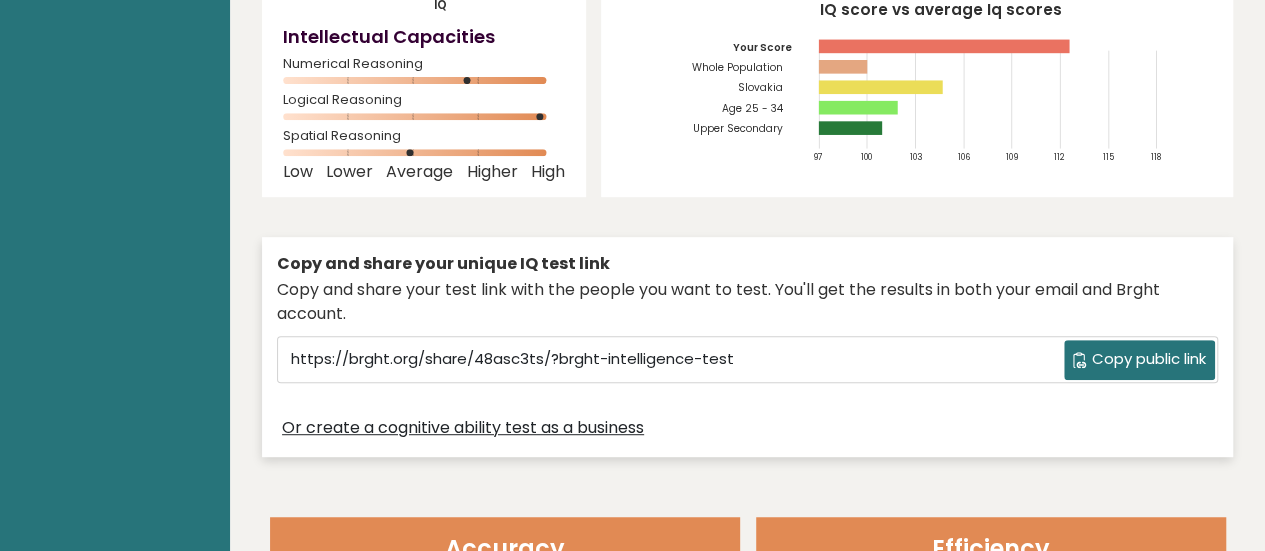 scroll, scrollTop: 368, scrollLeft: 0, axis: vertical 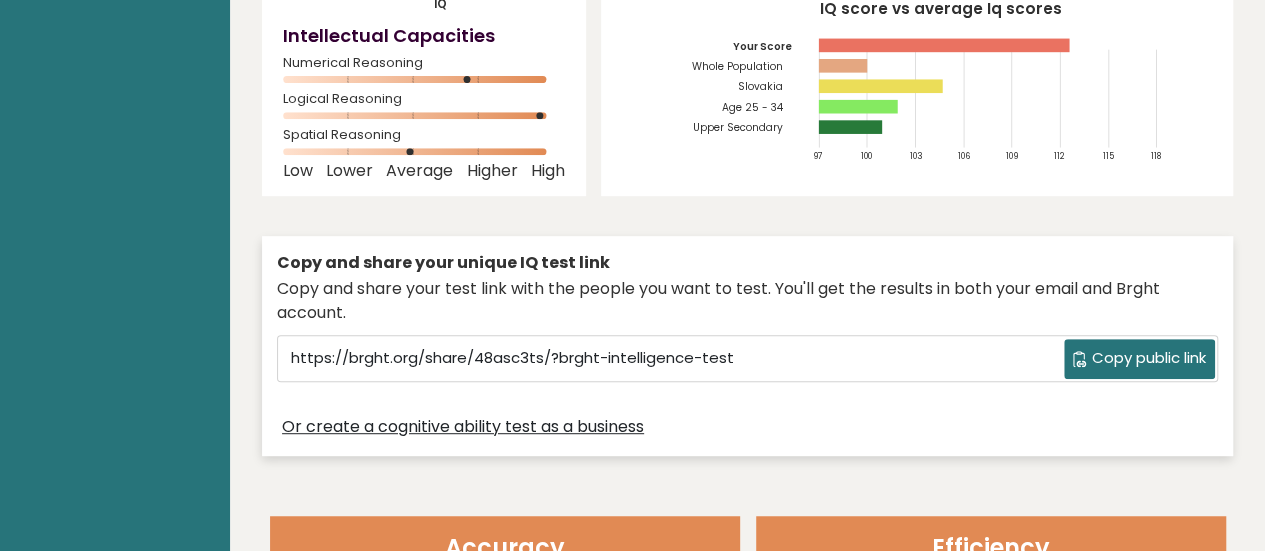 click on "Or create a cognitive ability test as a business" at bounding box center [463, 427] 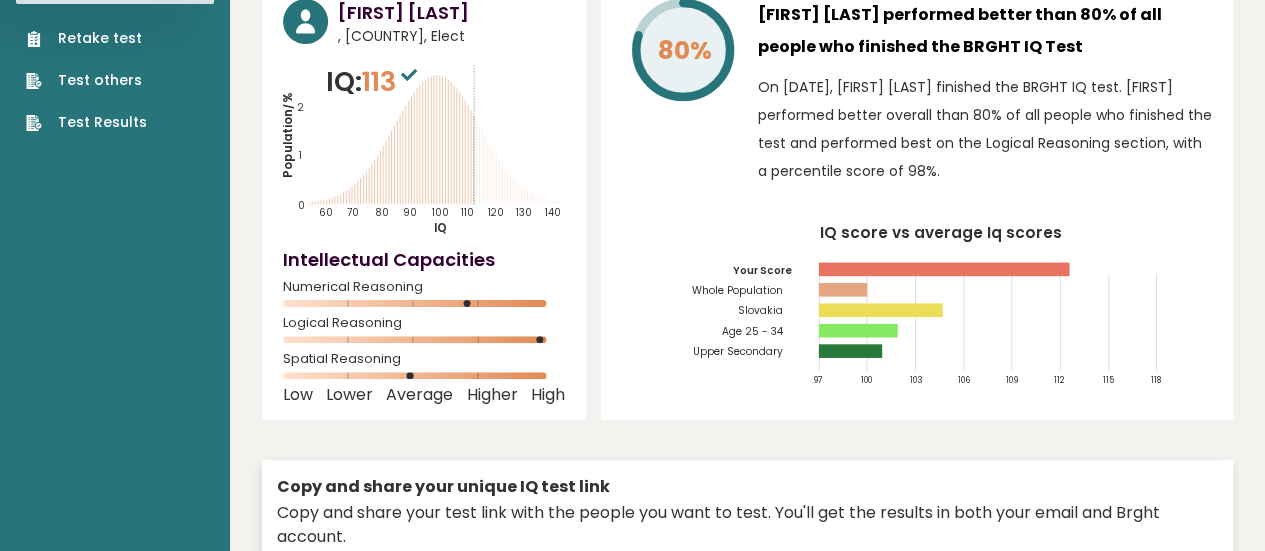 scroll, scrollTop: 0, scrollLeft: 0, axis: both 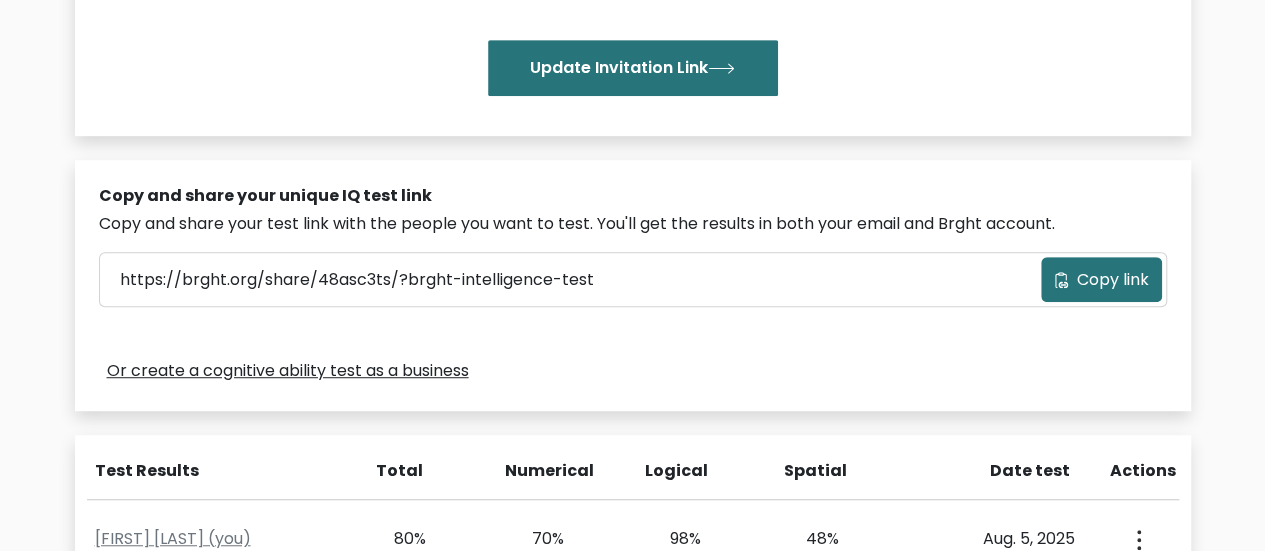 click on "Copy  link" at bounding box center (1113, 280) 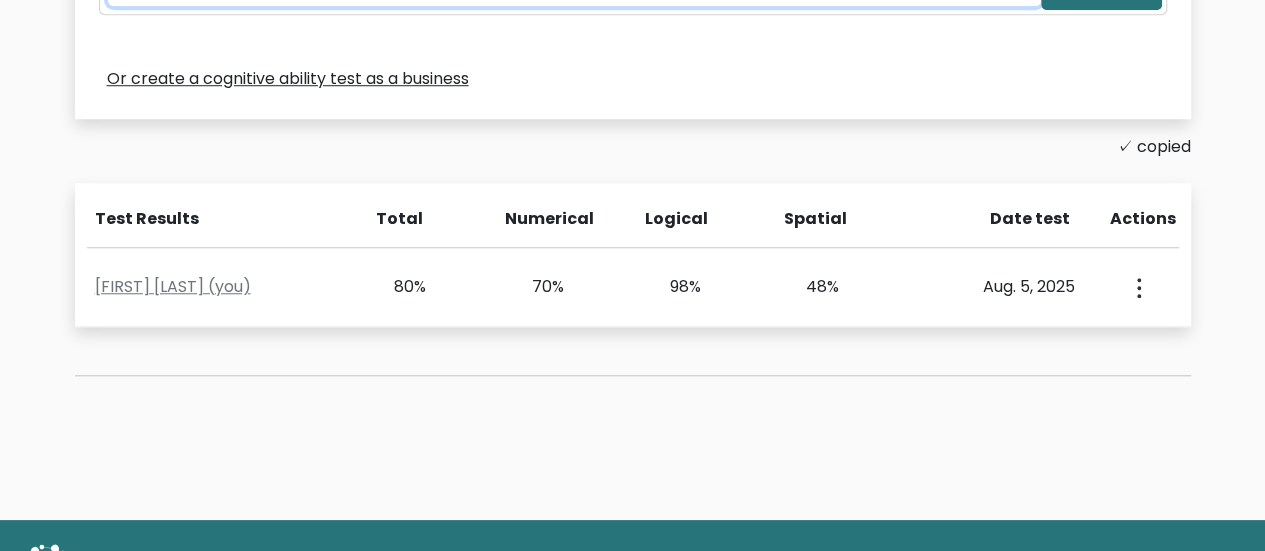 scroll, scrollTop: 812, scrollLeft: 0, axis: vertical 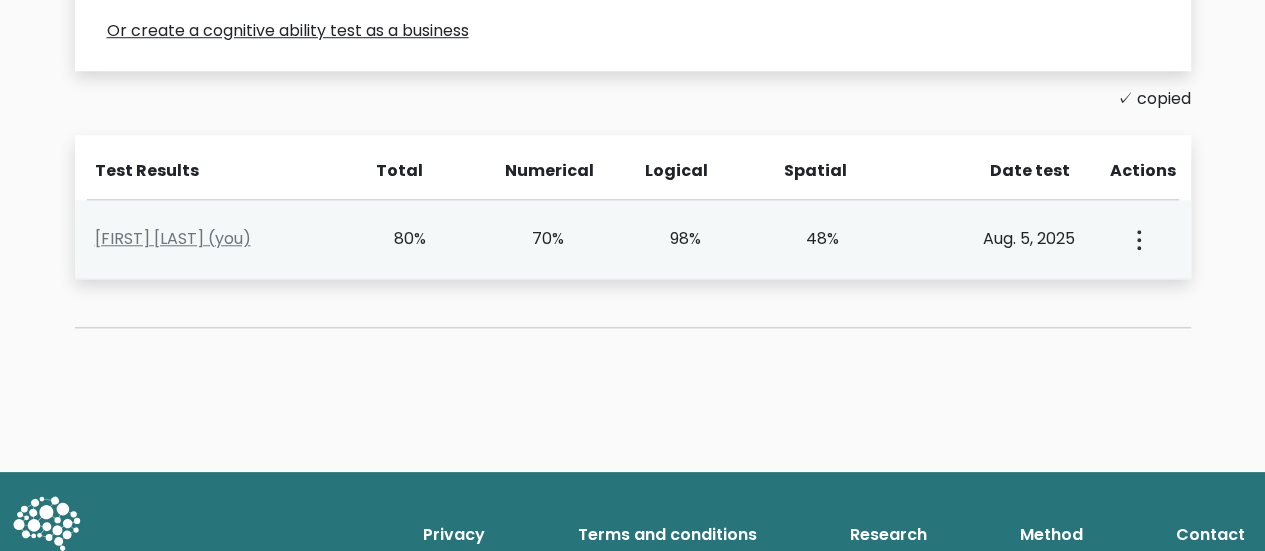 click at bounding box center [1137, 239] 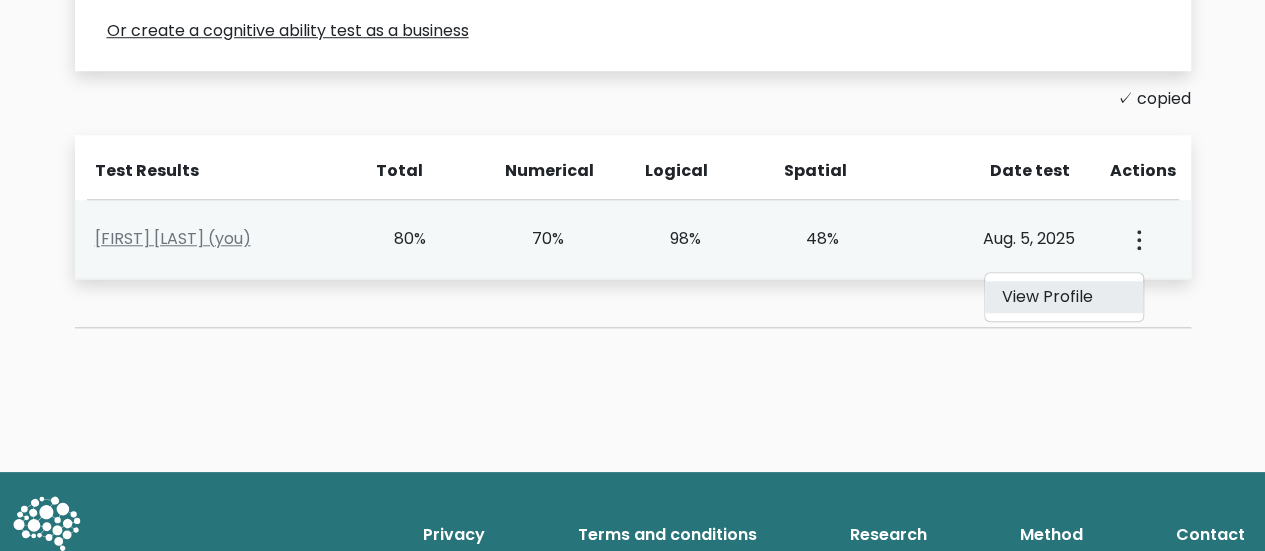 click on "View Profile" at bounding box center [1064, 297] 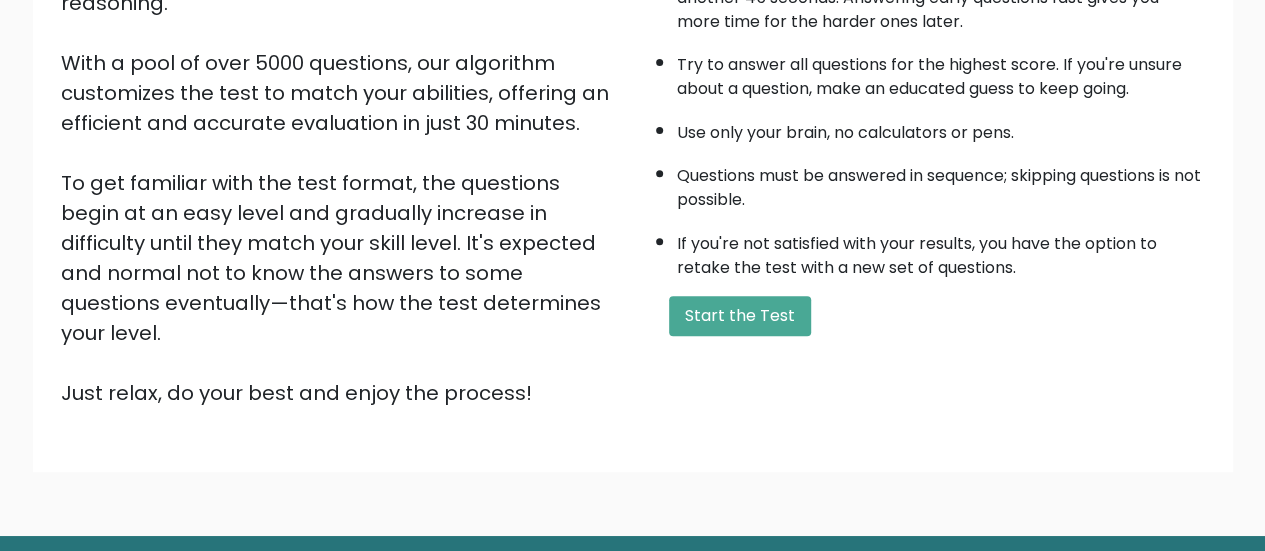 scroll, scrollTop: 364, scrollLeft: 0, axis: vertical 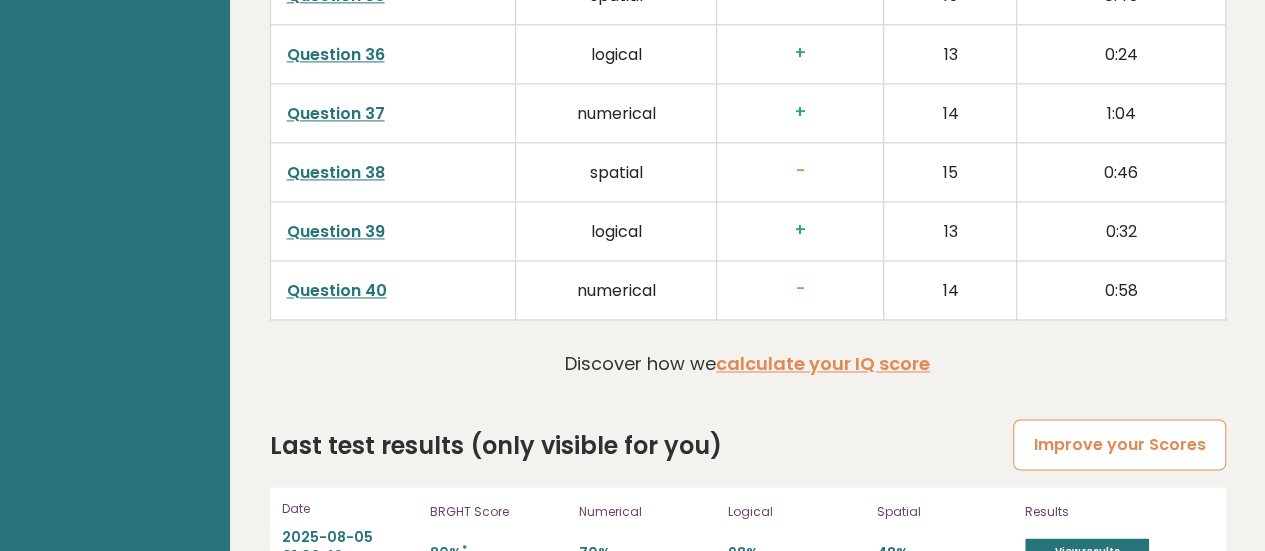 click on "Improve your Scores" at bounding box center [1119, 444] 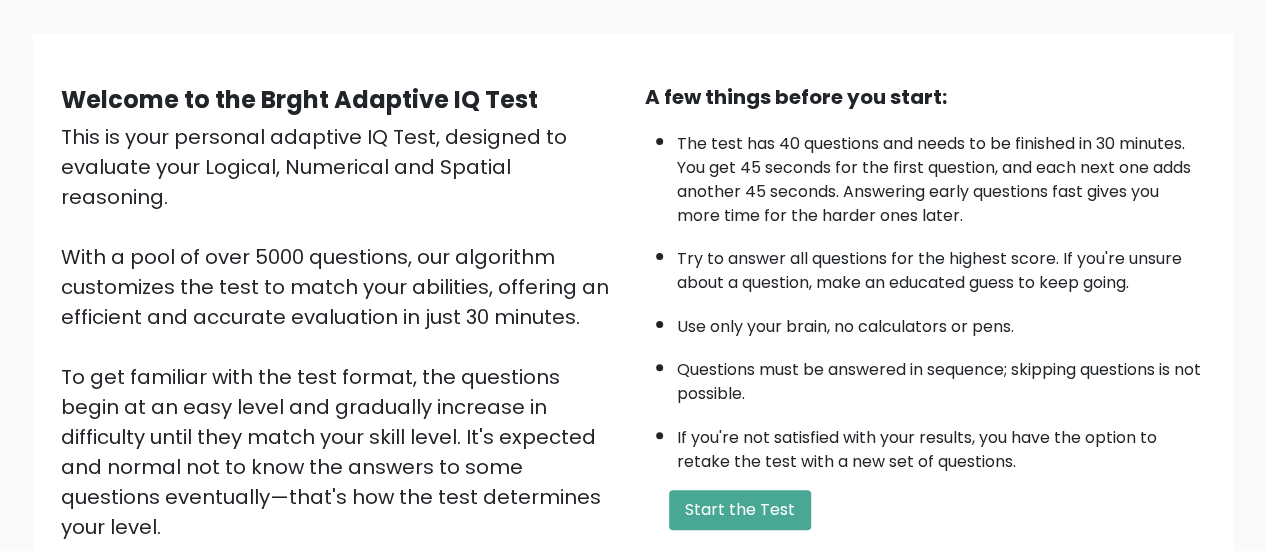 scroll, scrollTop: 122, scrollLeft: 0, axis: vertical 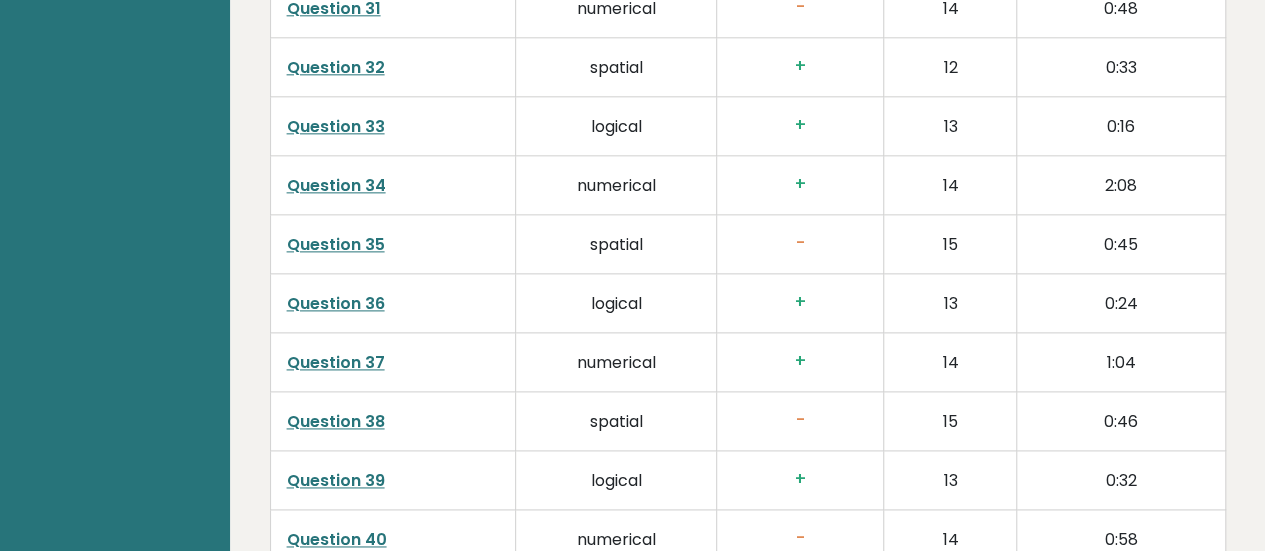 click on "Question
40" at bounding box center [337, 539] 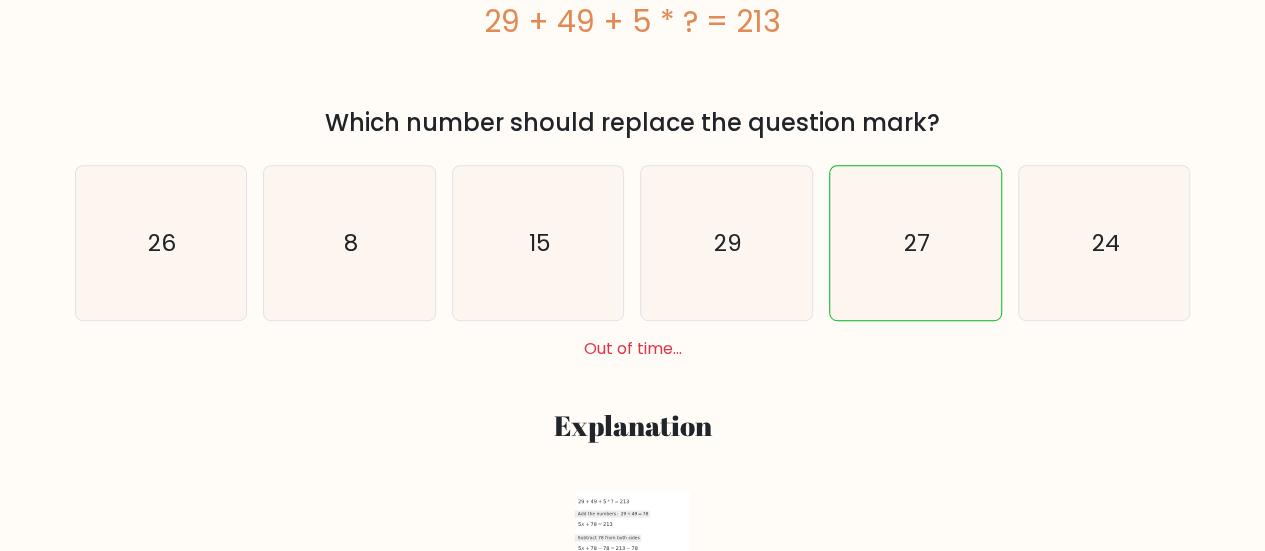 scroll, scrollTop: 732, scrollLeft: 0, axis: vertical 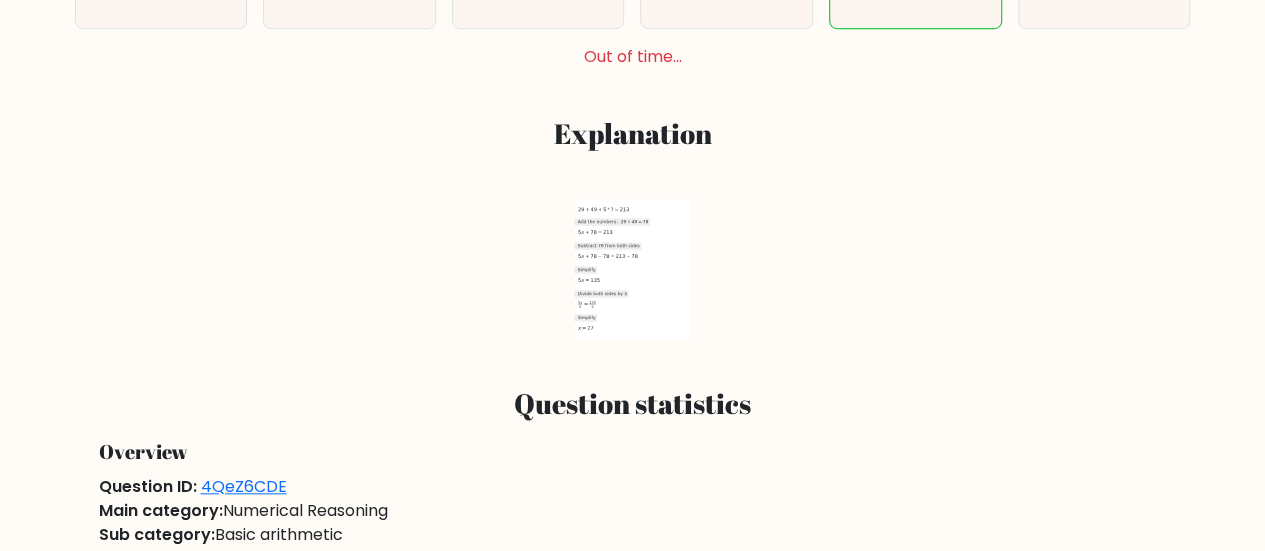 click 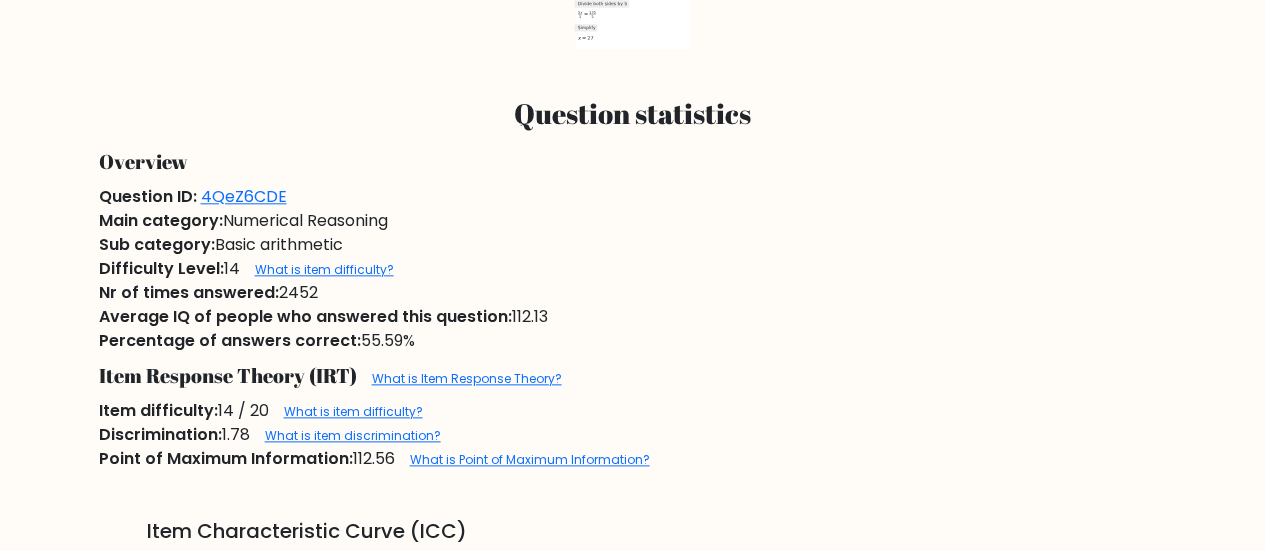 scroll, scrollTop: 1021, scrollLeft: 0, axis: vertical 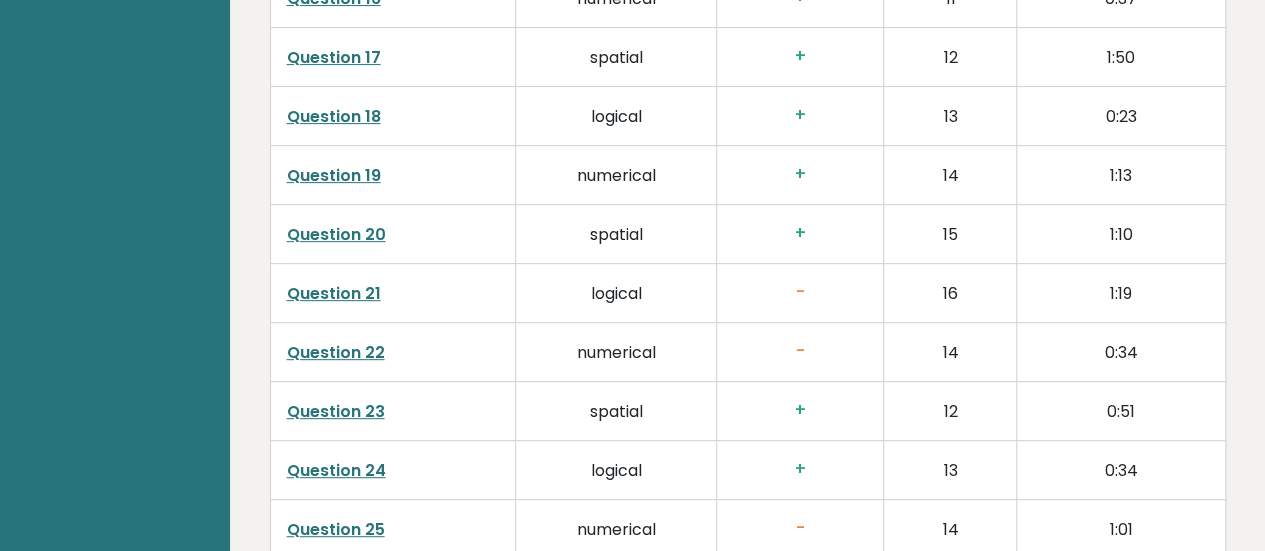 click on "Question
21" at bounding box center (393, 292) 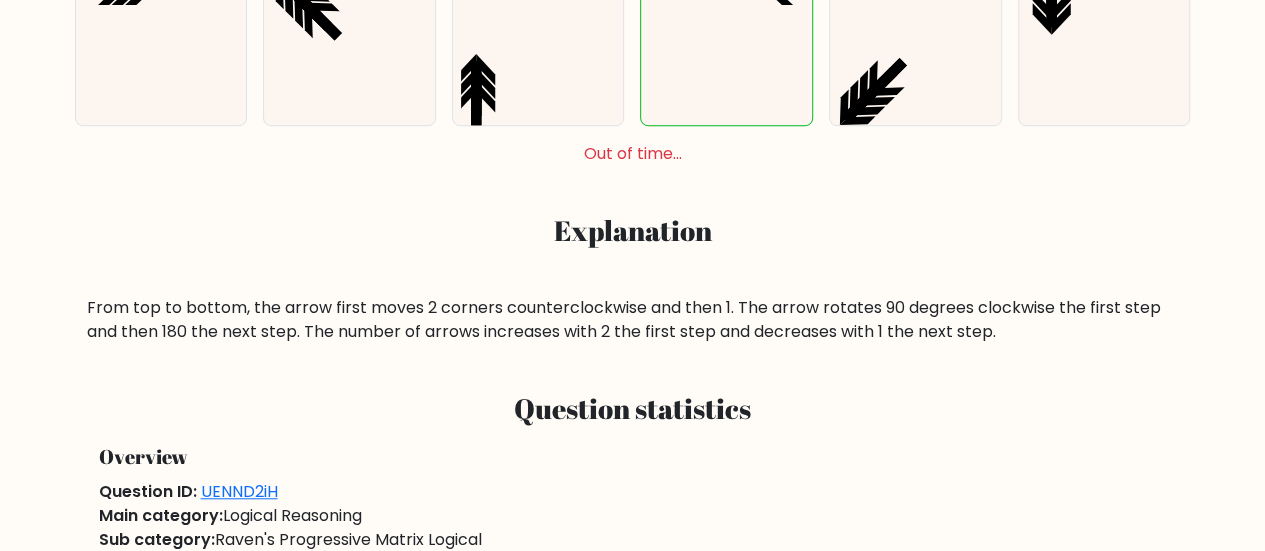 scroll, scrollTop: 613, scrollLeft: 0, axis: vertical 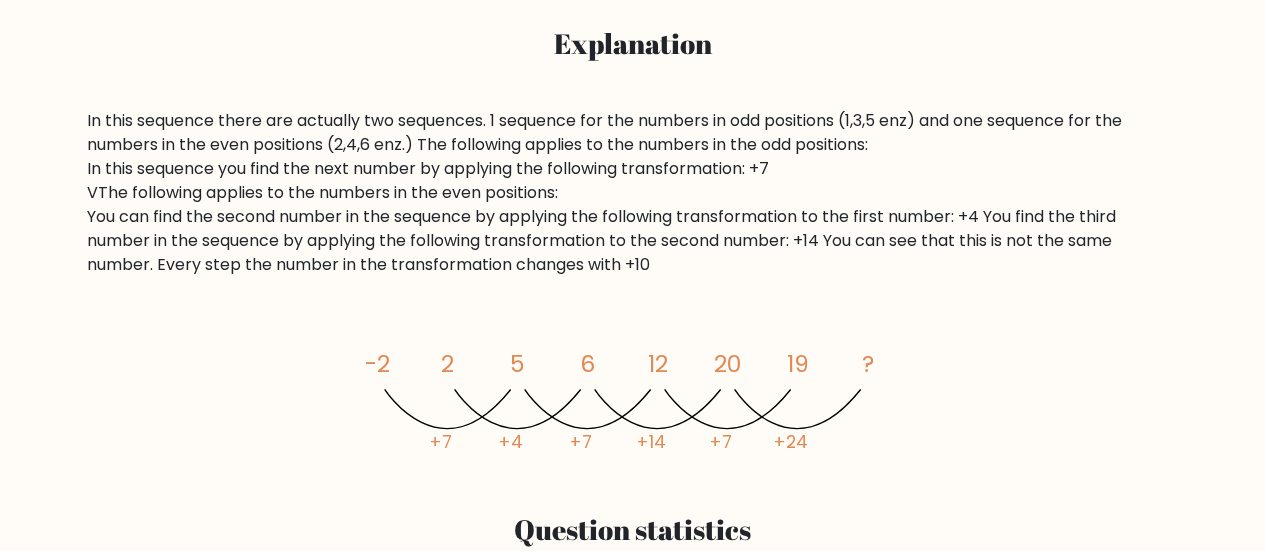click on "image/svg+xml
-2
2
5
6
12
20
19
?
+7
+4
+7
+14
+7
+24" 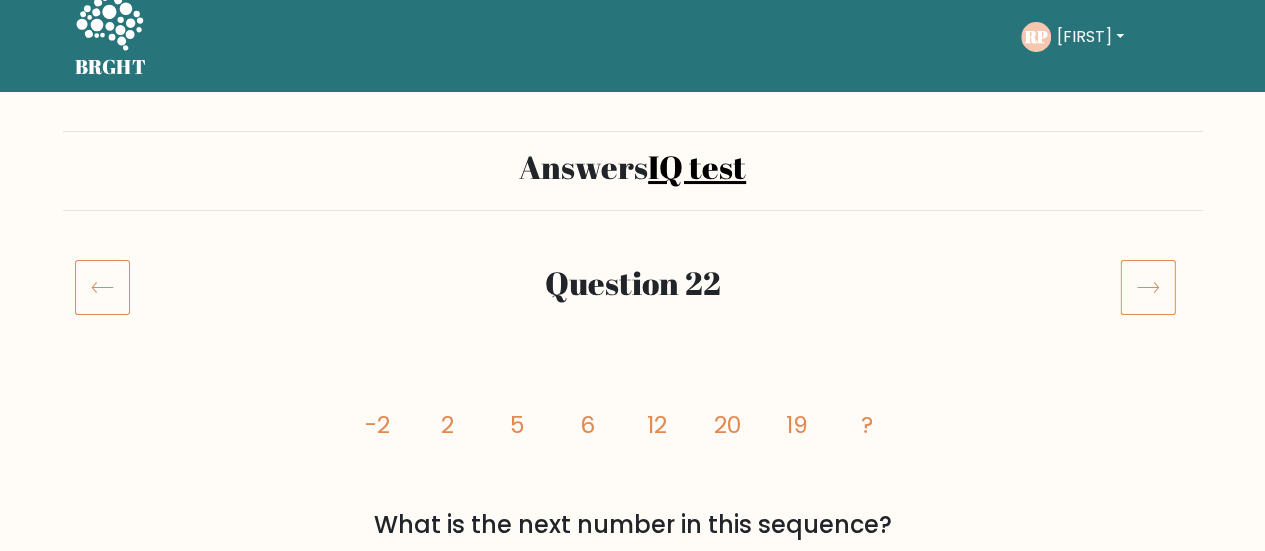 scroll, scrollTop: 0, scrollLeft: 0, axis: both 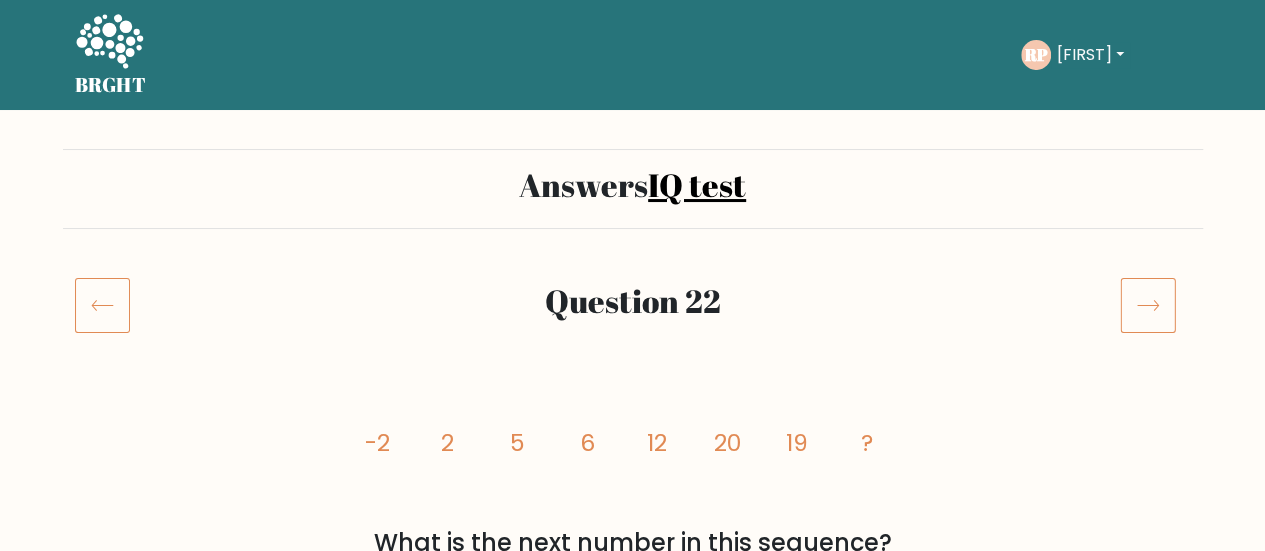 click 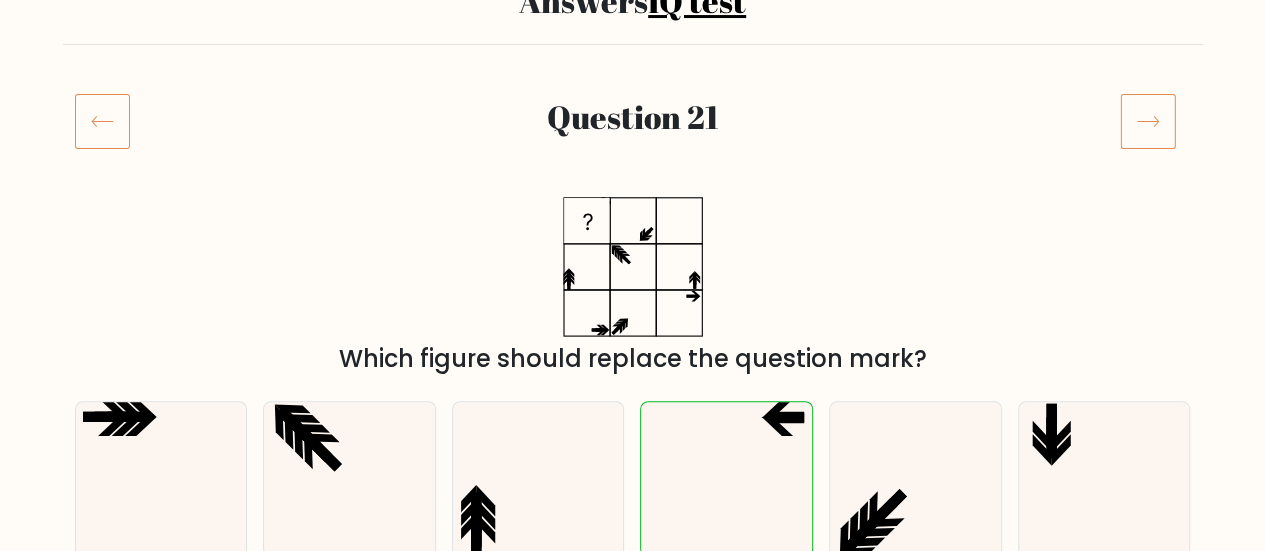 scroll, scrollTop: 269, scrollLeft: 0, axis: vertical 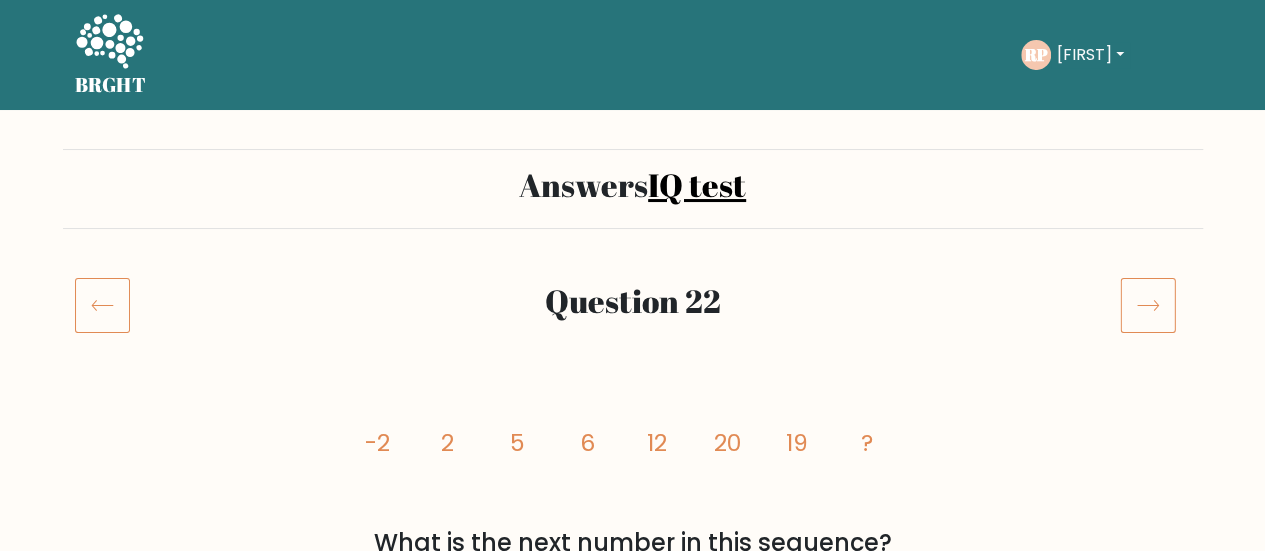 click 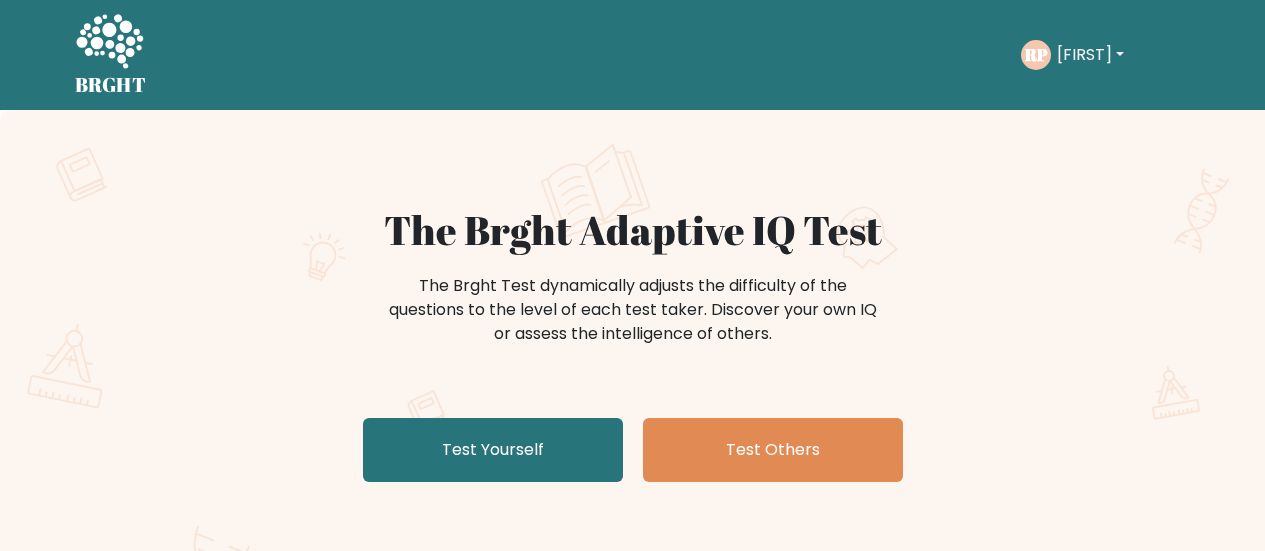 scroll, scrollTop: 0, scrollLeft: 0, axis: both 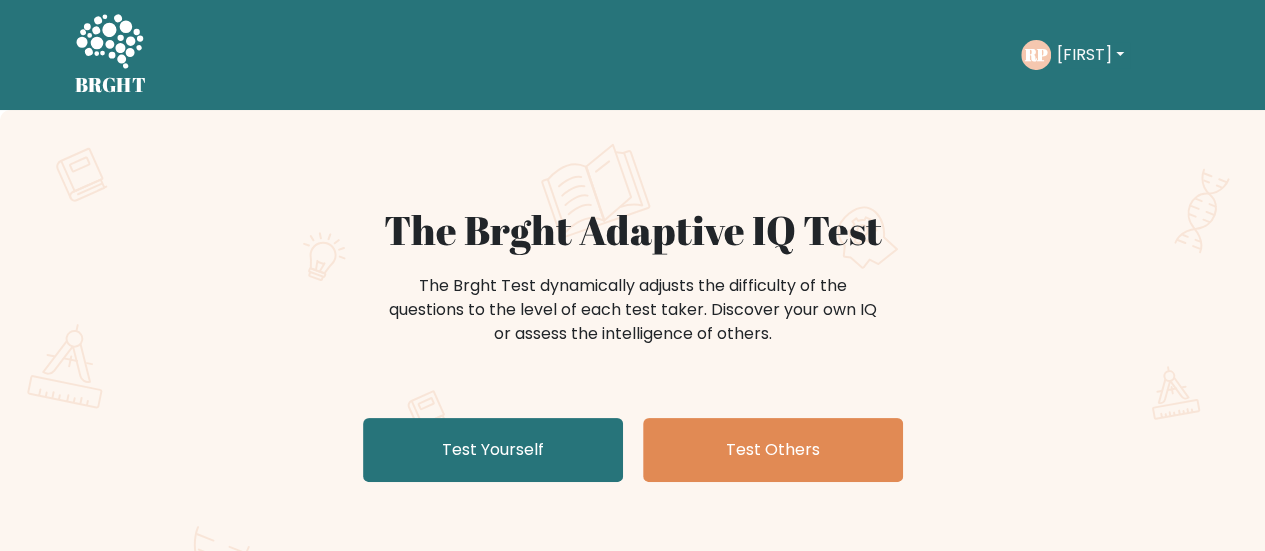 click on "RP" 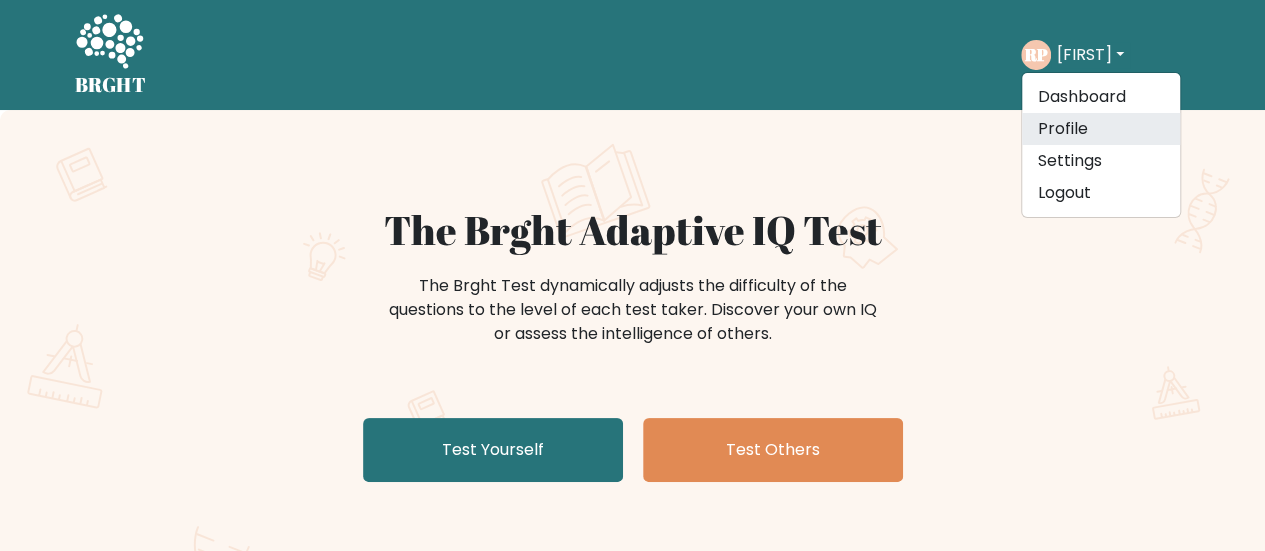 click on "Profile" at bounding box center [1101, 129] 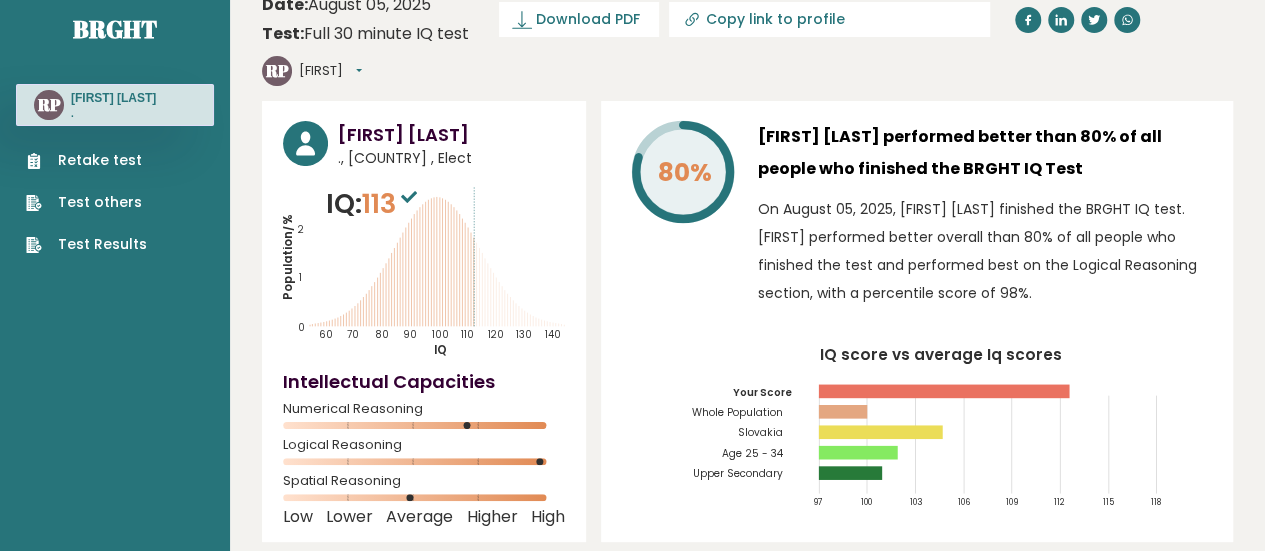 scroll, scrollTop: 0, scrollLeft: 0, axis: both 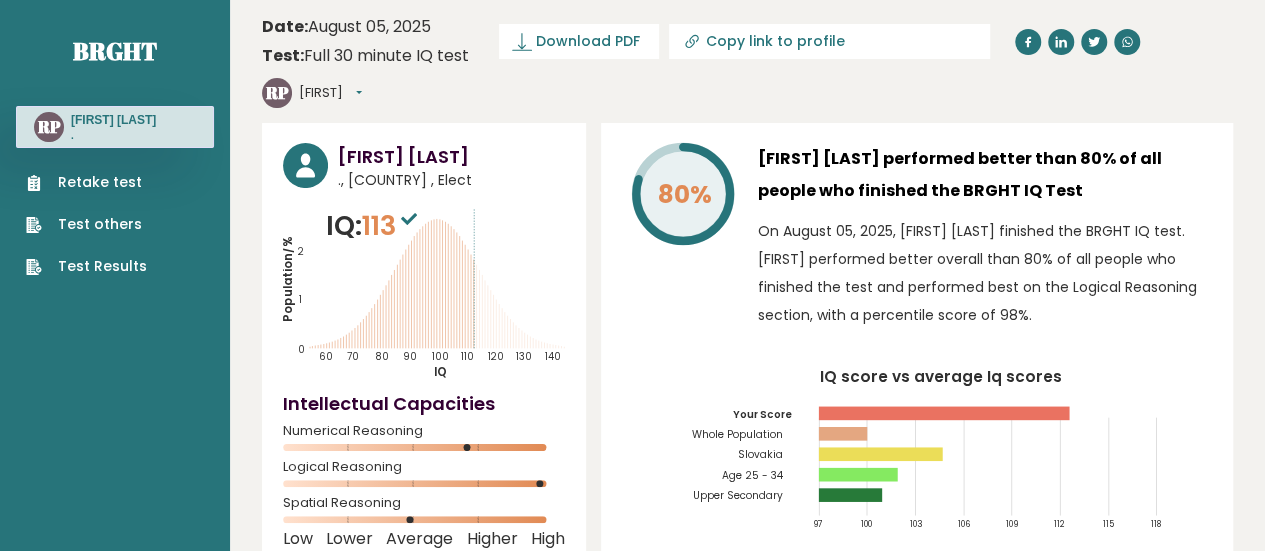 click on "[FIRST]" at bounding box center [330, 93] 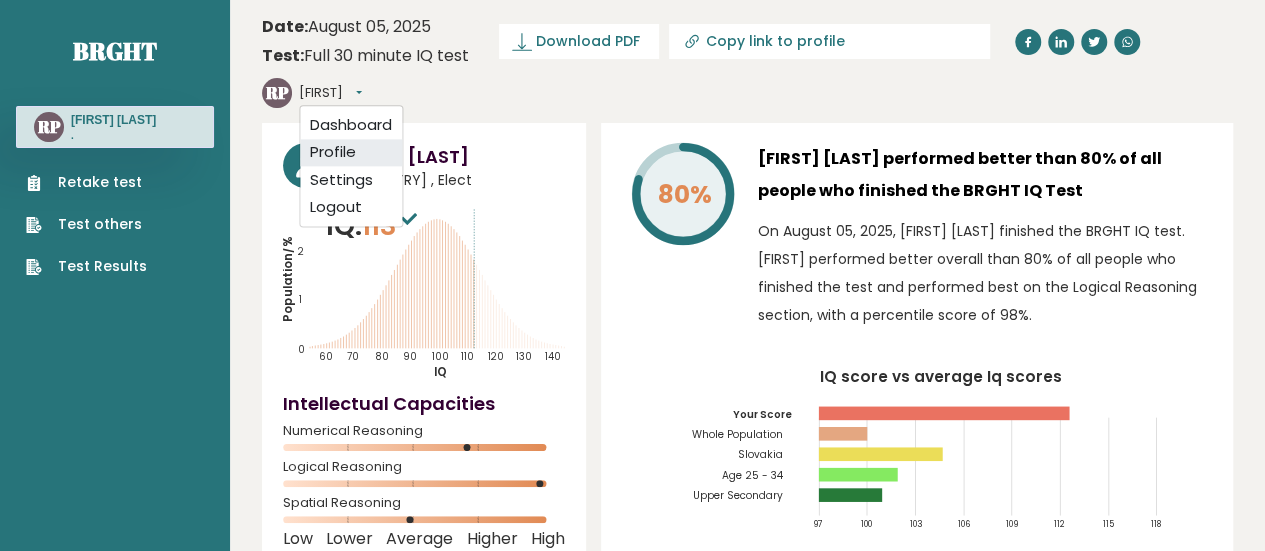 click on "Profile" at bounding box center [351, 153] 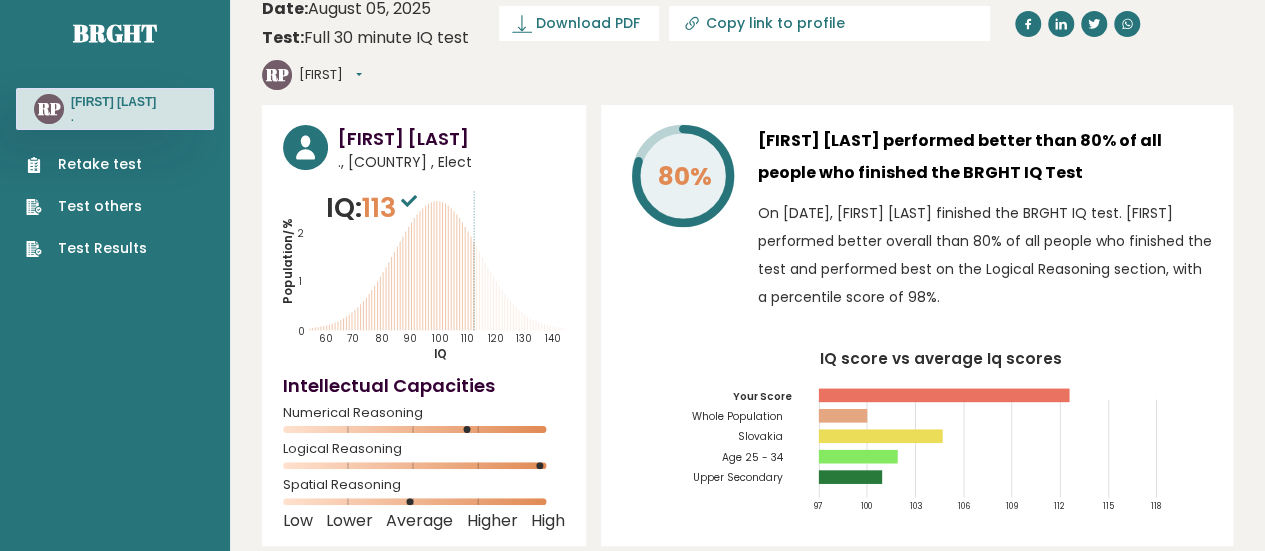 scroll, scrollTop: 0, scrollLeft: 0, axis: both 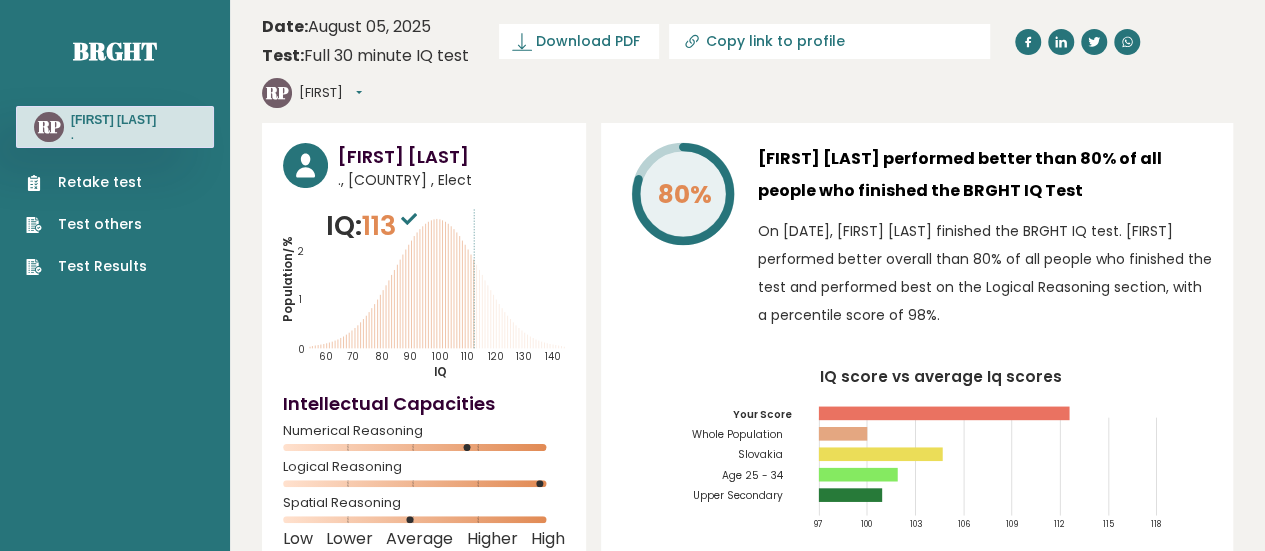 click on "[FIRST]" at bounding box center [330, 93] 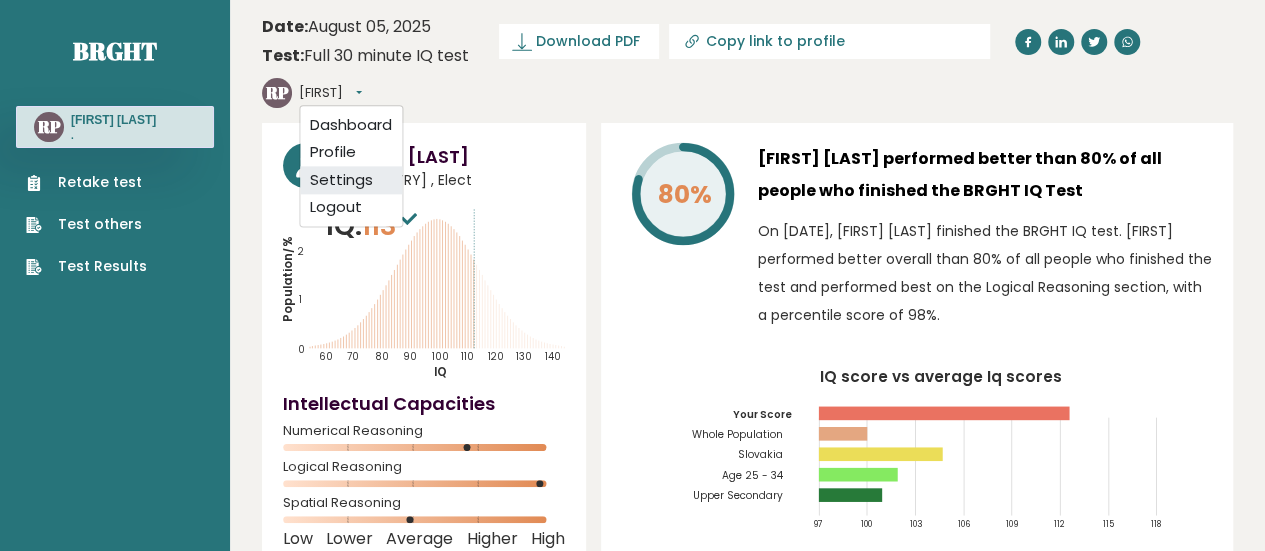 click on "Settings" at bounding box center [351, 180] 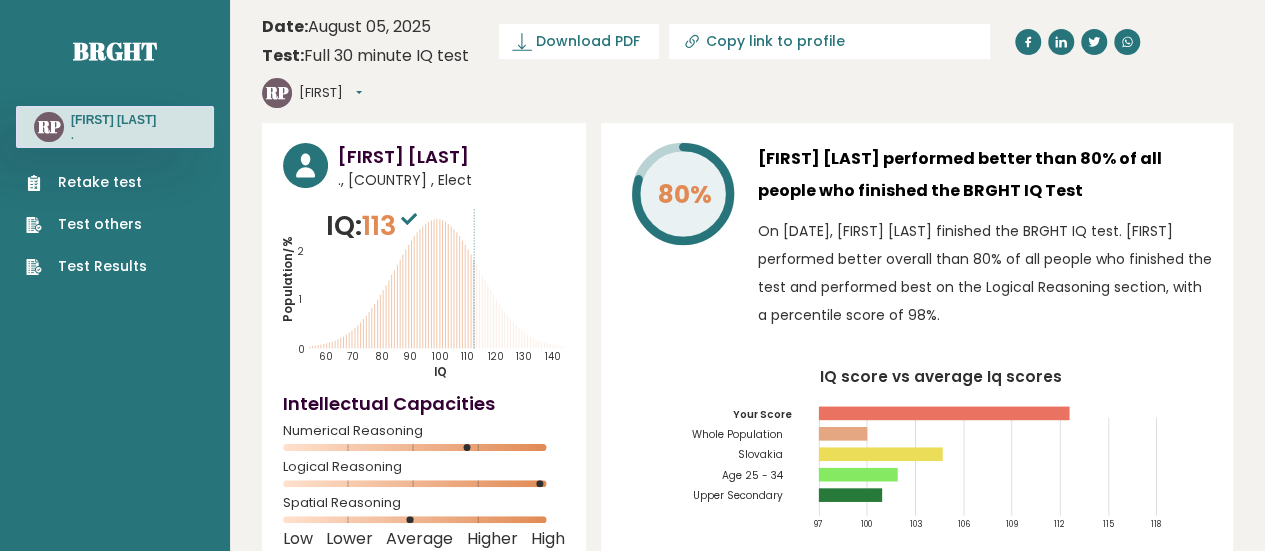 click on "[FIRST]" at bounding box center (330, 93) 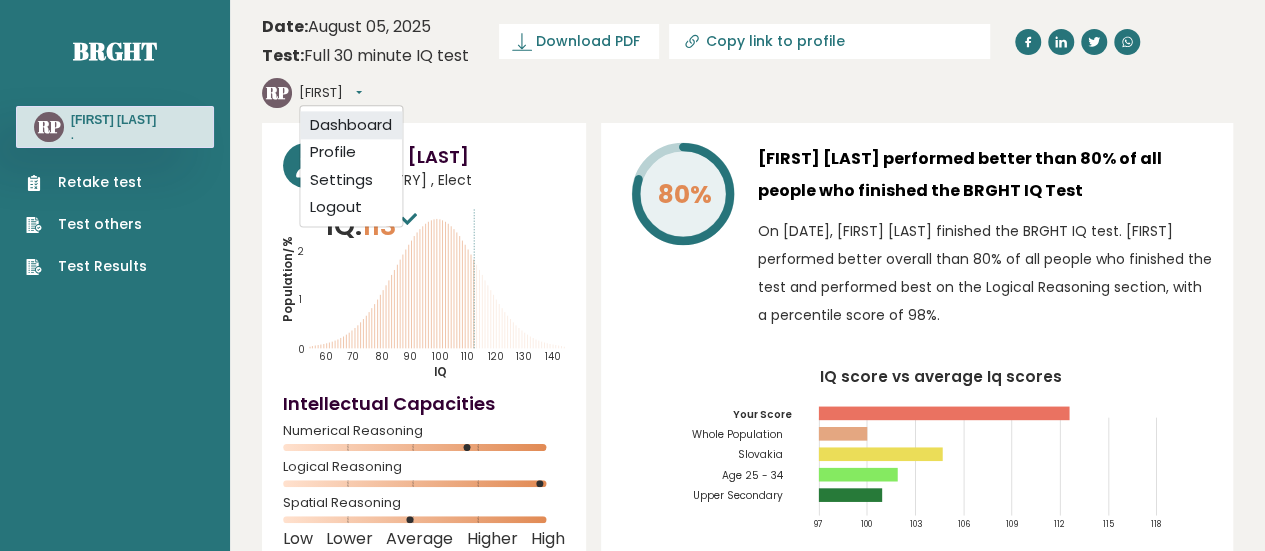 click on "Dashboard" at bounding box center [351, 125] 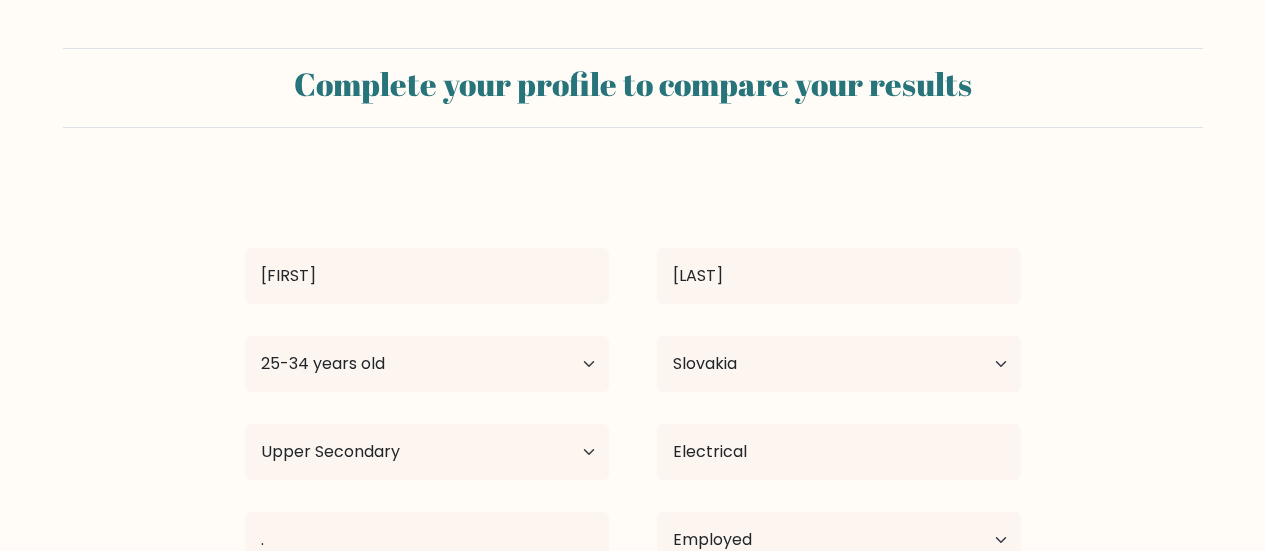 select on "25_34" 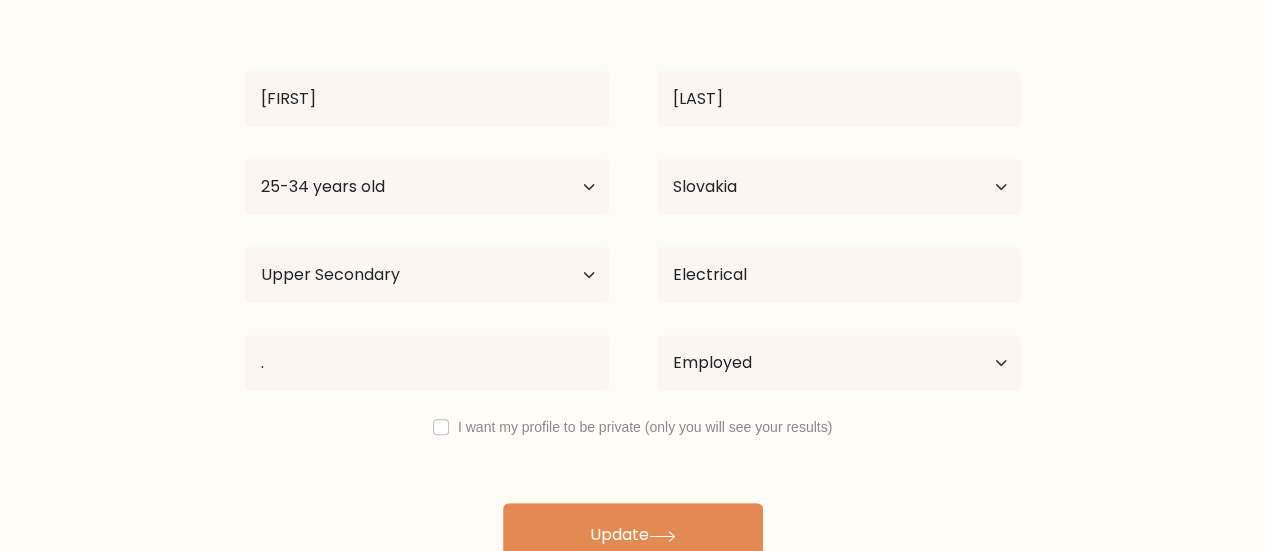 scroll, scrollTop: 206, scrollLeft: 0, axis: vertical 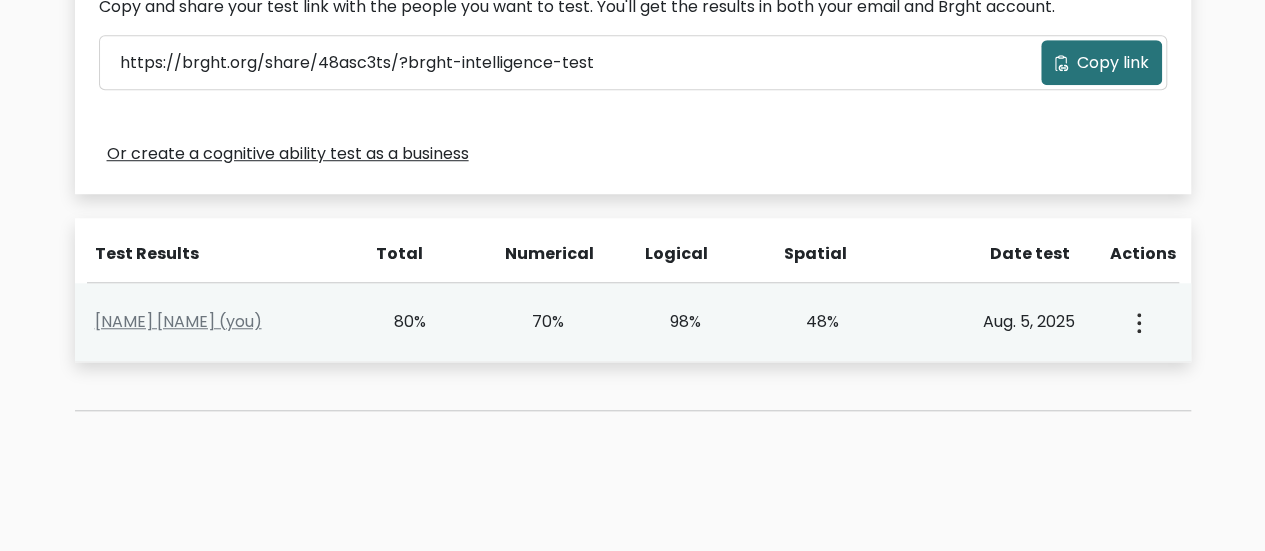 click at bounding box center (1137, 322) 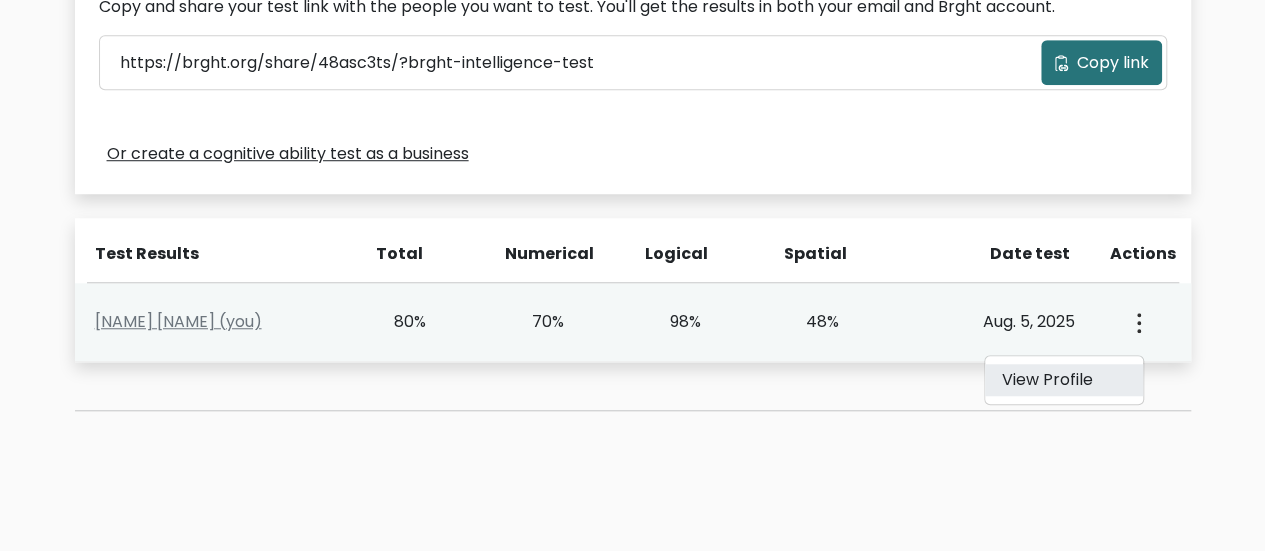 click on "View Profile" at bounding box center (1064, 380) 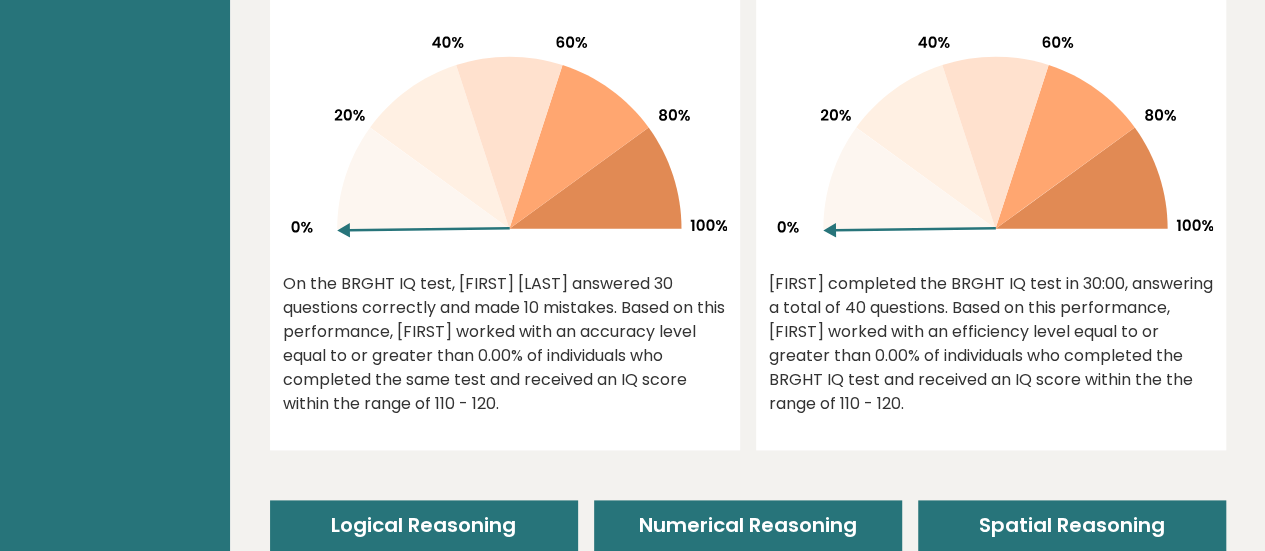 scroll, scrollTop: 1010, scrollLeft: 0, axis: vertical 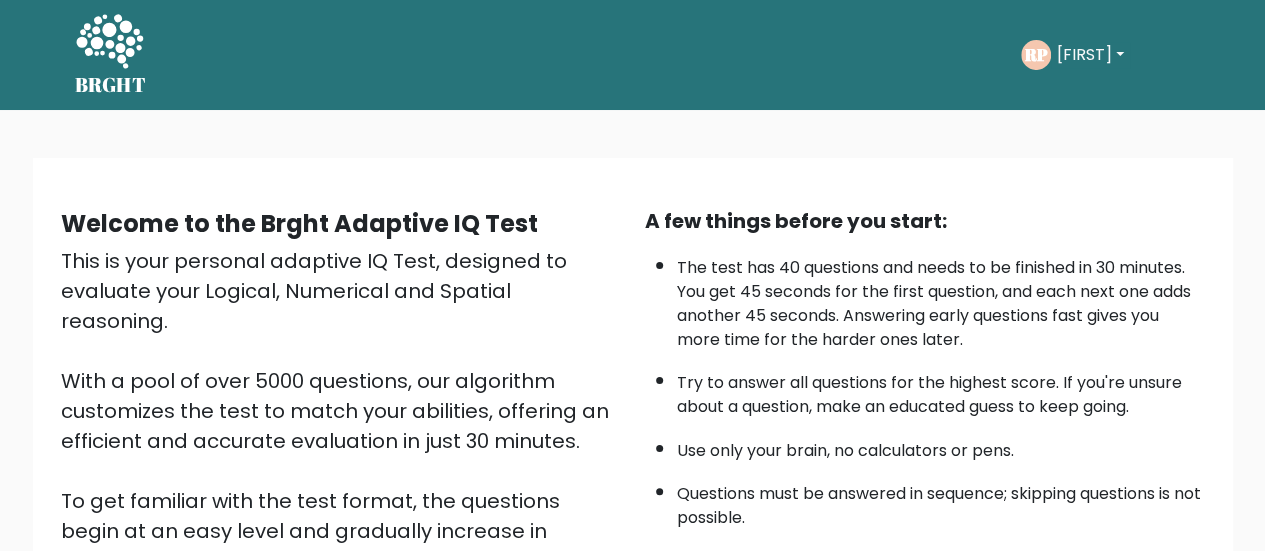 click on "[FIRST]" at bounding box center [1090, 55] 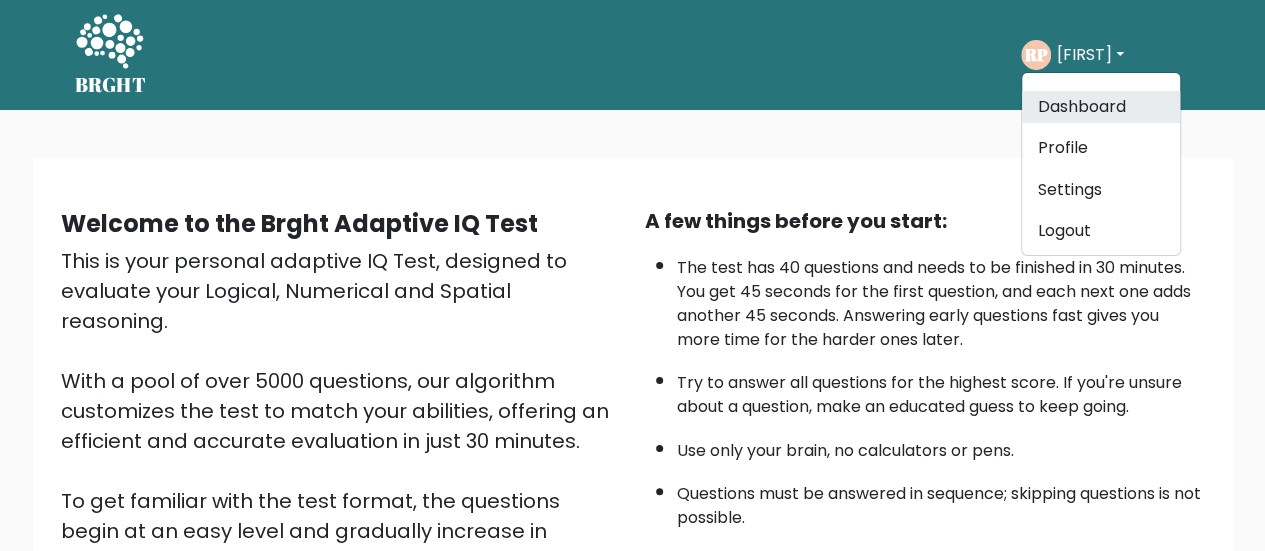 click on "Dashboard" at bounding box center (1101, 107) 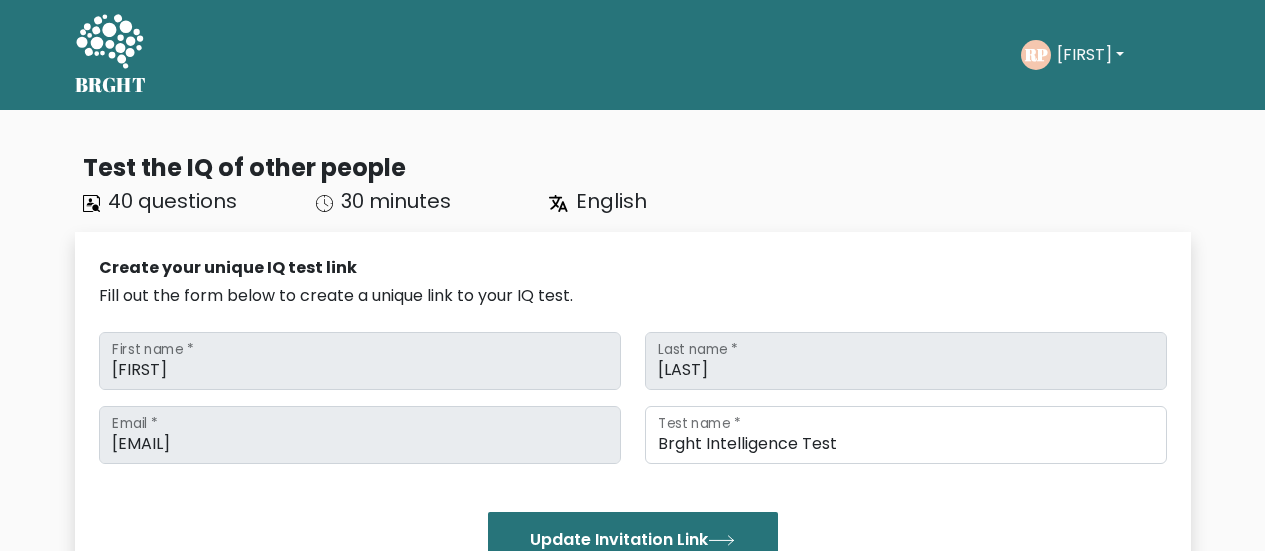 scroll, scrollTop: 0, scrollLeft: 0, axis: both 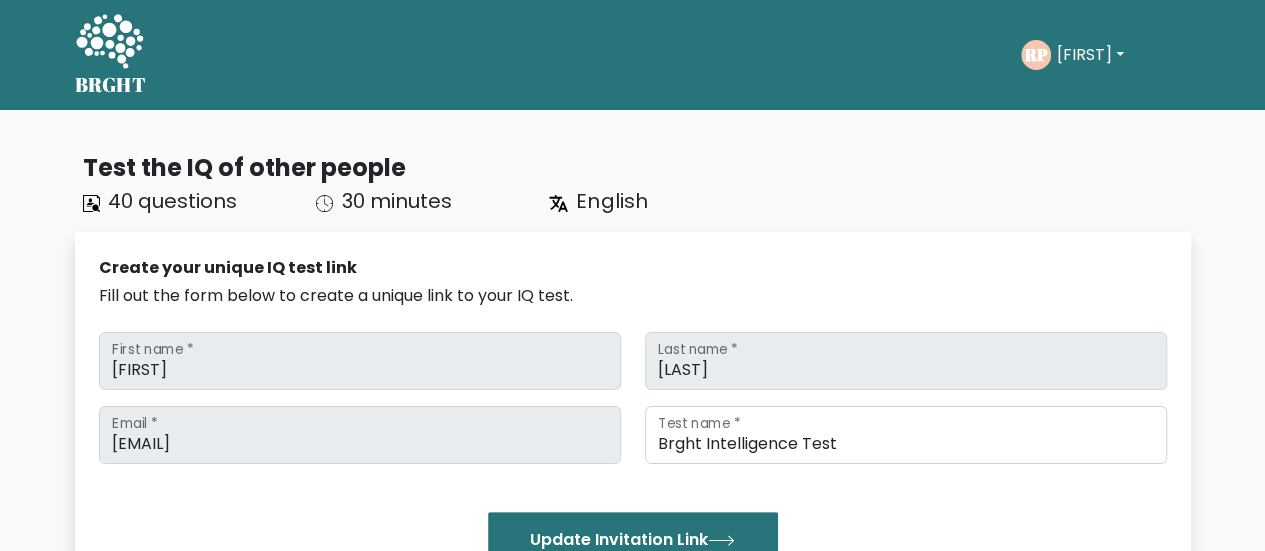 click on "BRGHT
BRGHT
Take the test
[INITIALS]
[FIRST]
Dashboard
Profile
Settings
Logout
Dashboard
Profile
Settings
Logout" at bounding box center [633, 55] 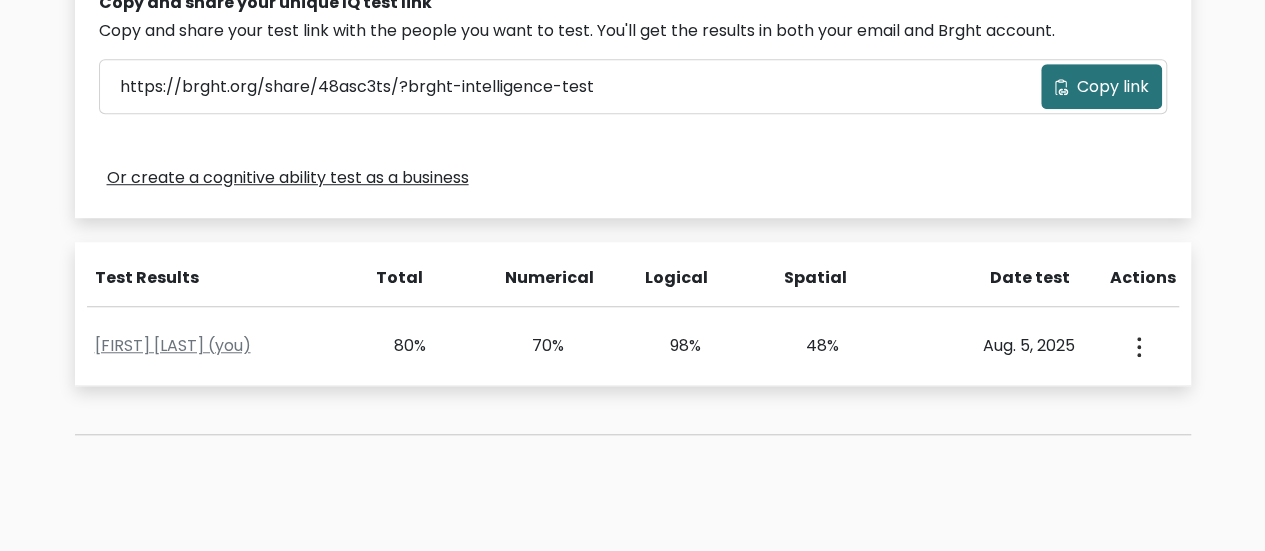 scroll, scrollTop: 668, scrollLeft: 0, axis: vertical 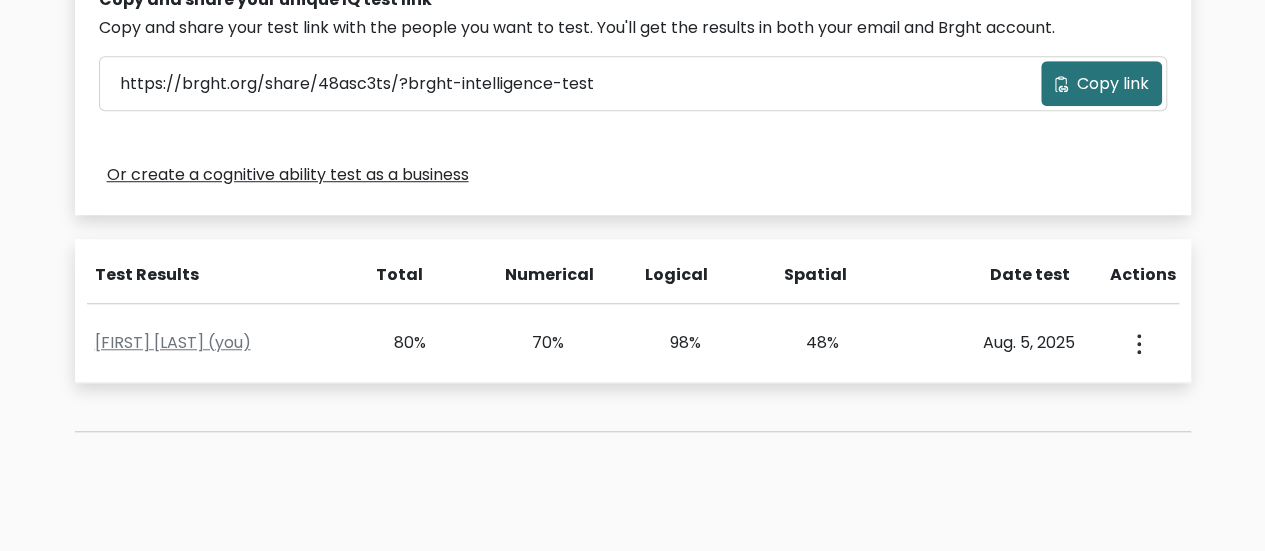 click on "Copy and share your unique IQ test link
Copy and share your test link with the people you want to test. You'll get the results in both your email and Brght account.
https://brght.org/share/48asc3ts/?brght-intelligence-test
Copy  link
Or create a cognitive ability test as a business" at bounding box center (633, 89) 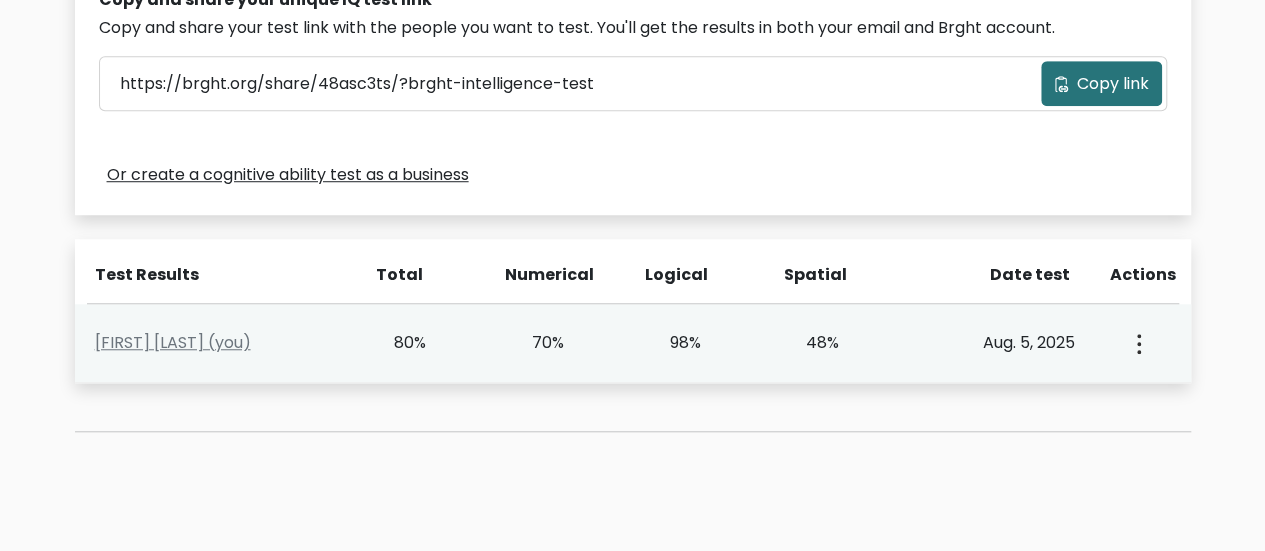 click 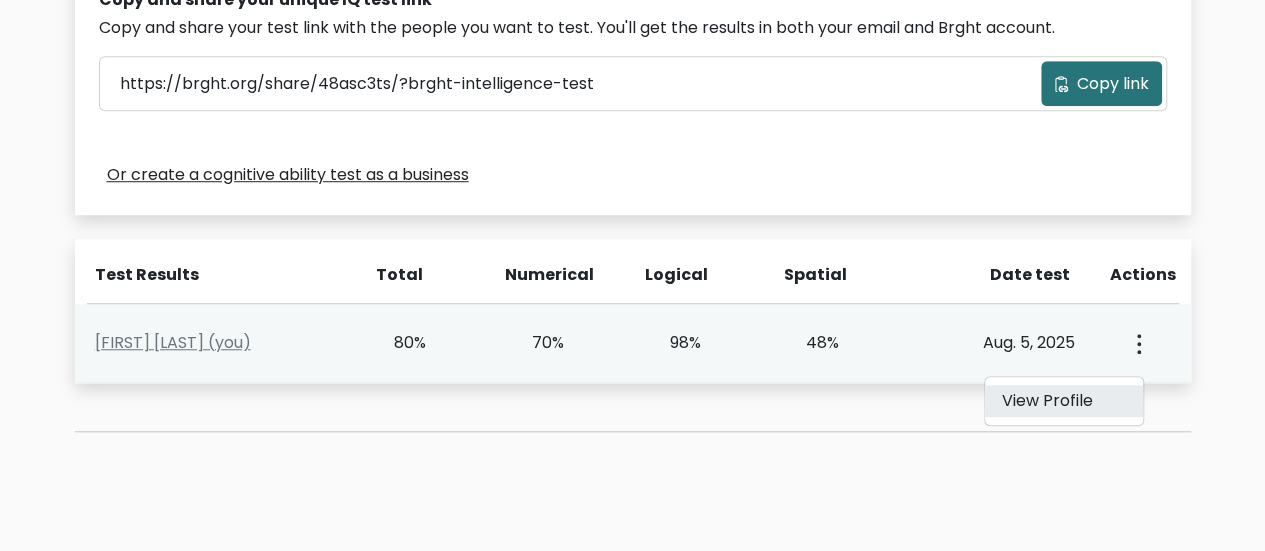 click on "View Profile" at bounding box center [1064, 401] 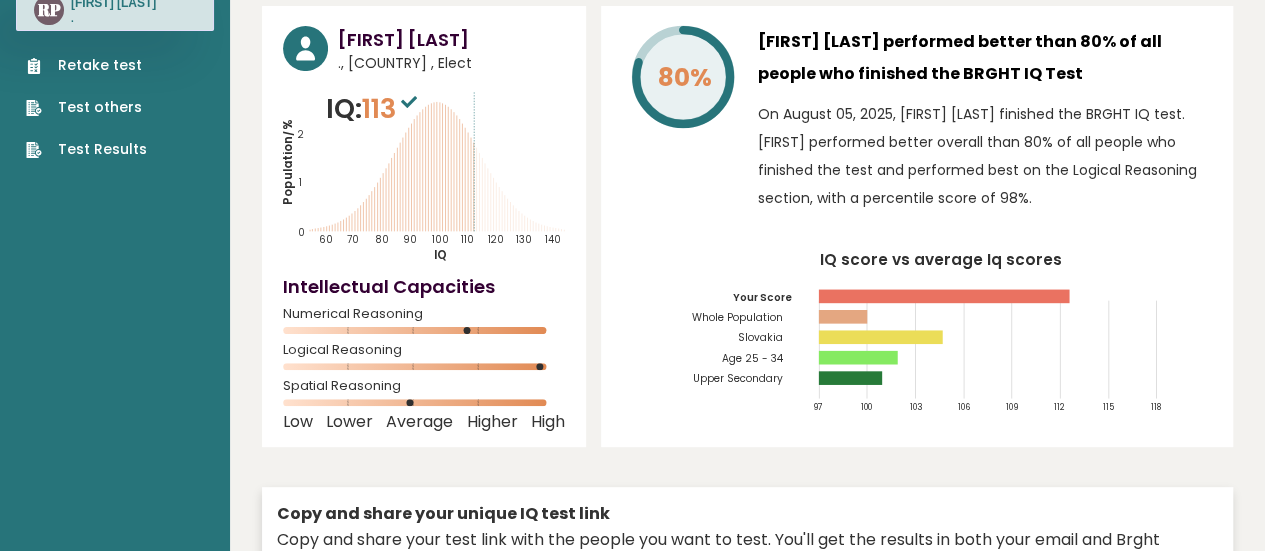 scroll, scrollTop: 118, scrollLeft: 0, axis: vertical 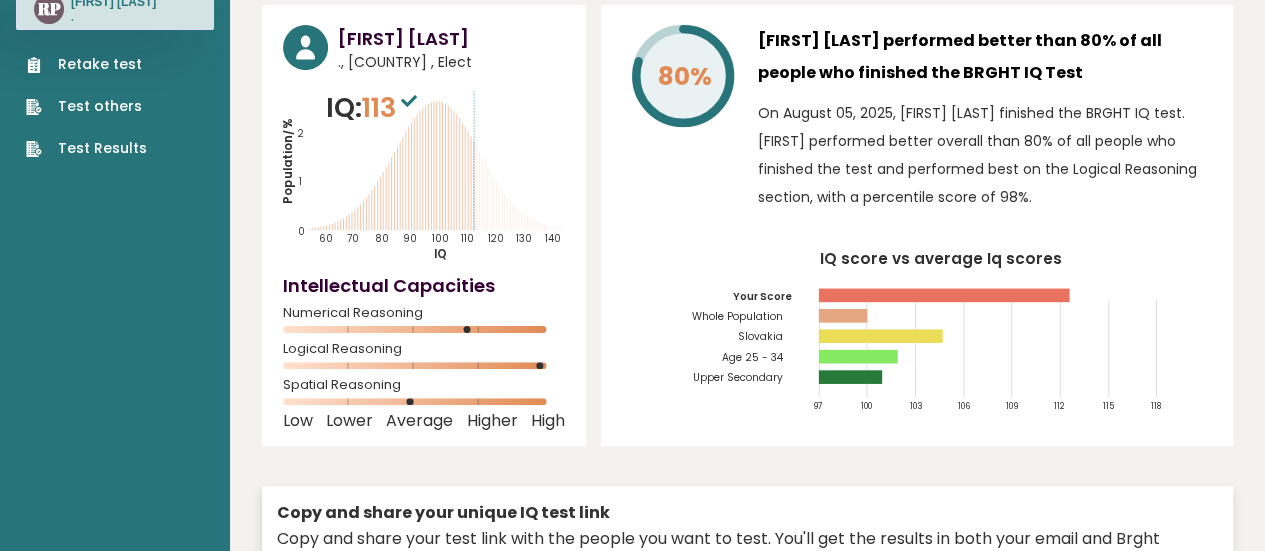 click on "Test others" at bounding box center [86, 106] 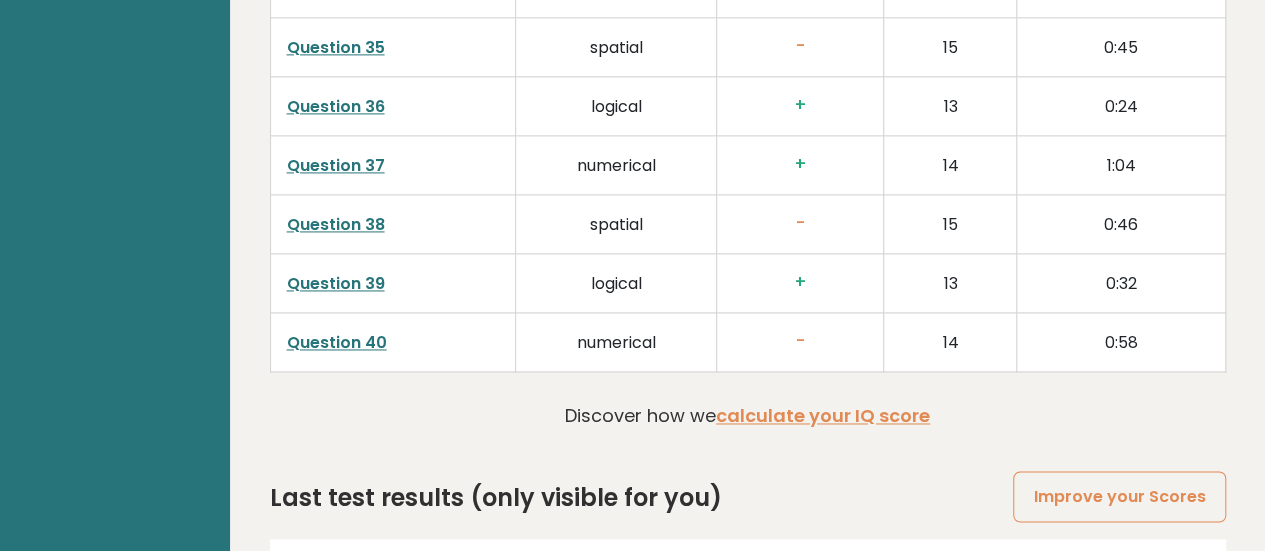 scroll, scrollTop: 5184, scrollLeft: 0, axis: vertical 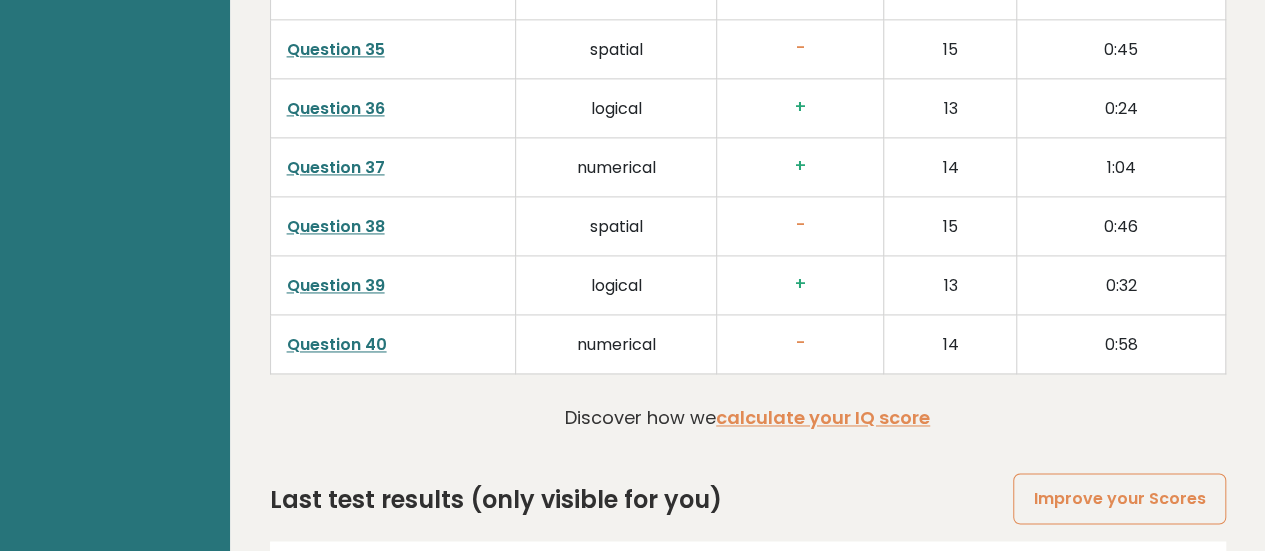 click on "spatial" at bounding box center [616, 225] 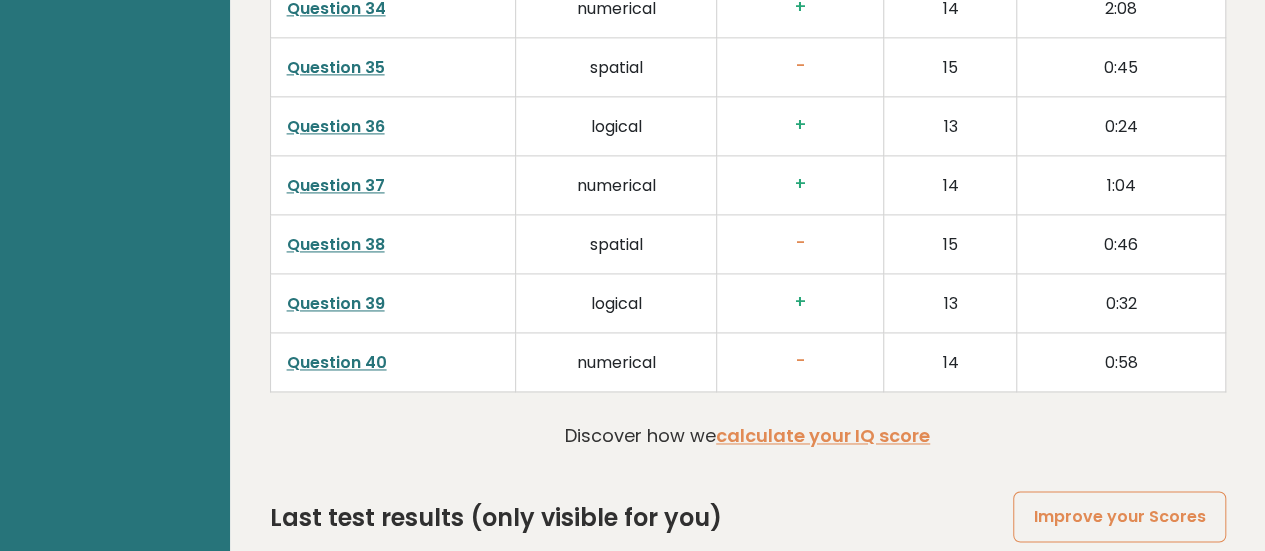 scroll, scrollTop: 5168, scrollLeft: 0, axis: vertical 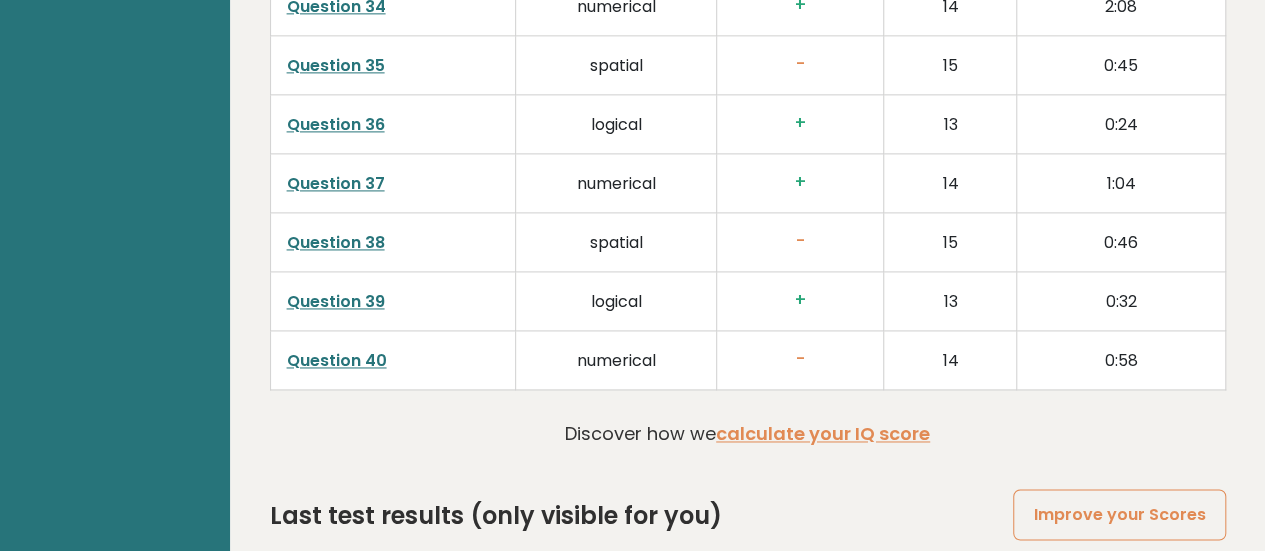 click on "Question
38" at bounding box center [336, 242] 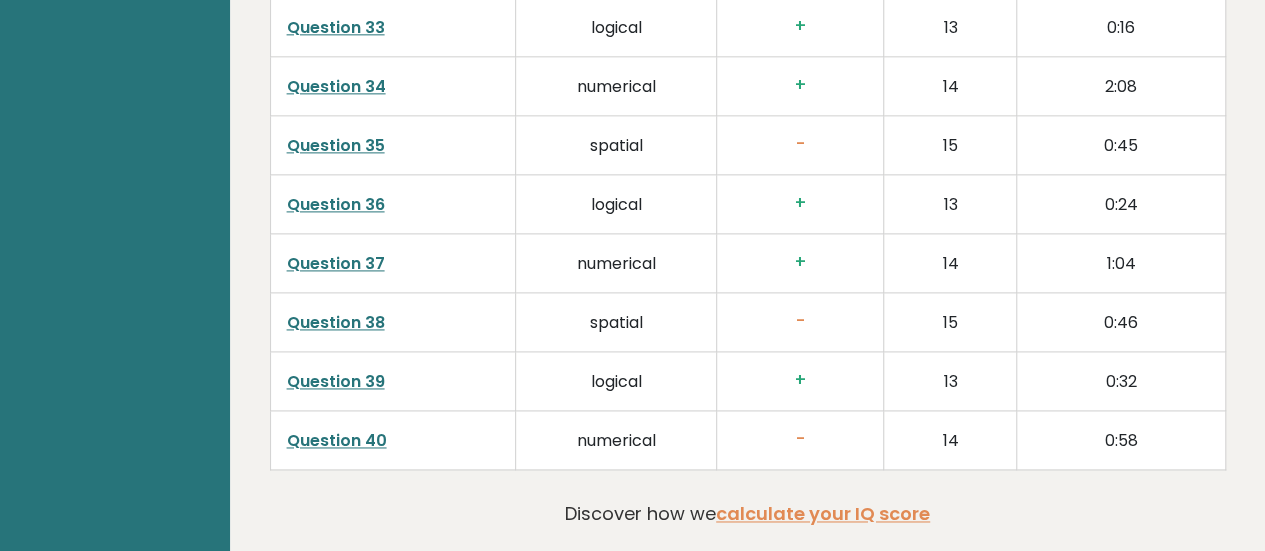 scroll, scrollTop: 5082, scrollLeft: 0, axis: vertical 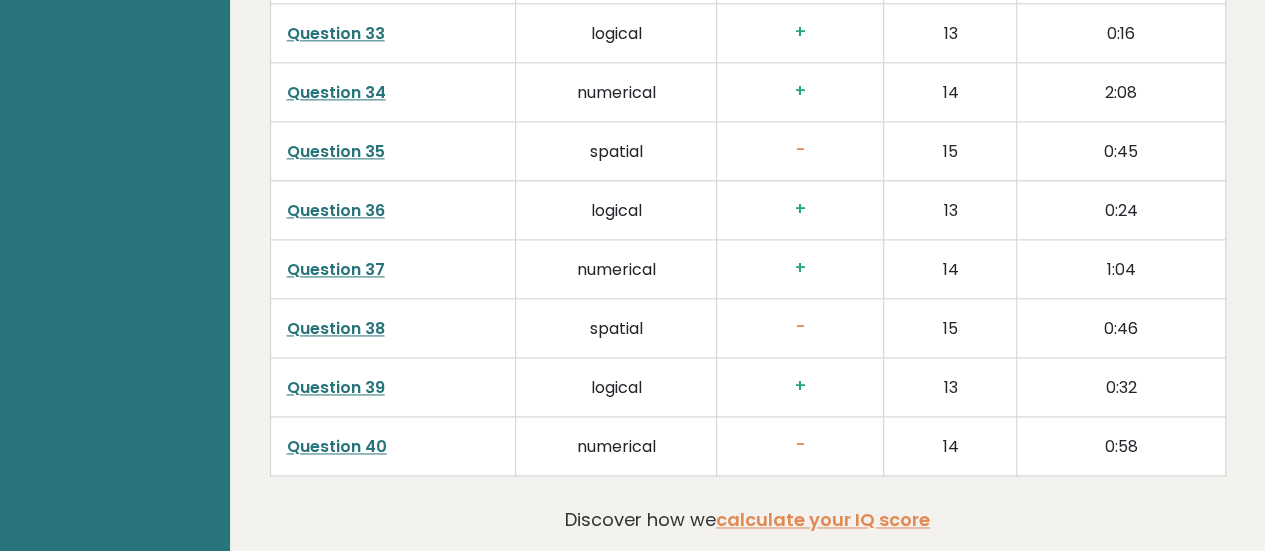 click on "Question
40" at bounding box center (337, 446) 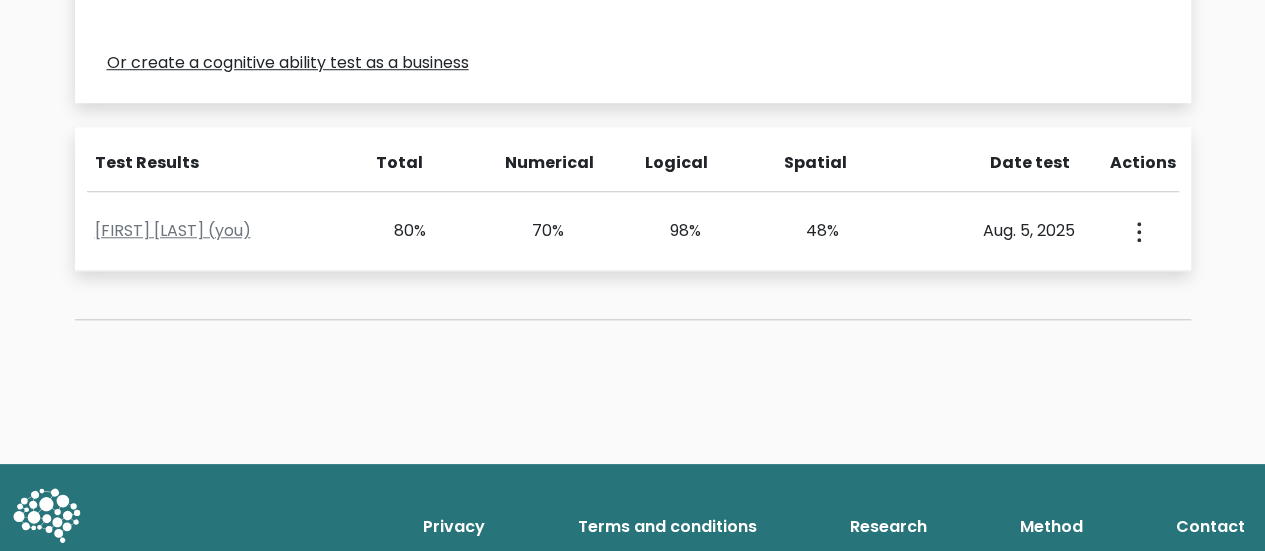 scroll, scrollTop: 812, scrollLeft: 0, axis: vertical 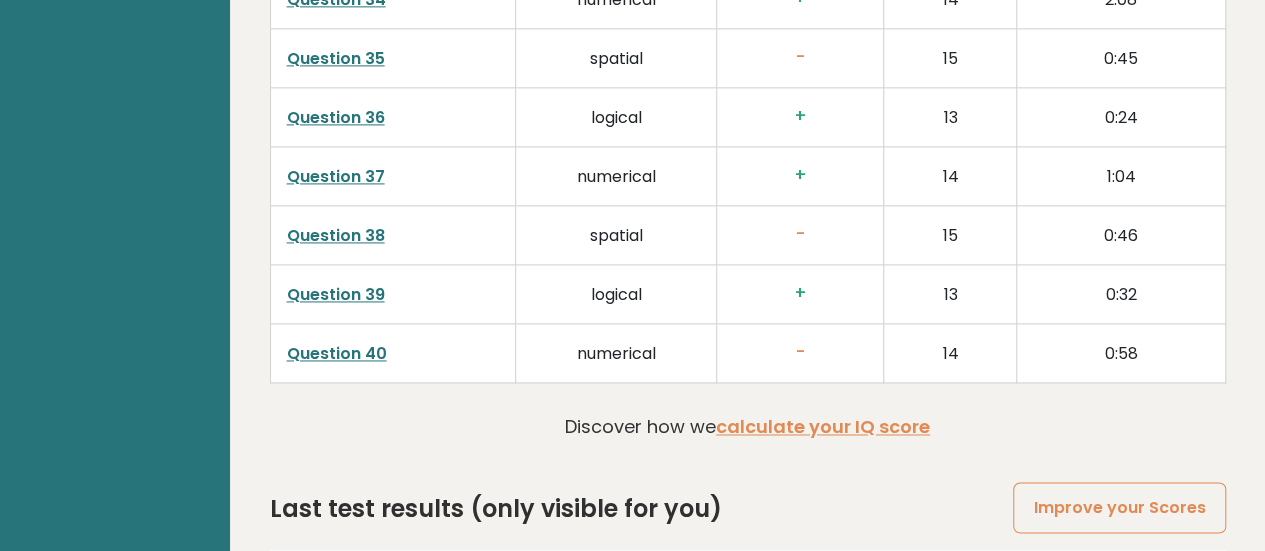 click on "Question
40" at bounding box center (337, 353) 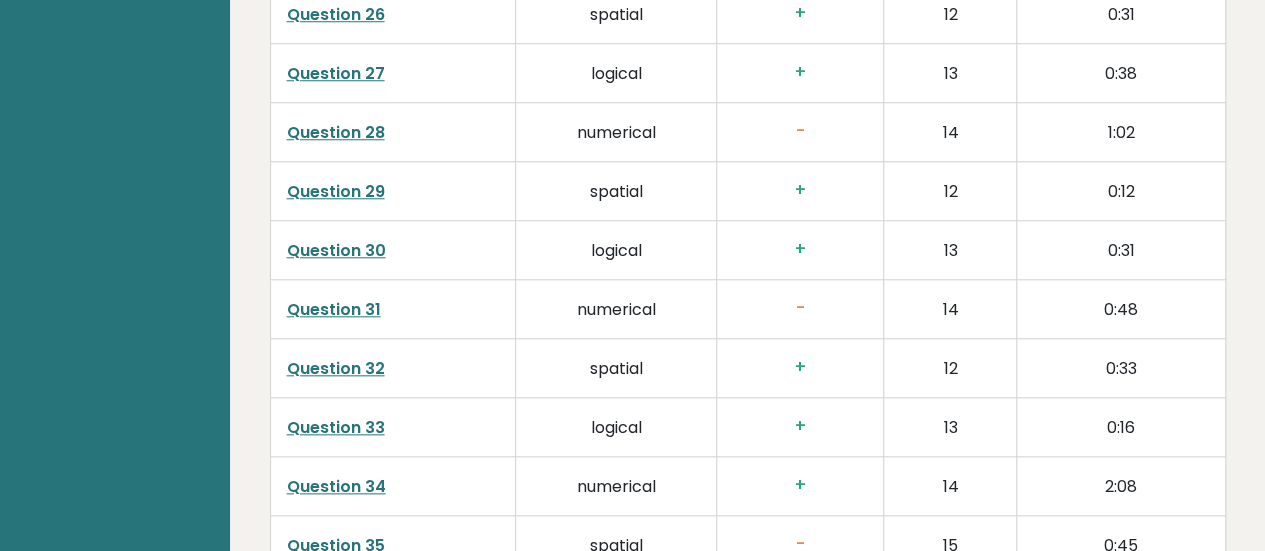 scroll, scrollTop: 4685, scrollLeft: 0, axis: vertical 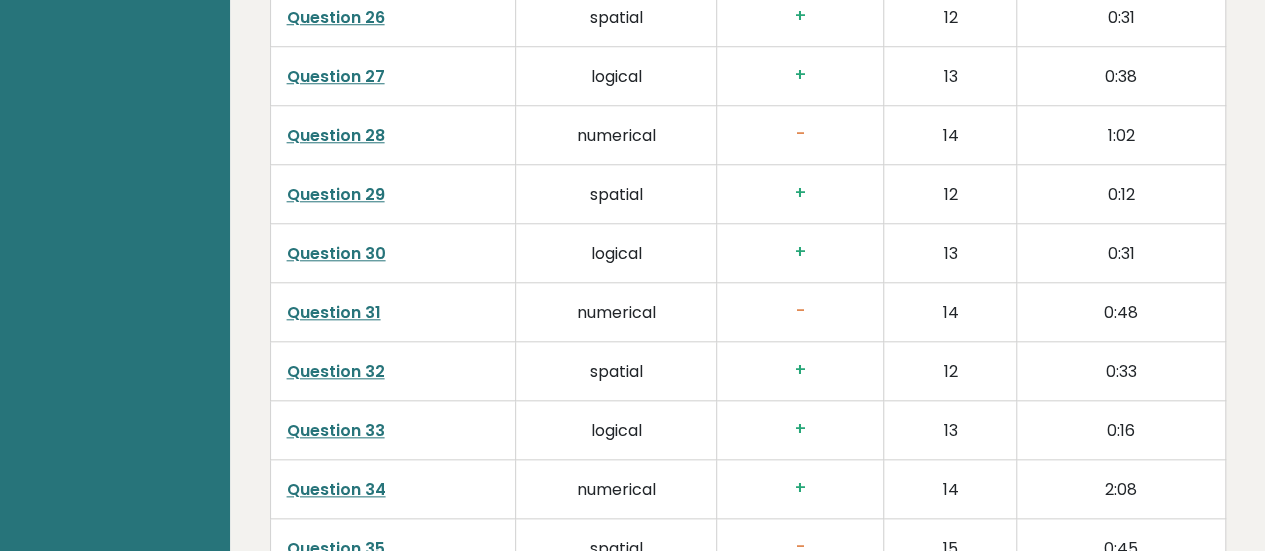 click on "Question
28" at bounding box center (336, 135) 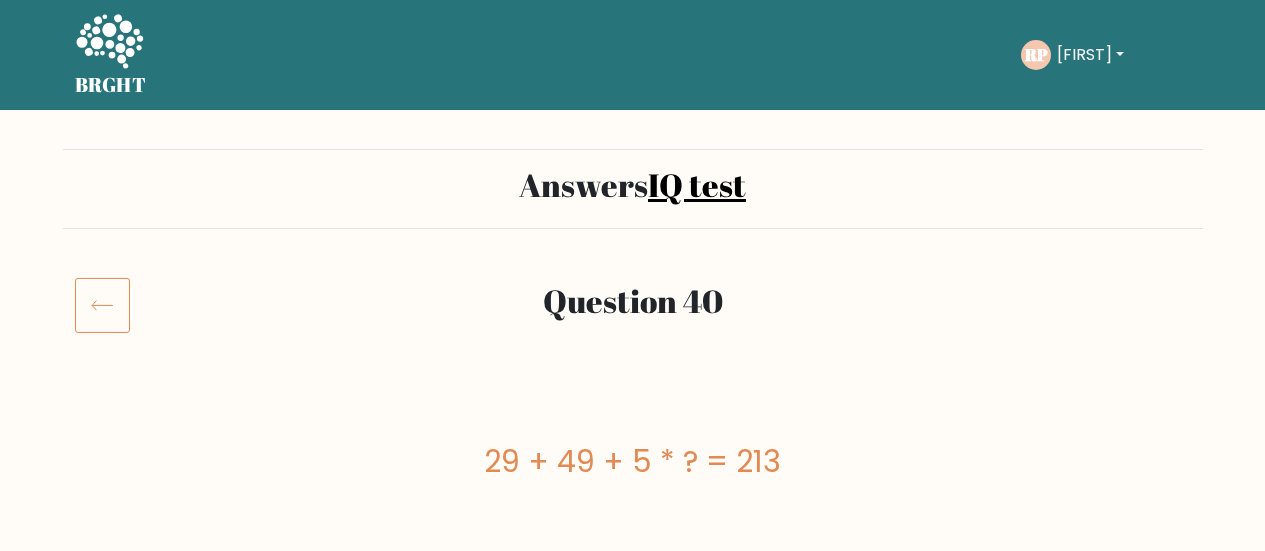 scroll, scrollTop: 0, scrollLeft: 0, axis: both 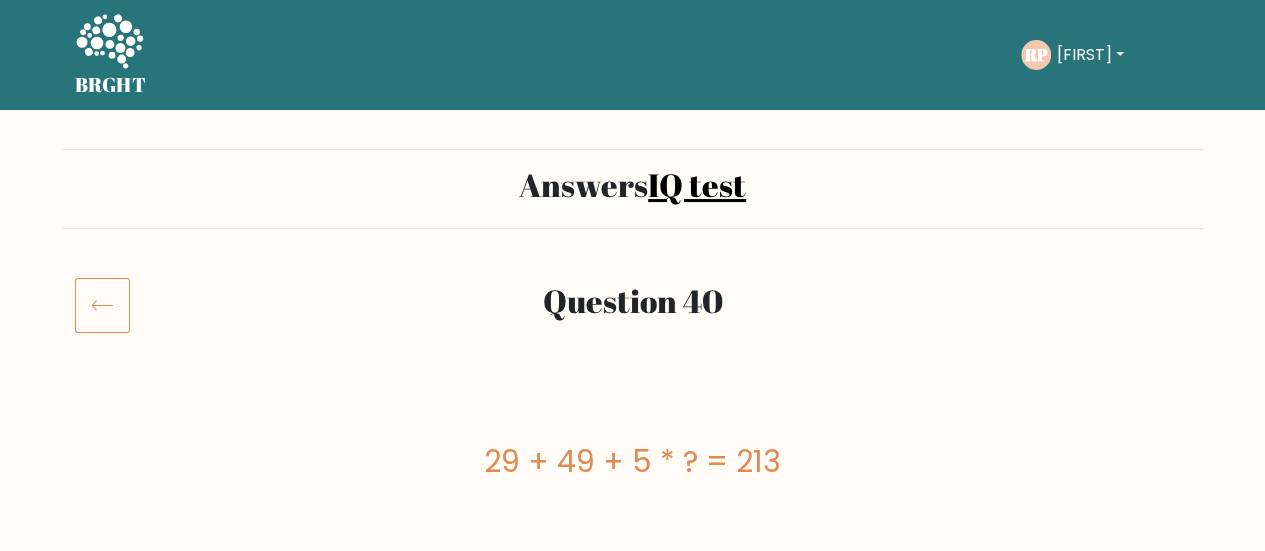click on "Answers  IQ test" at bounding box center [633, 189] 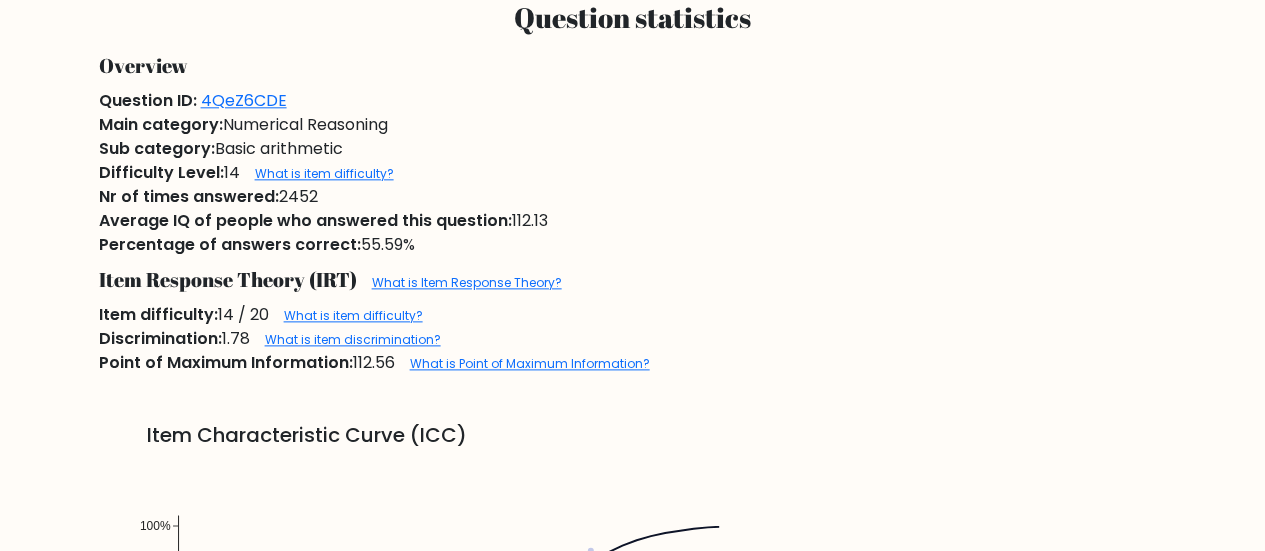 scroll, scrollTop: 1122, scrollLeft: 0, axis: vertical 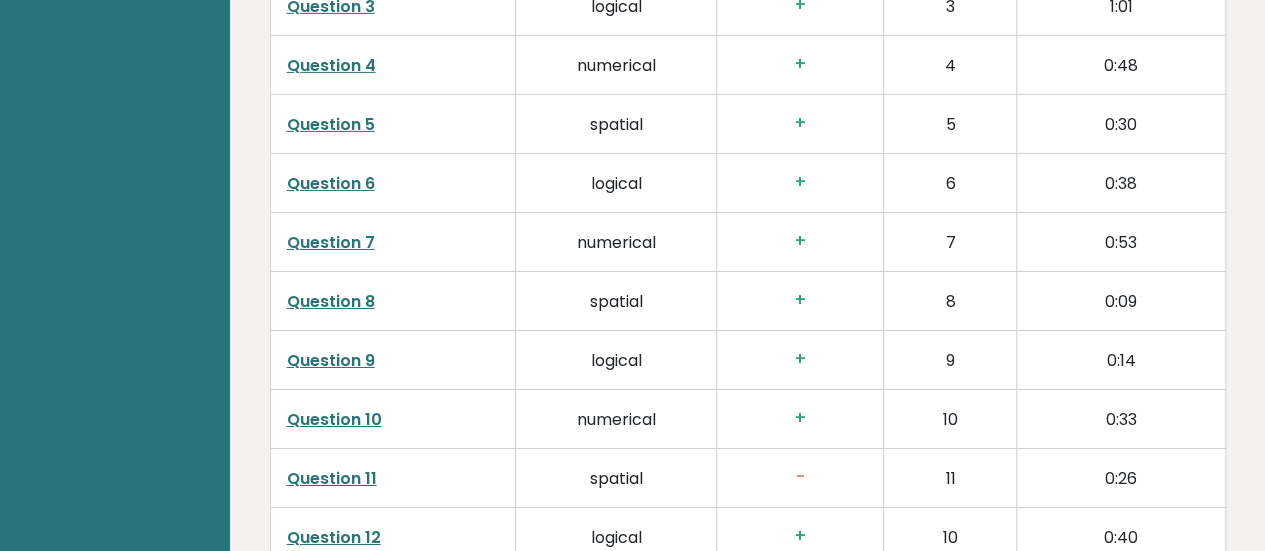 click on "Question
7" at bounding box center [331, 242] 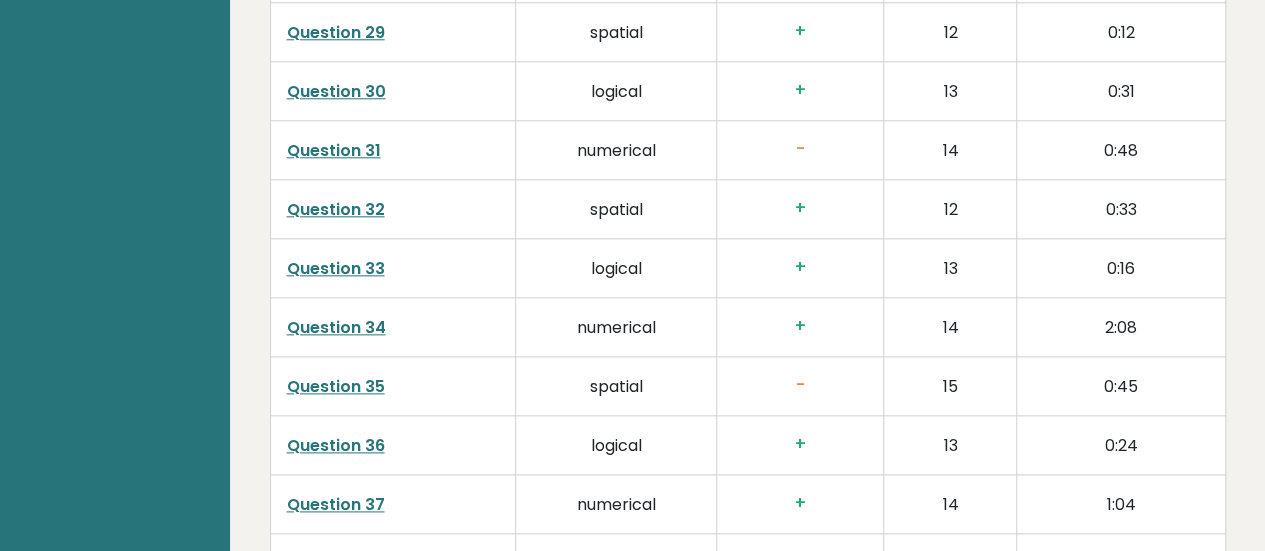 scroll, scrollTop: 4846, scrollLeft: 0, axis: vertical 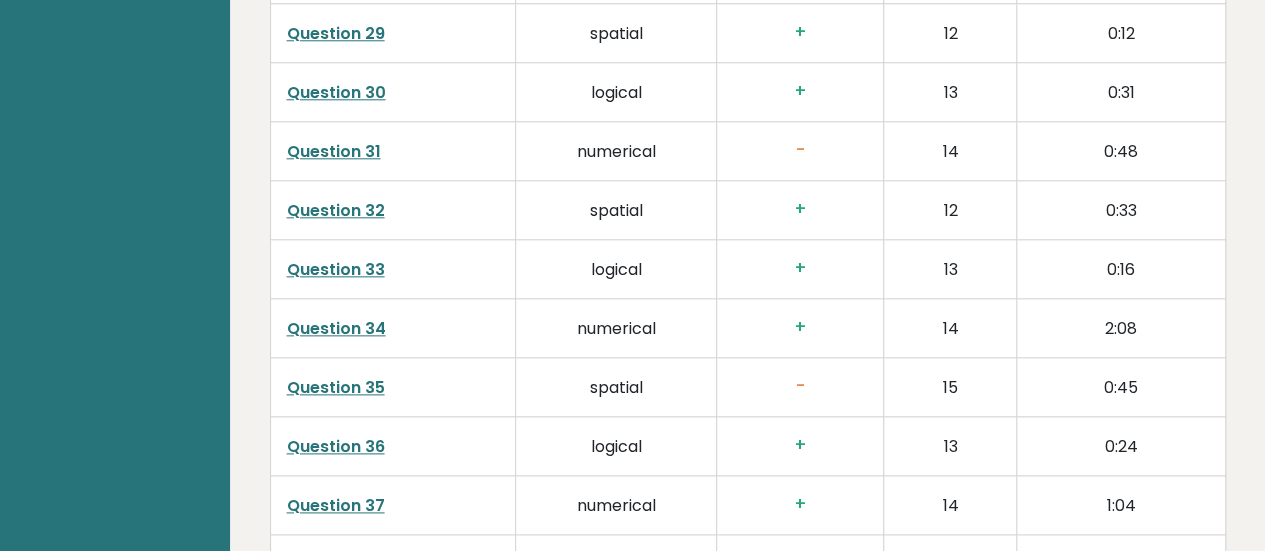 click on "Question
31" at bounding box center (334, 151) 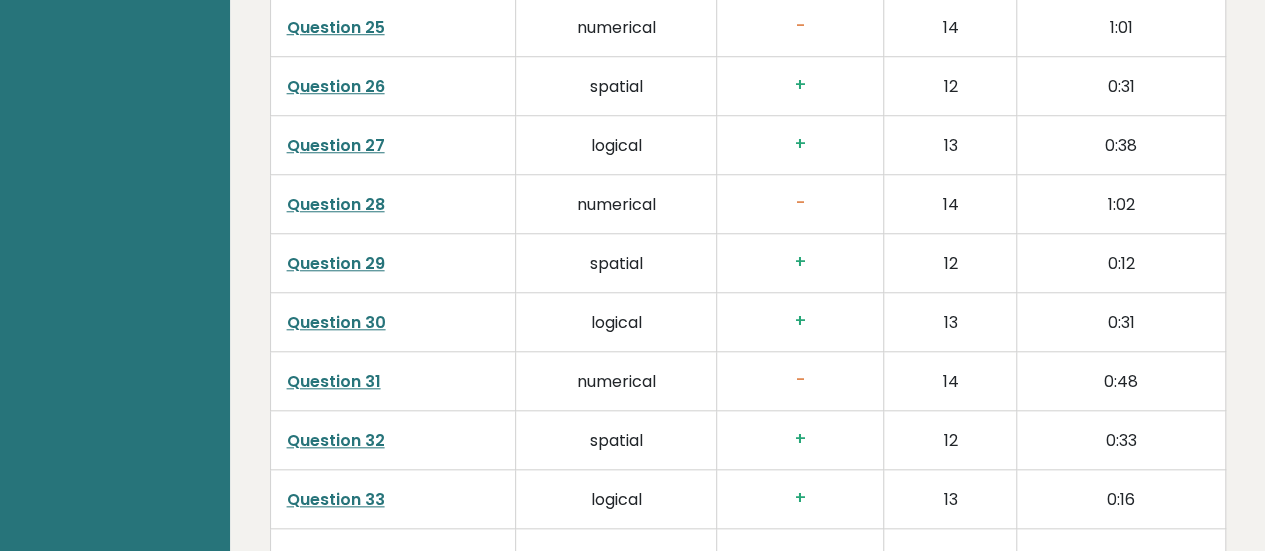 scroll, scrollTop: 4594, scrollLeft: 0, axis: vertical 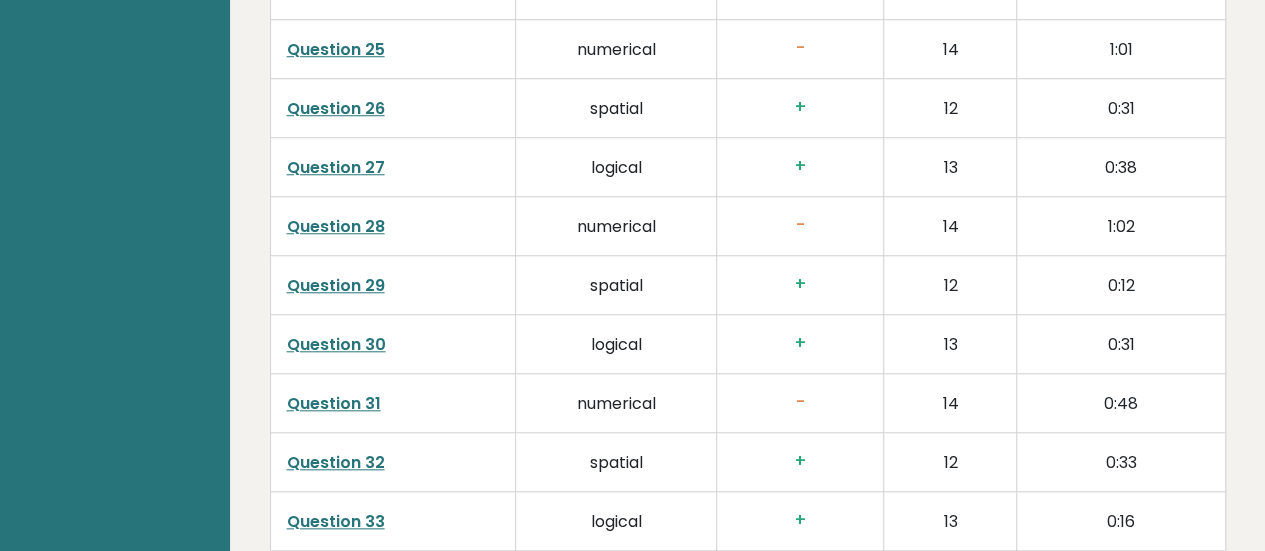 click on "Question
28" at bounding box center [336, 226] 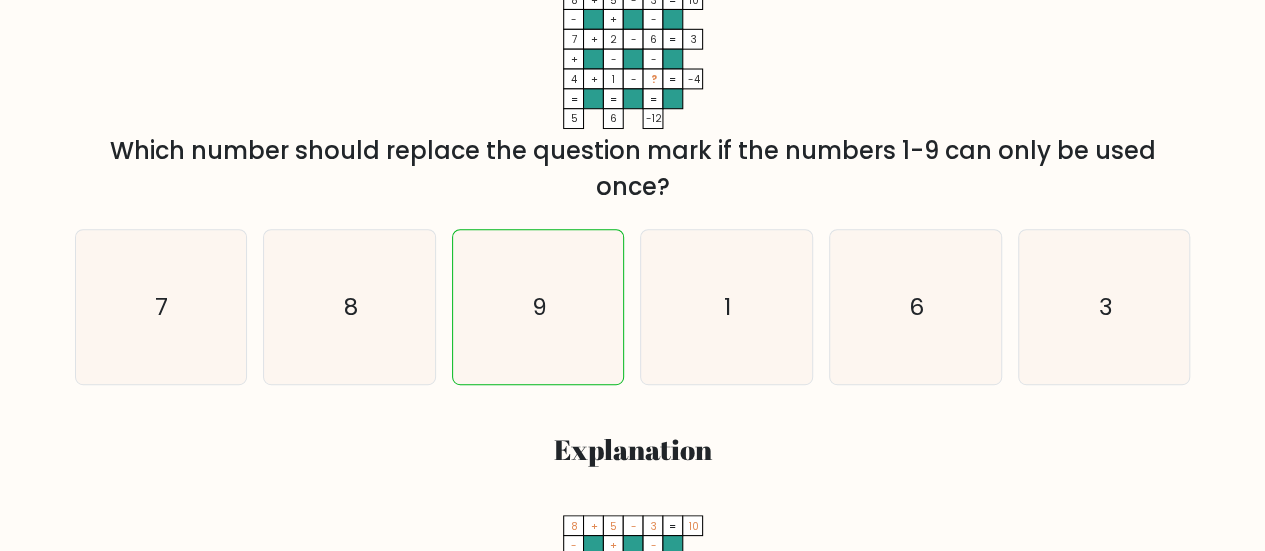 scroll, scrollTop: 394, scrollLeft: 0, axis: vertical 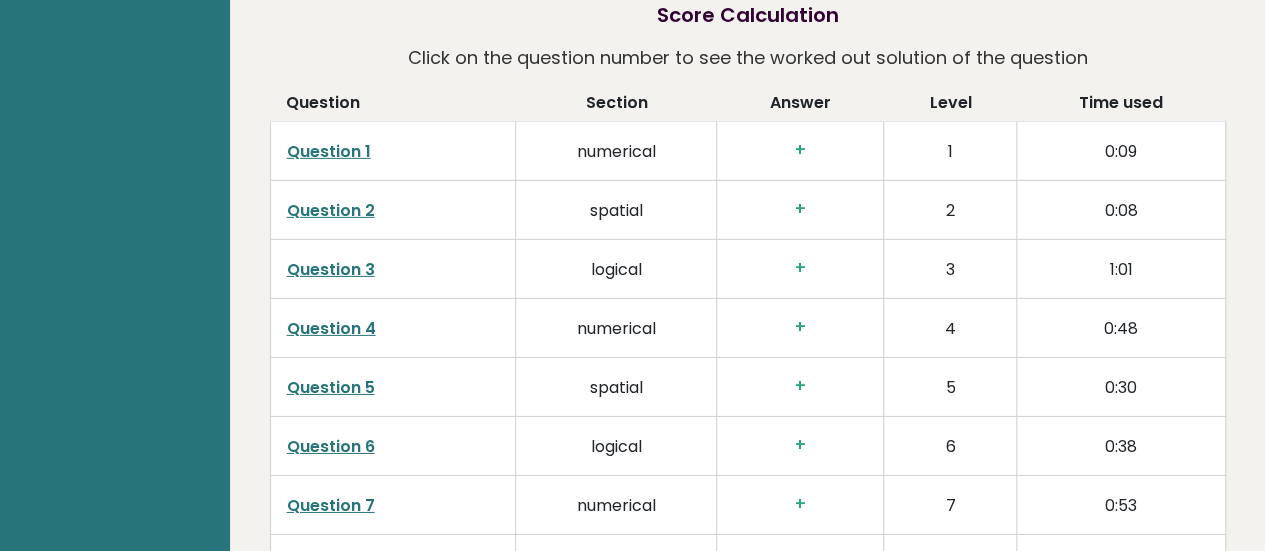 click on "Question
1" at bounding box center (329, 151) 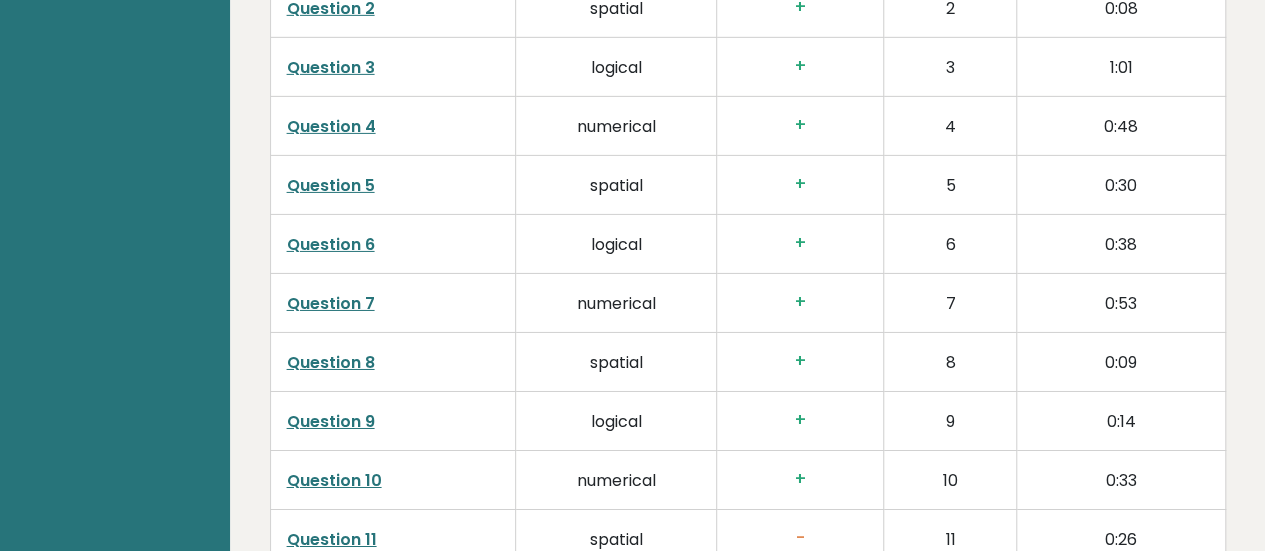 scroll, scrollTop: 3292, scrollLeft: 0, axis: vertical 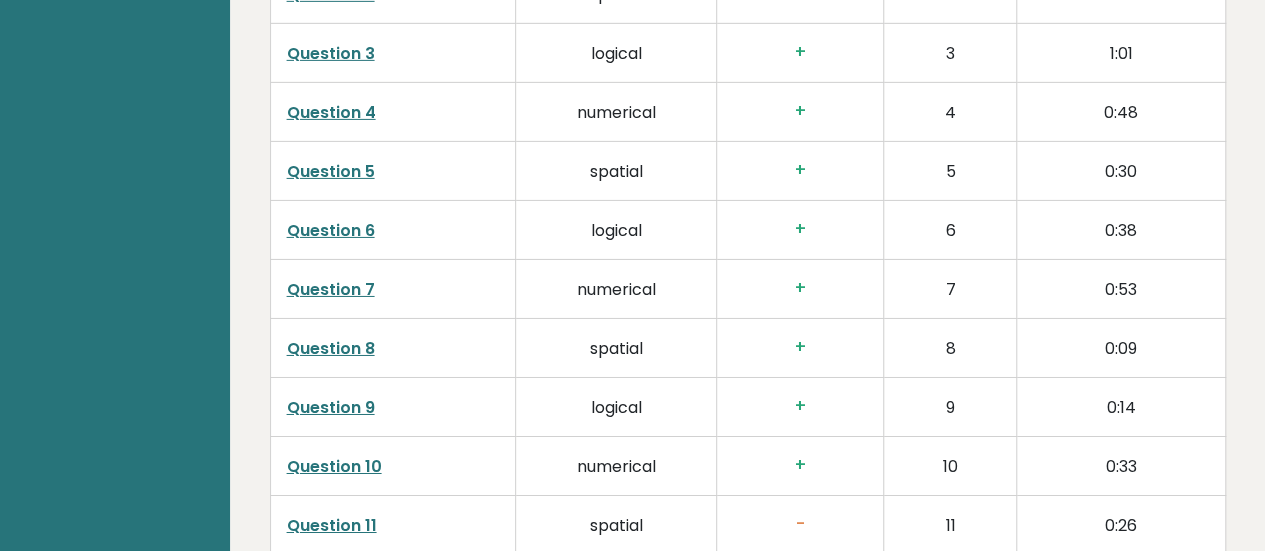 click on "Question
7" at bounding box center (331, 289) 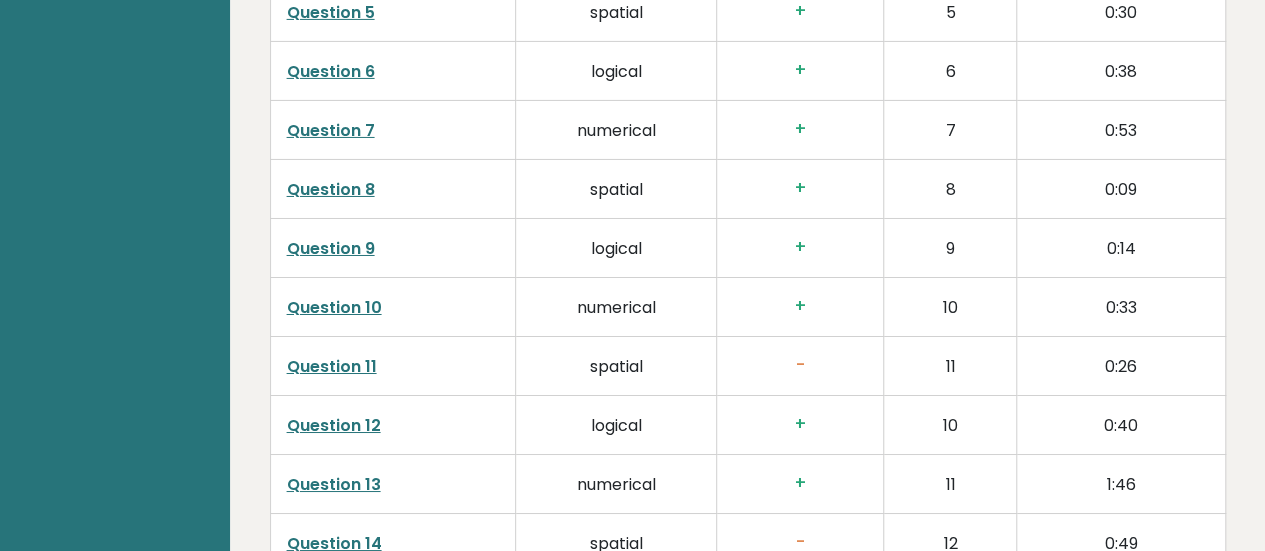 scroll, scrollTop: 3489, scrollLeft: 0, axis: vertical 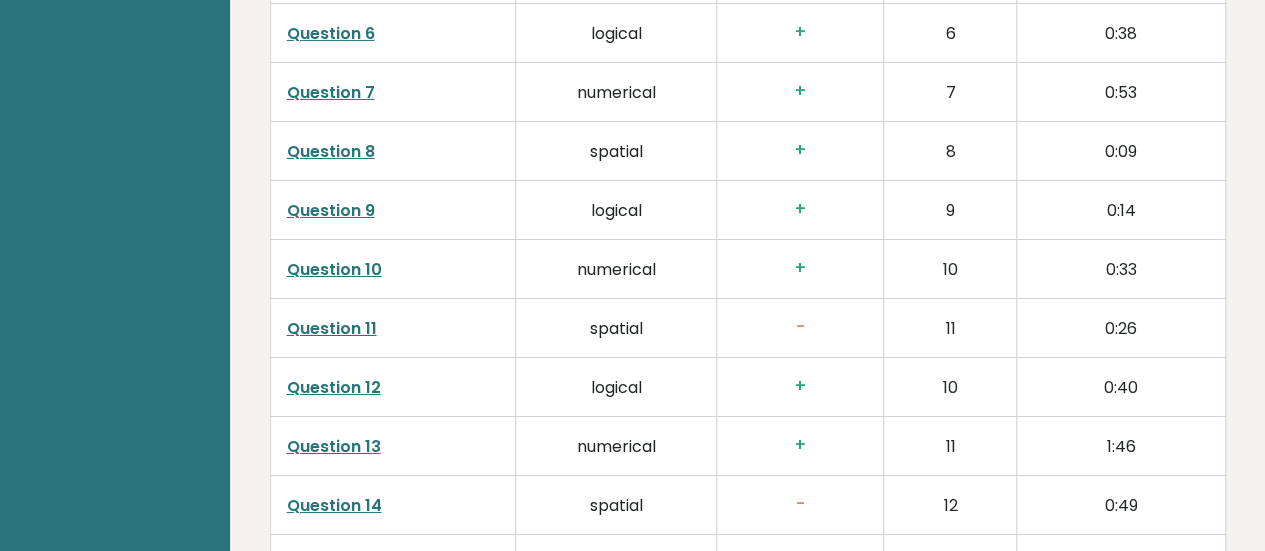 click on "Question
11" at bounding box center (393, 327) 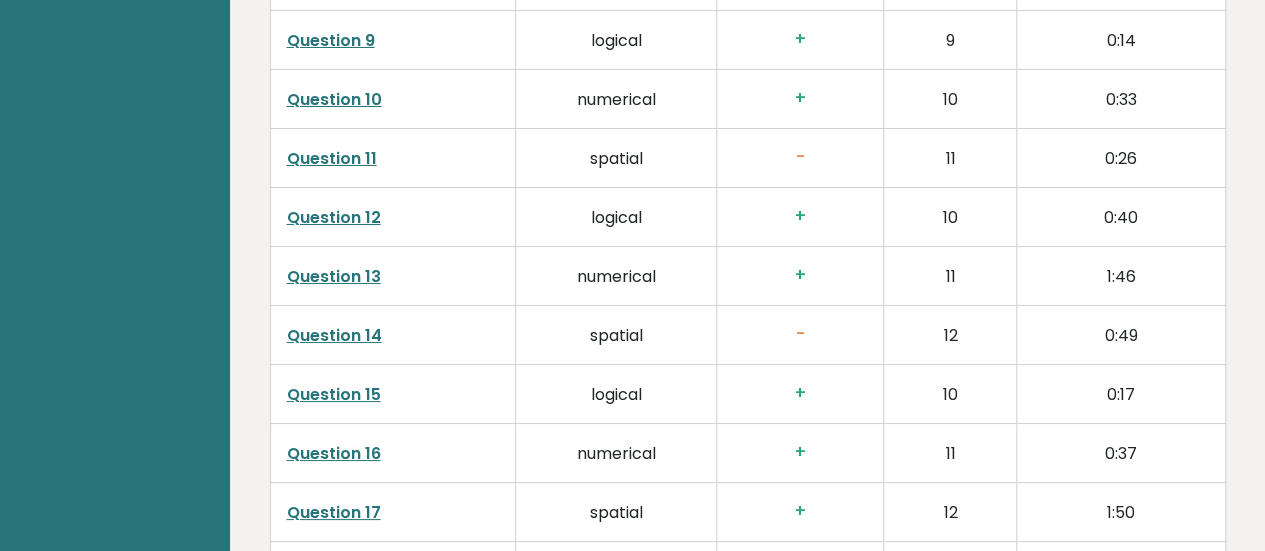 scroll, scrollTop: 3678, scrollLeft: 0, axis: vertical 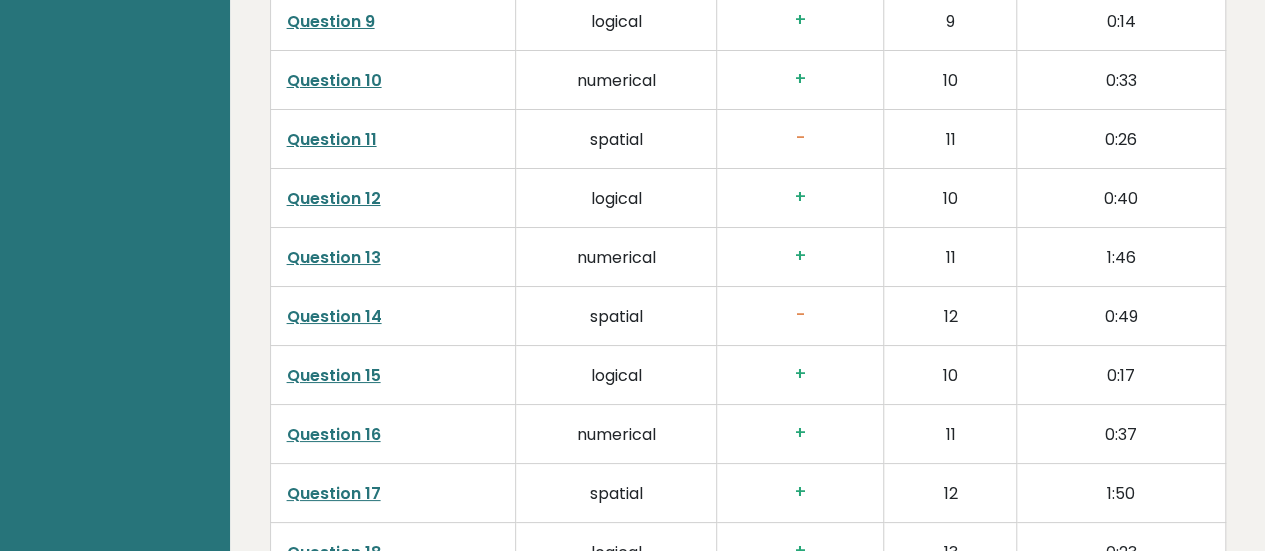 click on "Question
14" at bounding box center (334, 316) 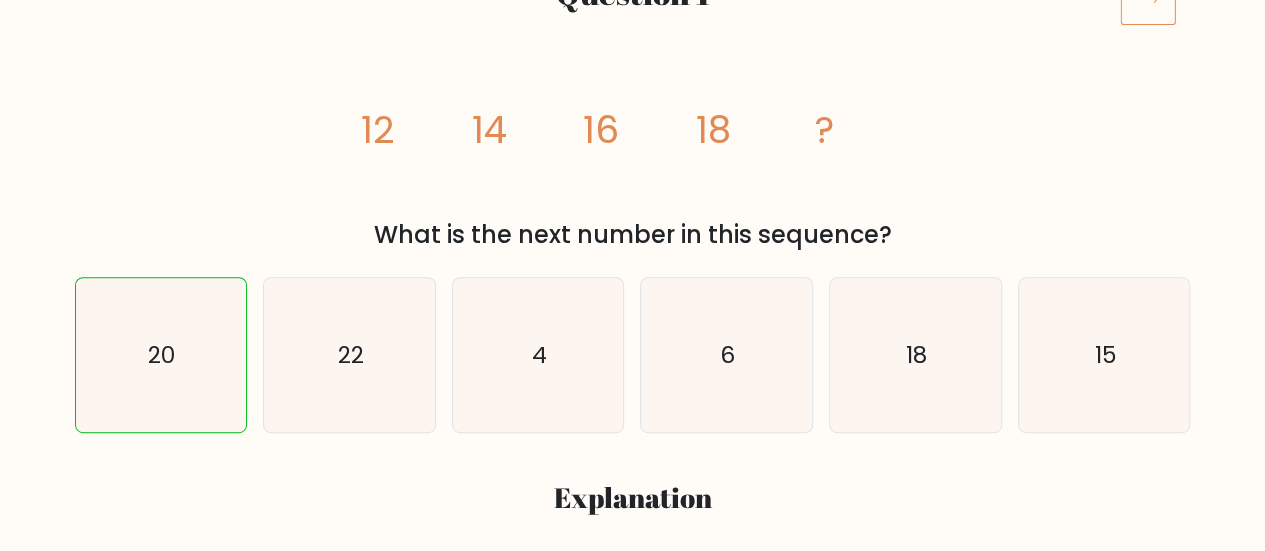 scroll, scrollTop: 73, scrollLeft: 0, axis: vertical 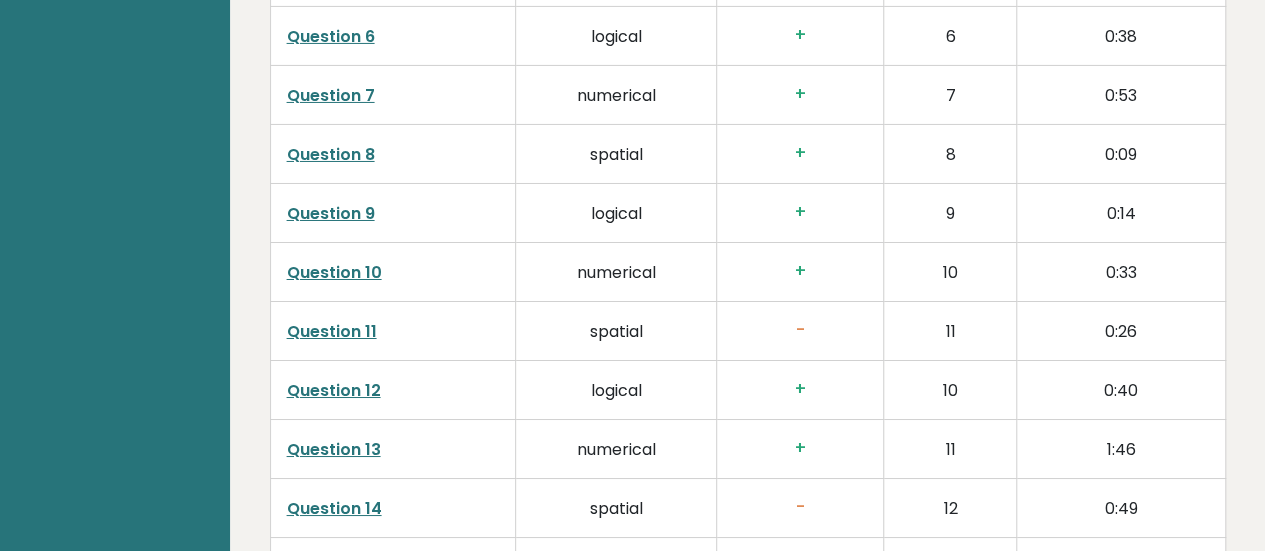click on "Question
11" at bounding box center [332, 331] 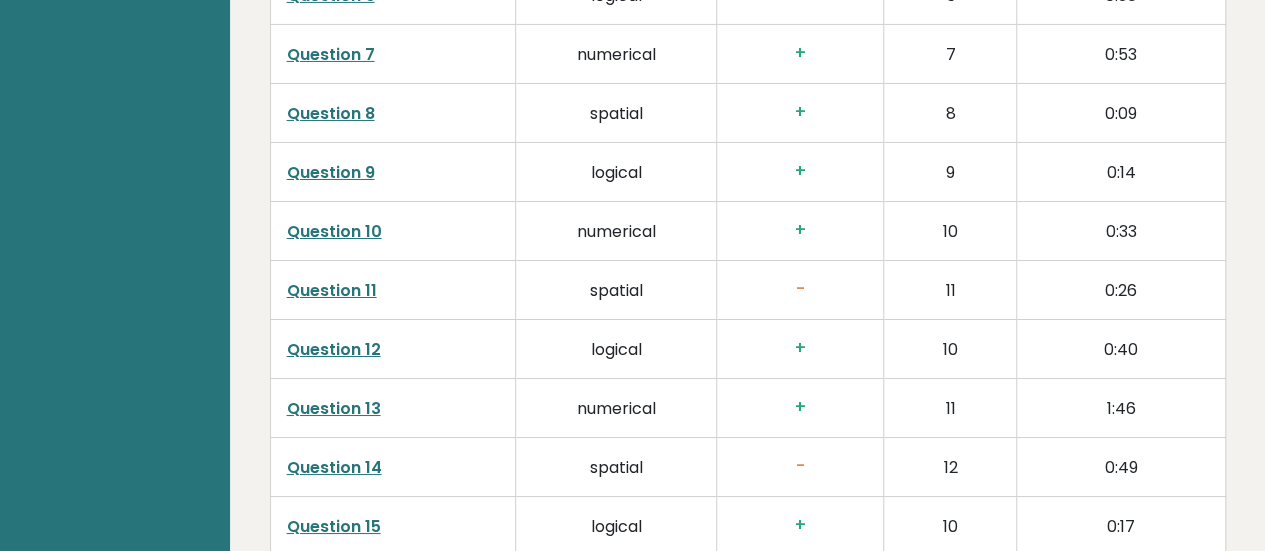 scroll, scrollTop: 3534, scrollLeft: 0, axis: vertical 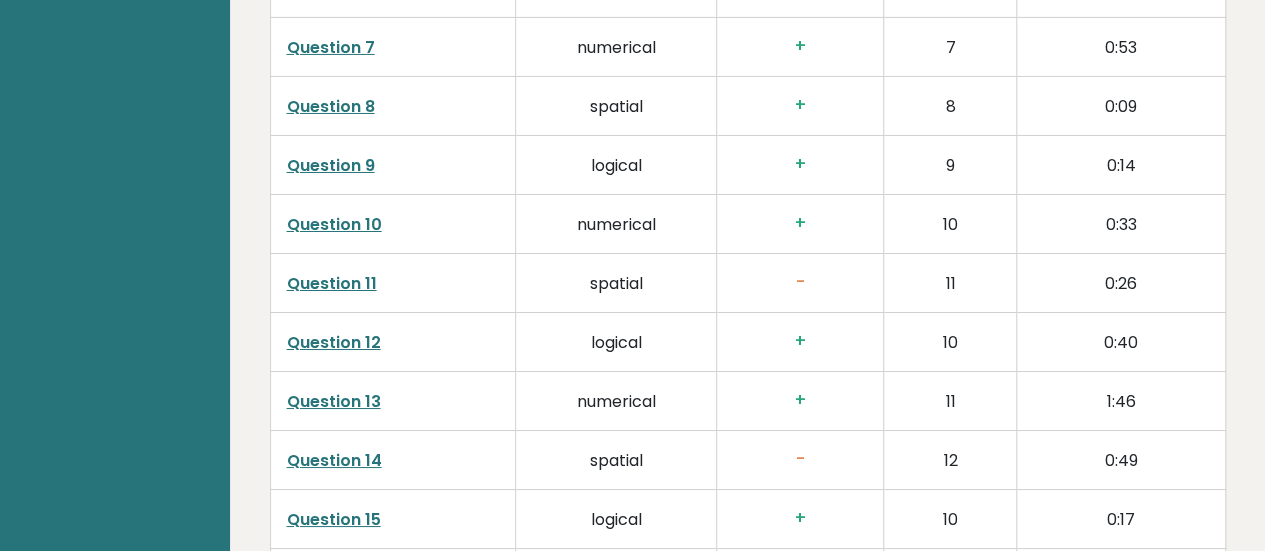 click on "Question
11" at bounding box center (332, 283) 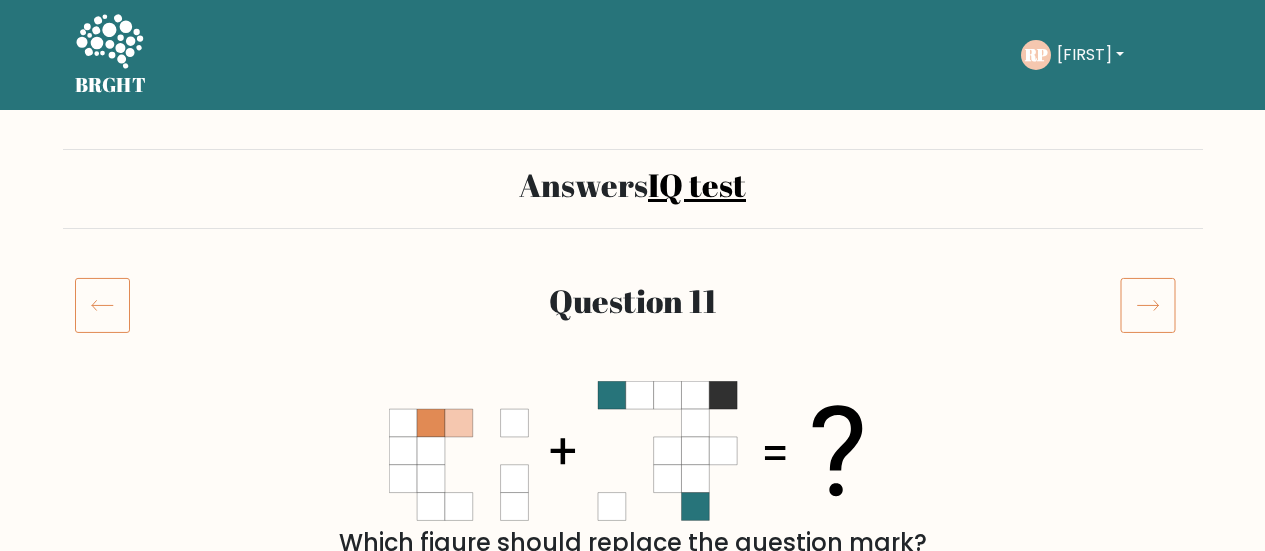 scroll, scrollTop: 0, scrollLeft: 0, axis: both 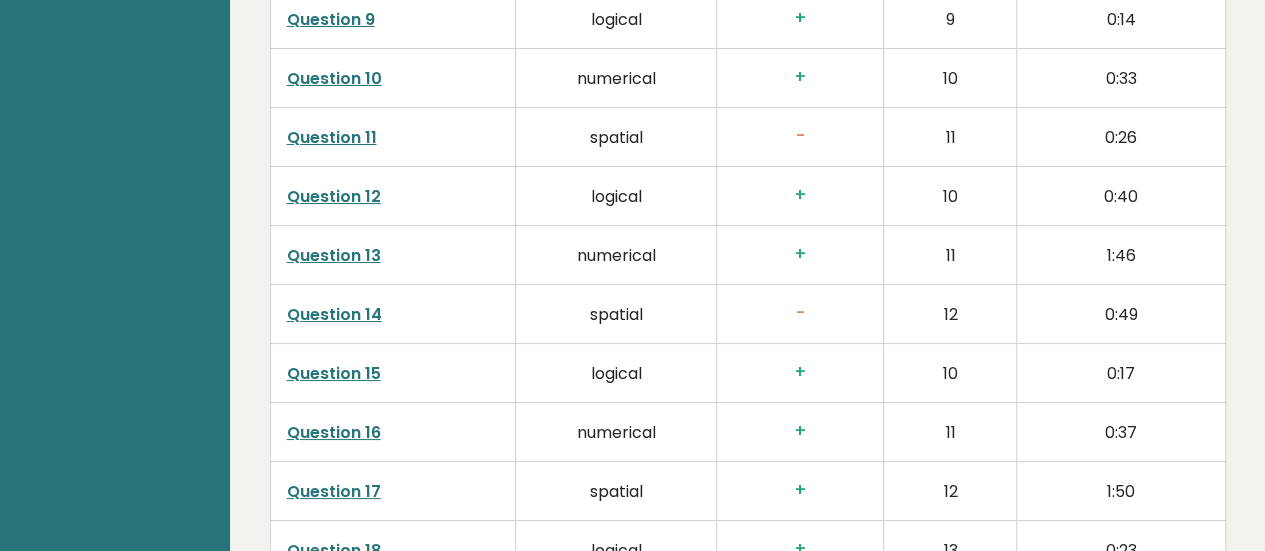 click on "Question
14" at bounding box center [334, 314] 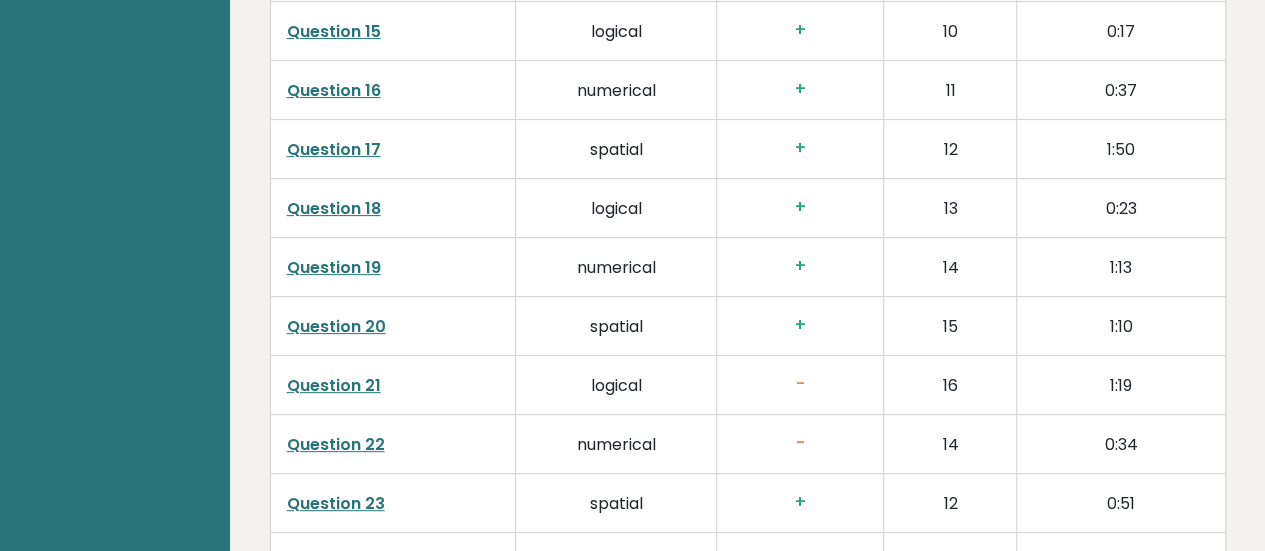 scroll, scrollTop: 4023, scrollLeft: 0, axis: vertical 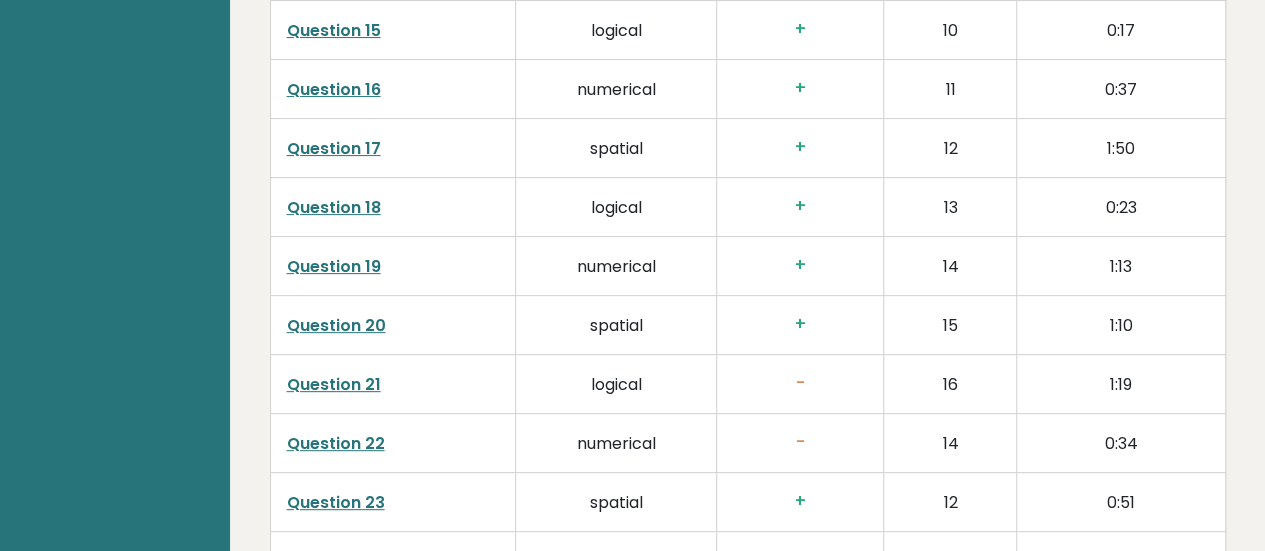 click on "Question
21" at bounding box center [334, 384] 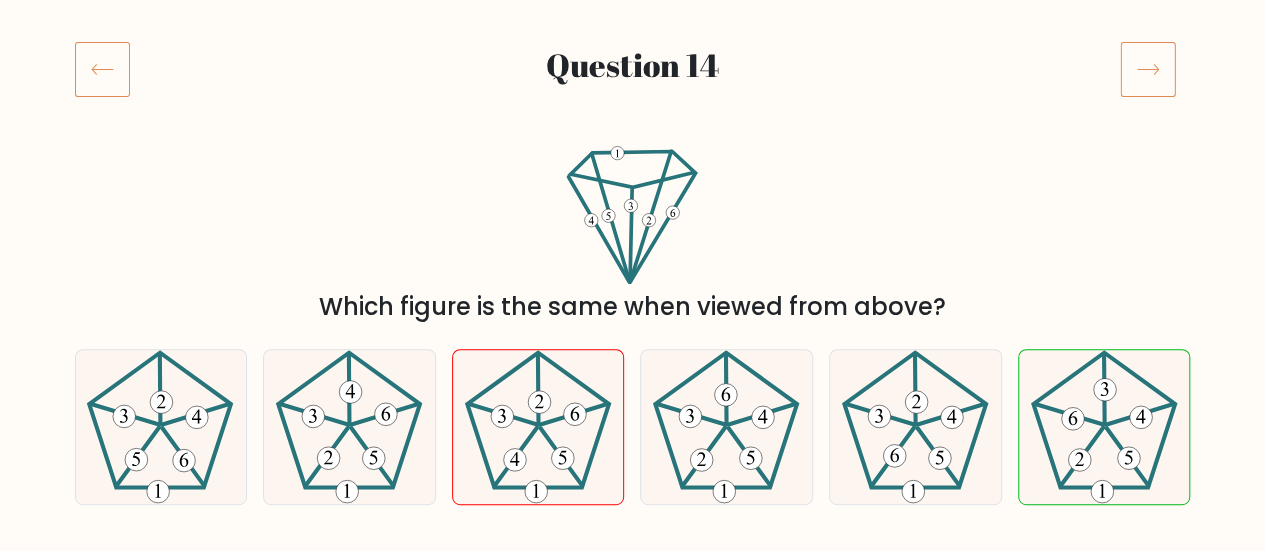 scroll, scrollTop: 238, scrollLeft: 0, axis: vertical 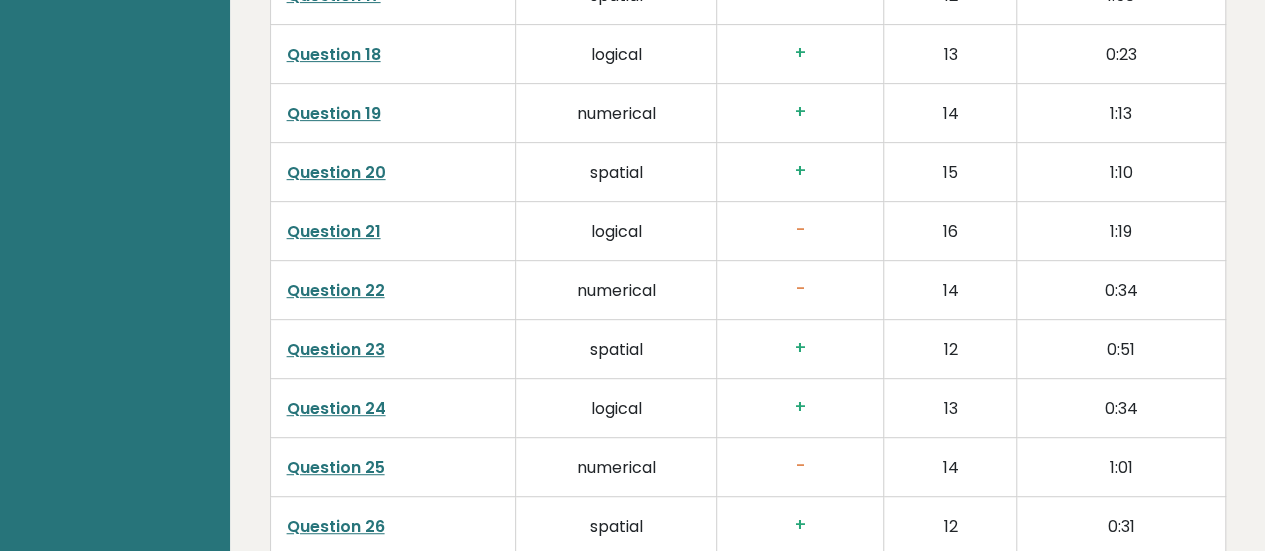 click on "Question
22" at bounding box center (336, 290) 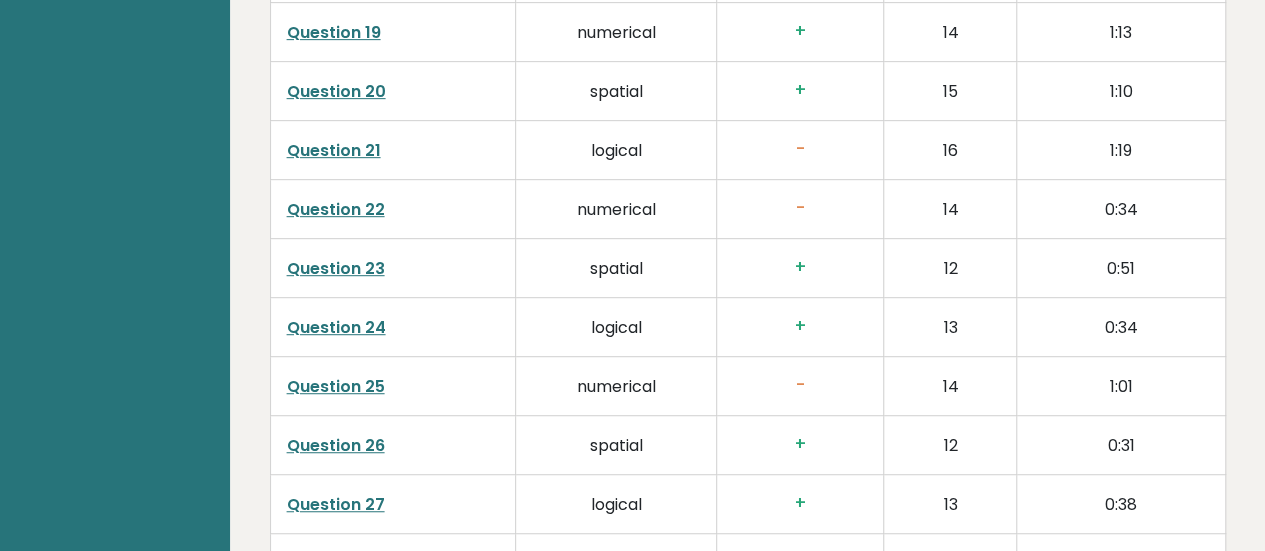 scroll, scrollTop: 4259, scrollLeft: 0, axis: vertical 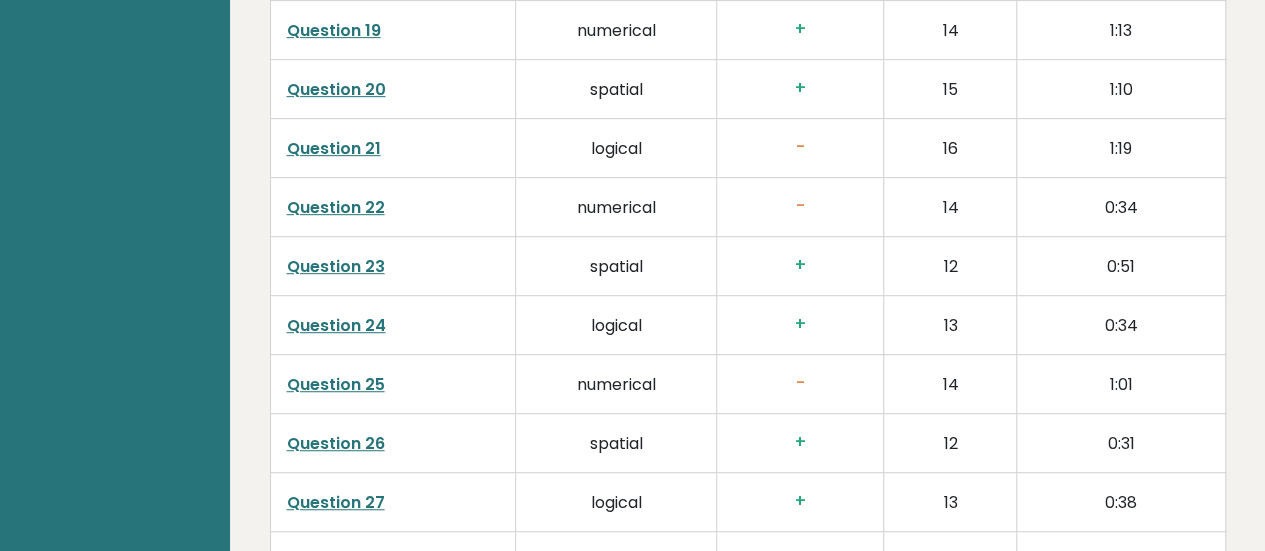 click on "Question
25" at bounding box center [336, 384] 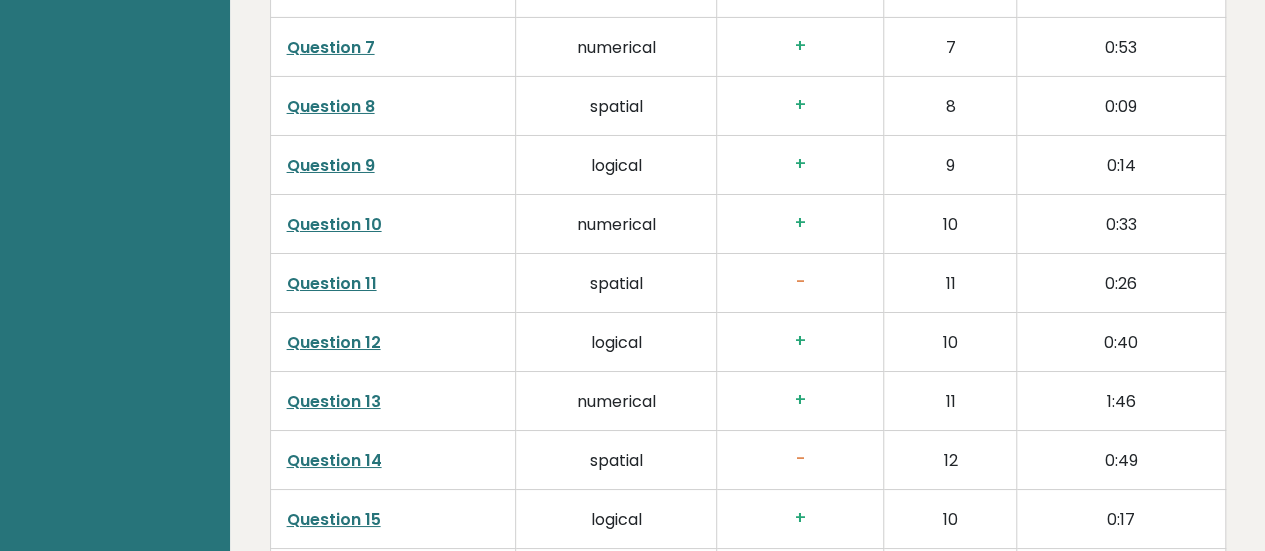 scroll, scrollTop: 3537, scrollLeft: 0, axis: vertical 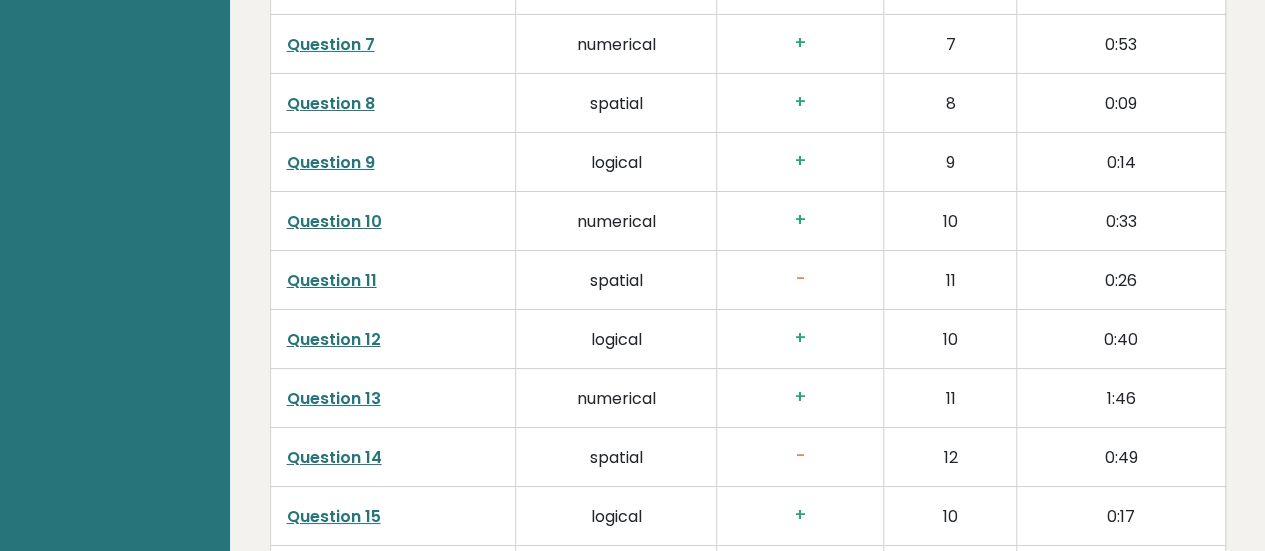 click on "Question
11" at bounding box center (332, 280) 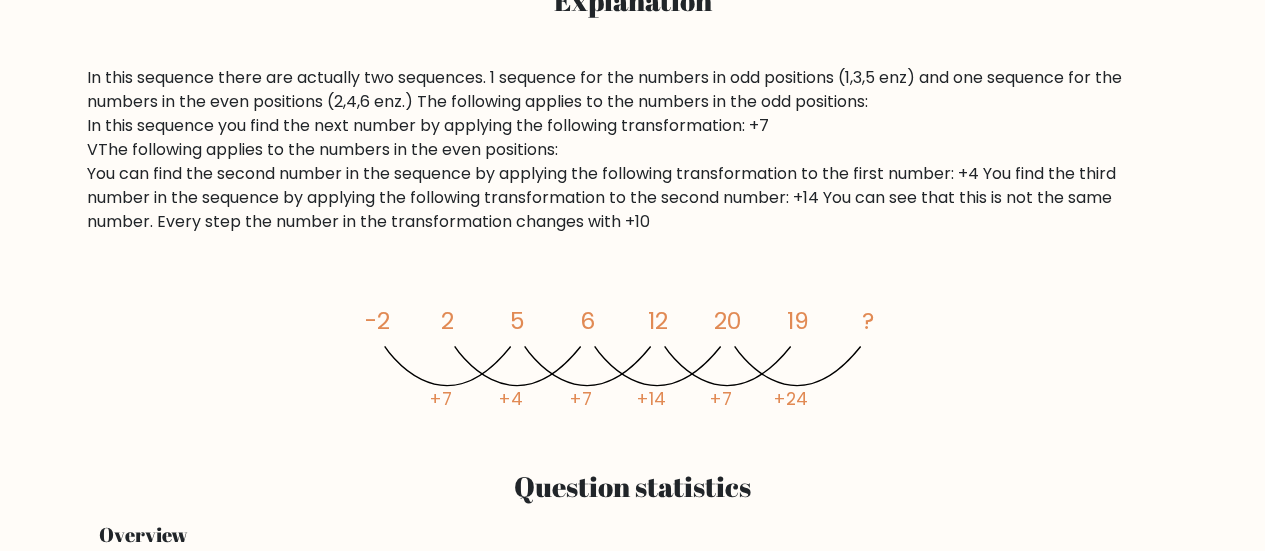 scroll, scrollTop: 806, scrollLeft: 0, axis: vertical 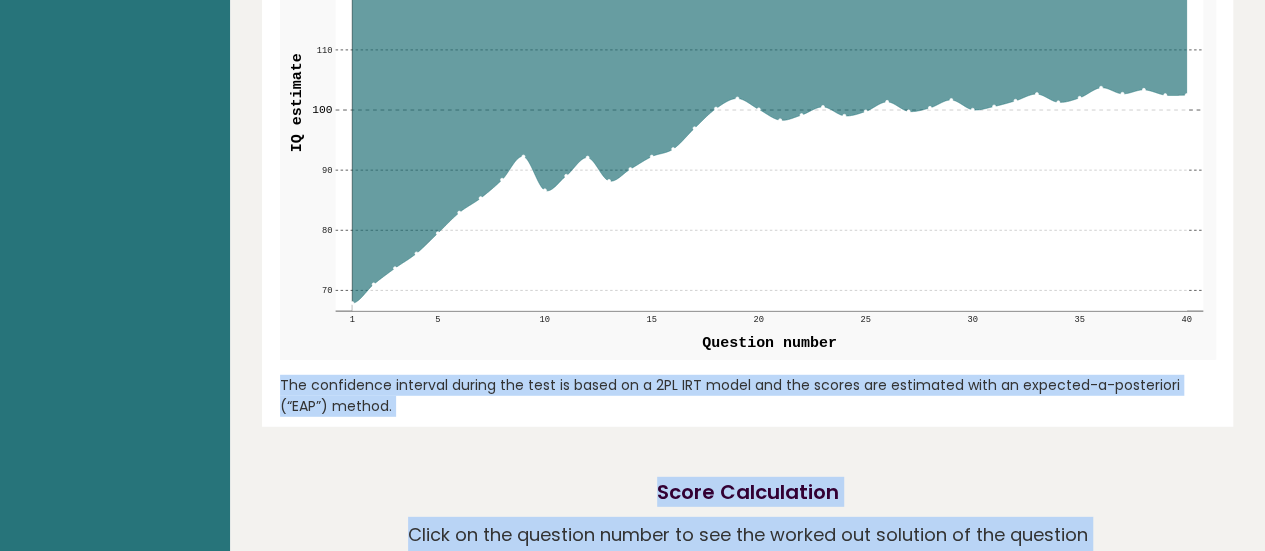 click 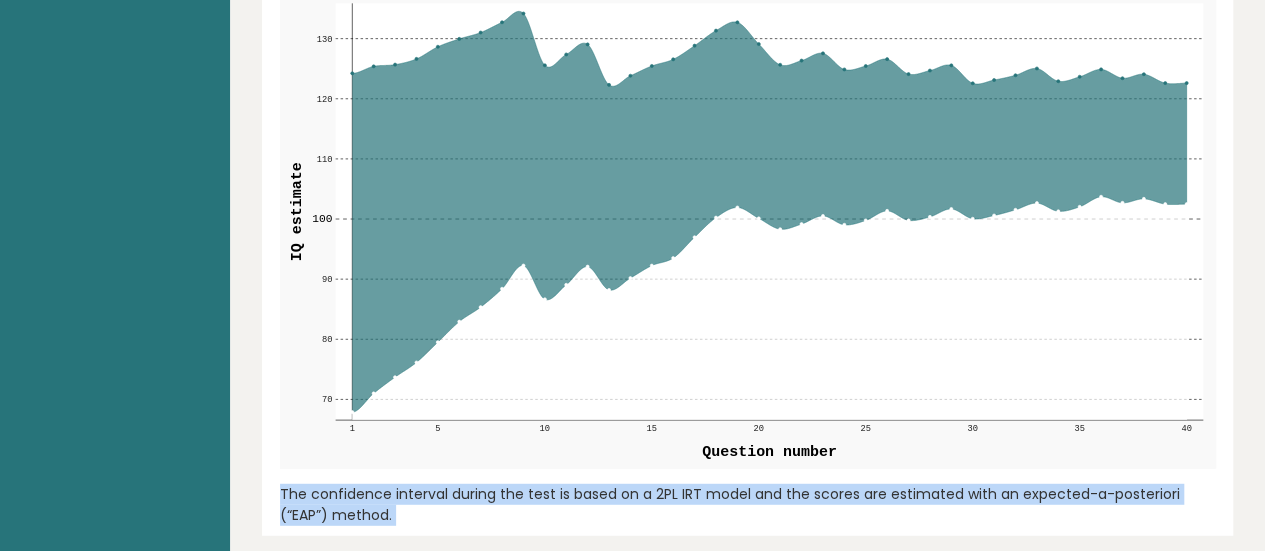scroll, scrollTop: 2489, scrollLeft: 0, axis: vertical 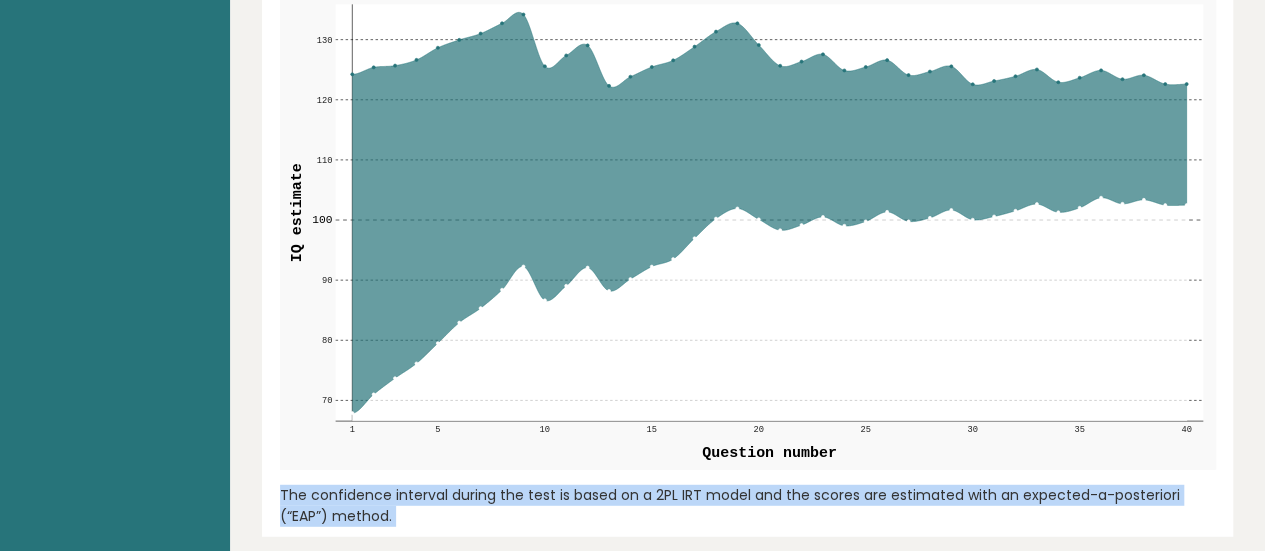 click 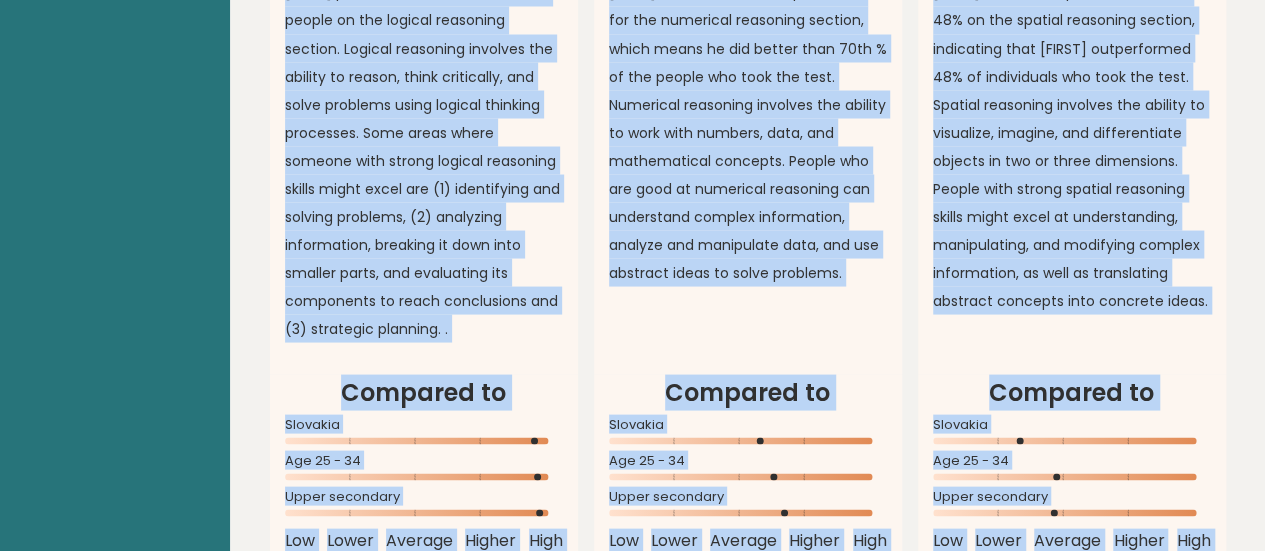 scroll, scrollTop: 1843, scrollLeft: 0, axis: vertical 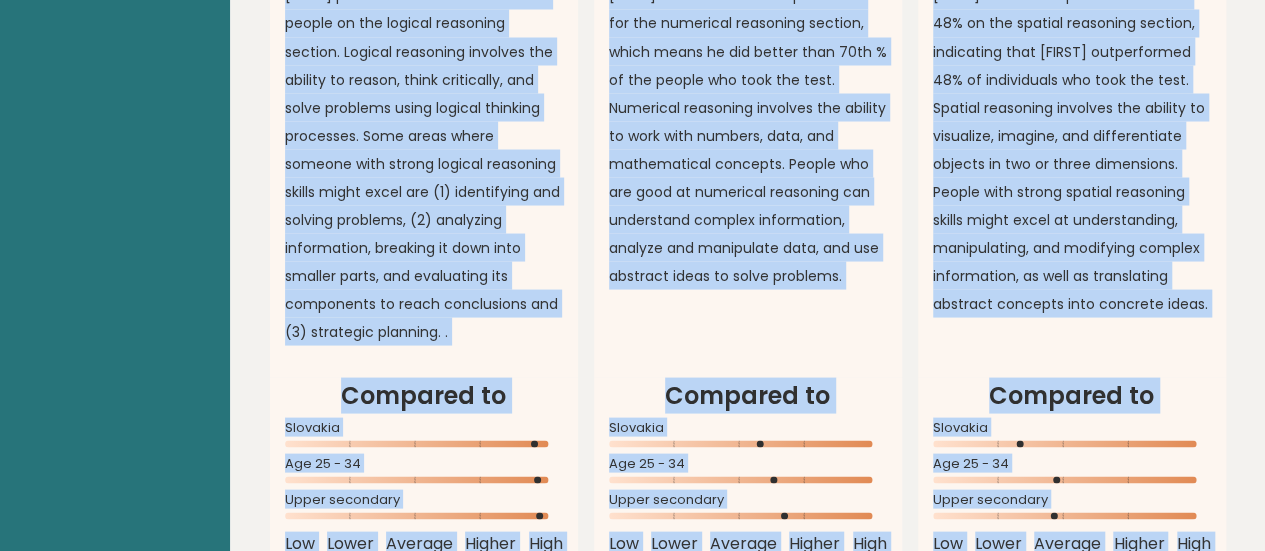 click on "Numerical Reasoning
Overall
70%
\
[FIRST] scored in the 70th percentile for the numerical reasoning section, which means he did better than 70th % of the people who took the test. Numerical reasoning involves the ability to work with numbers, data, and mathematical concepts. People who are good at numerical reasoning can understand complex information, analyze and manipulate data, and use abstract ideas to solve problems.
Compared to
[COUNTRY]
Age [AGE]
Low" at bounding box center (748, 24) 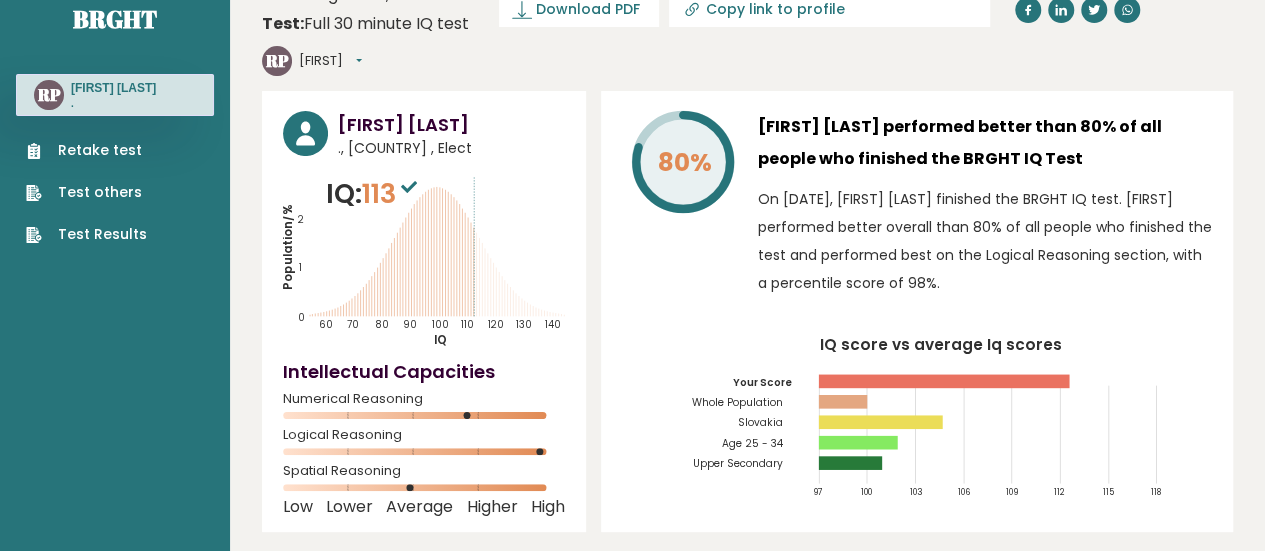 scroll, scrollTop: 0, scrollLeft: 0, axis: both 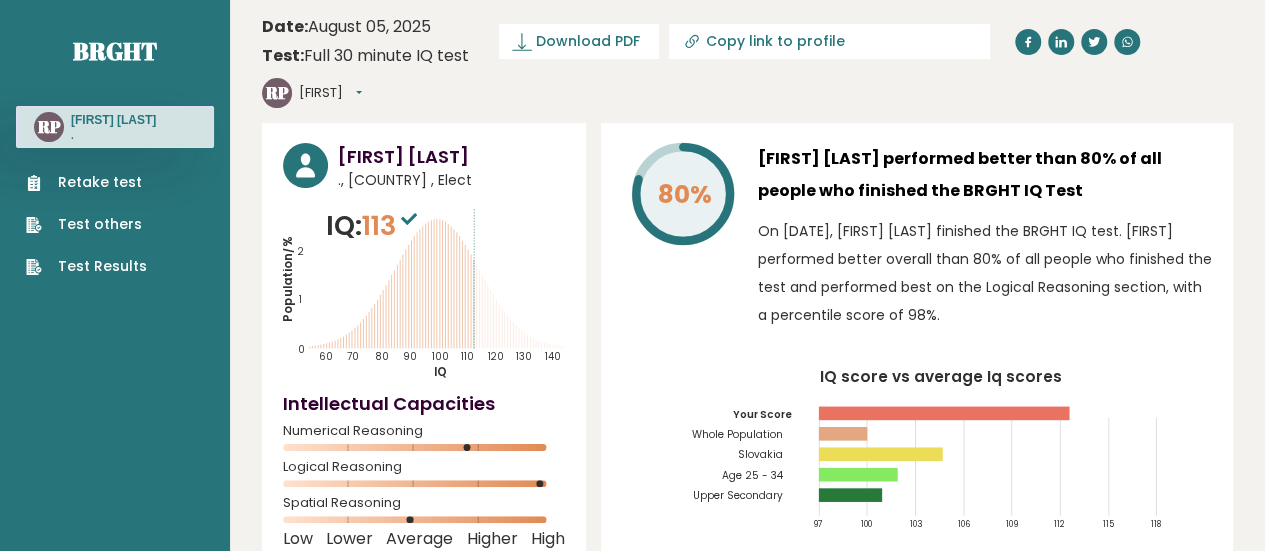 click on "Copy link to profile" at bounding box center (829, 41) 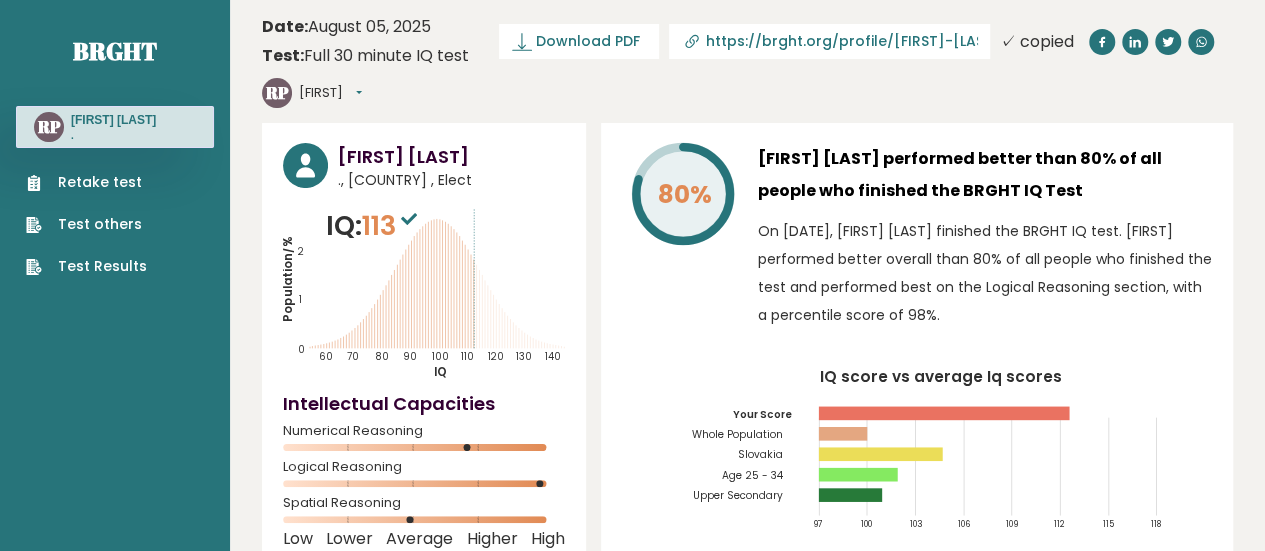 click on "https://brght.org/profile/[FIRST]-[LAST]/?utm_source=share&utm_medium=copy&utm_campaign=profile" at bounding box center (829, 41) 